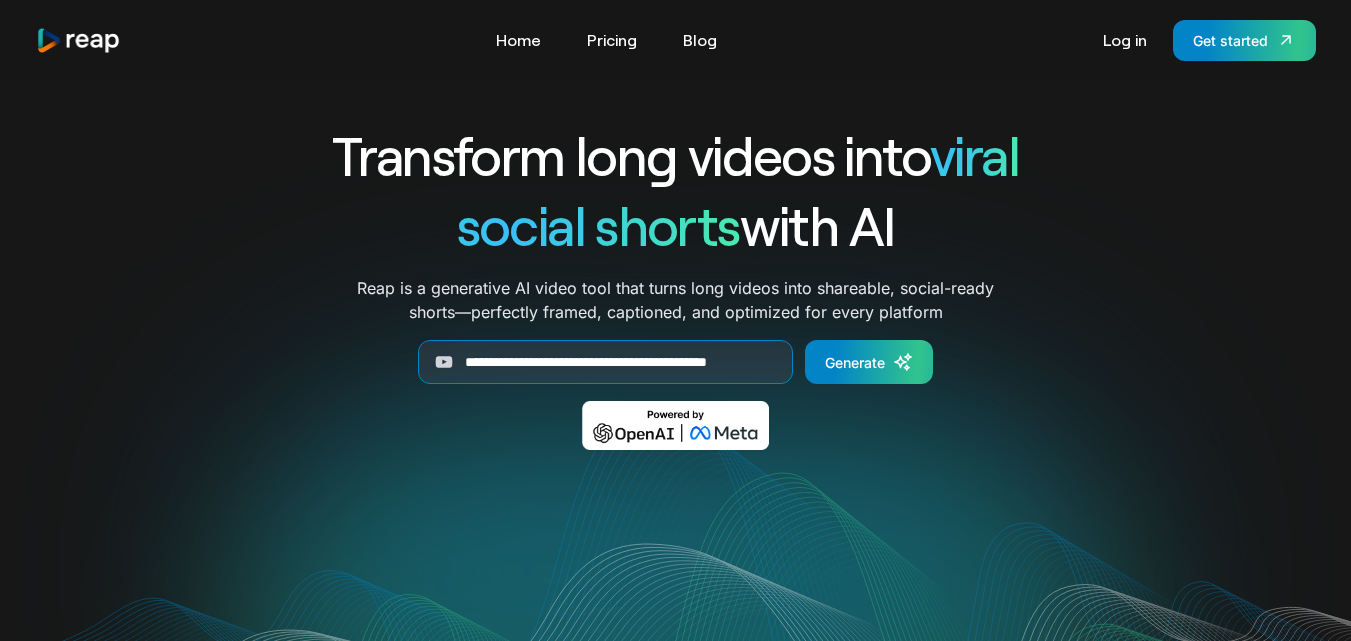 scroll, scrollTop: 100, scrollLeft: 0, axis: vertical 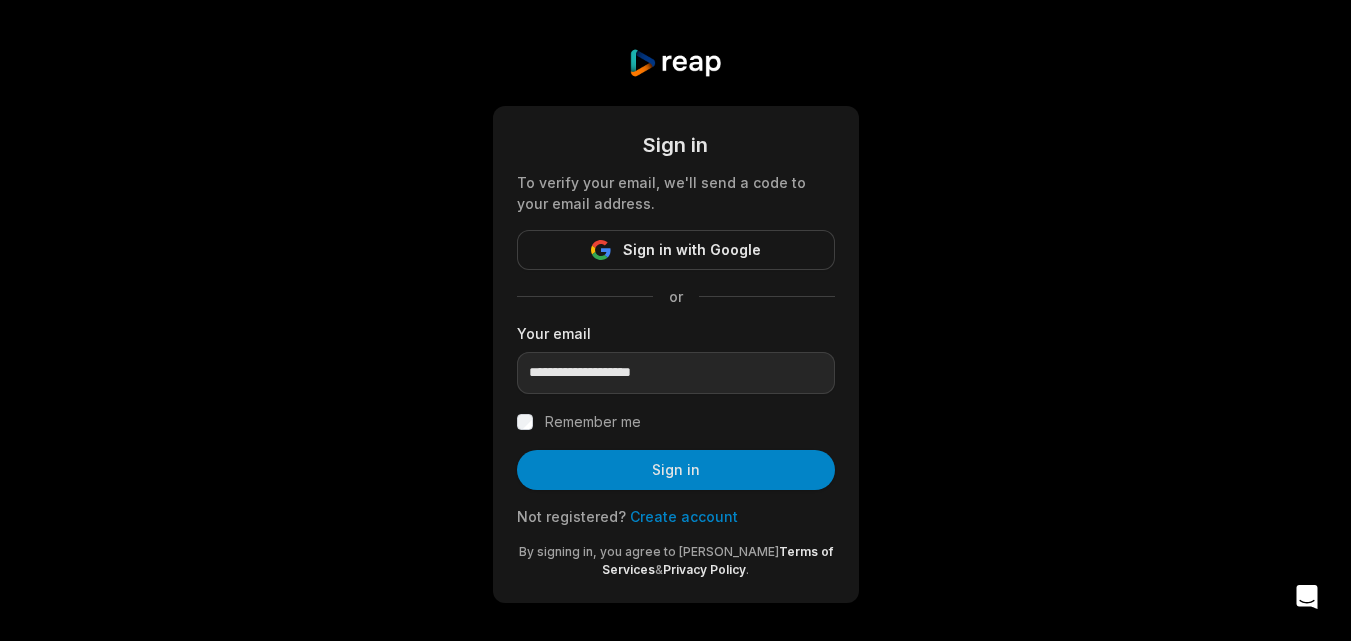 type on "**********" 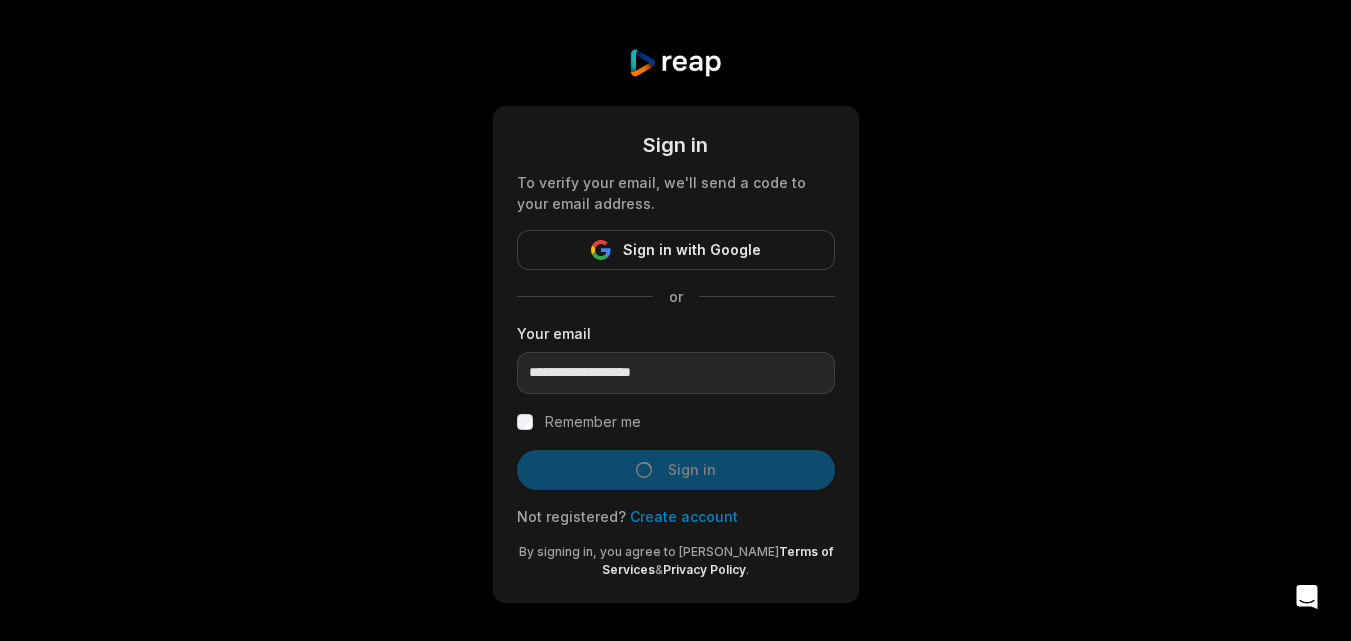 scroll, scrollTop: 0, scrollLeft: 0, axis: both 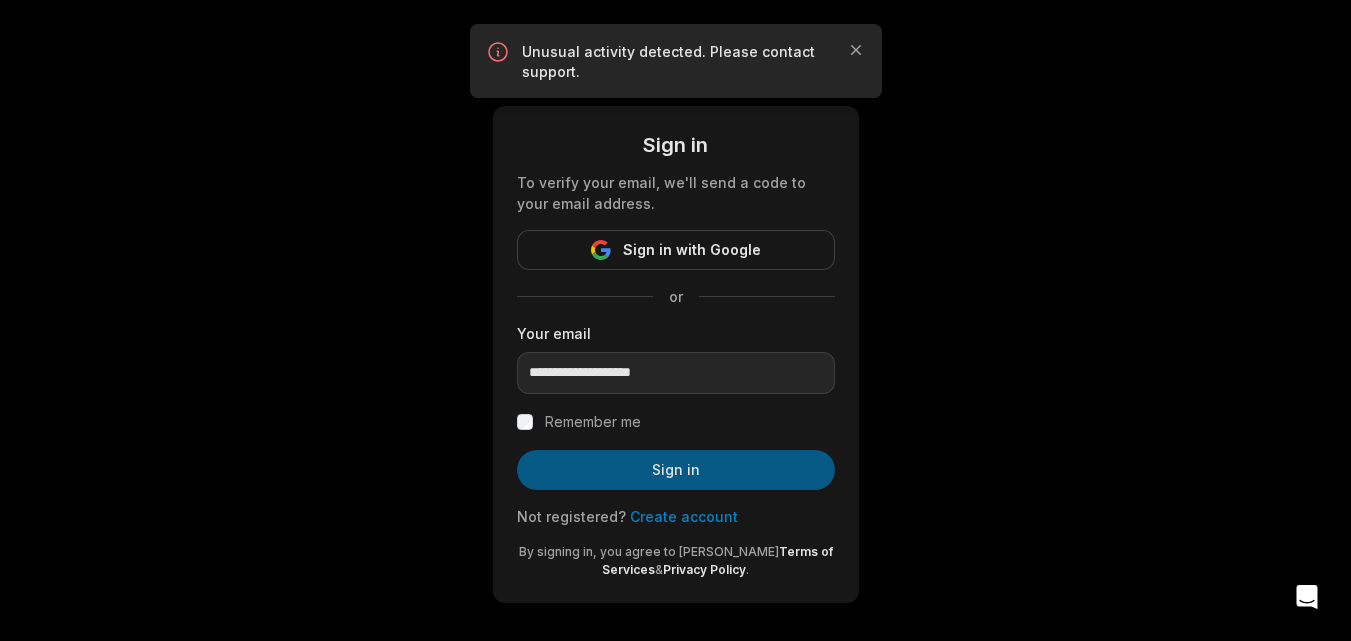 click on "Sign in" at bounding box center [676, 470] 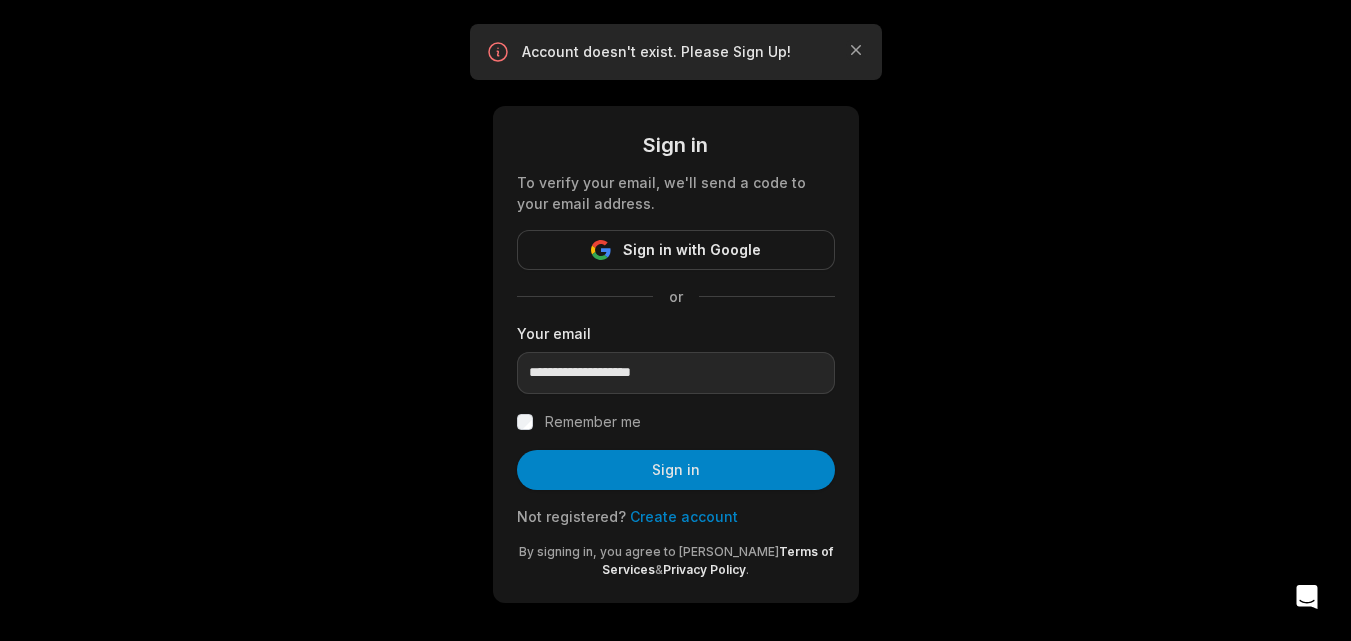 click on "Create account" at bounding box center [684, 516] 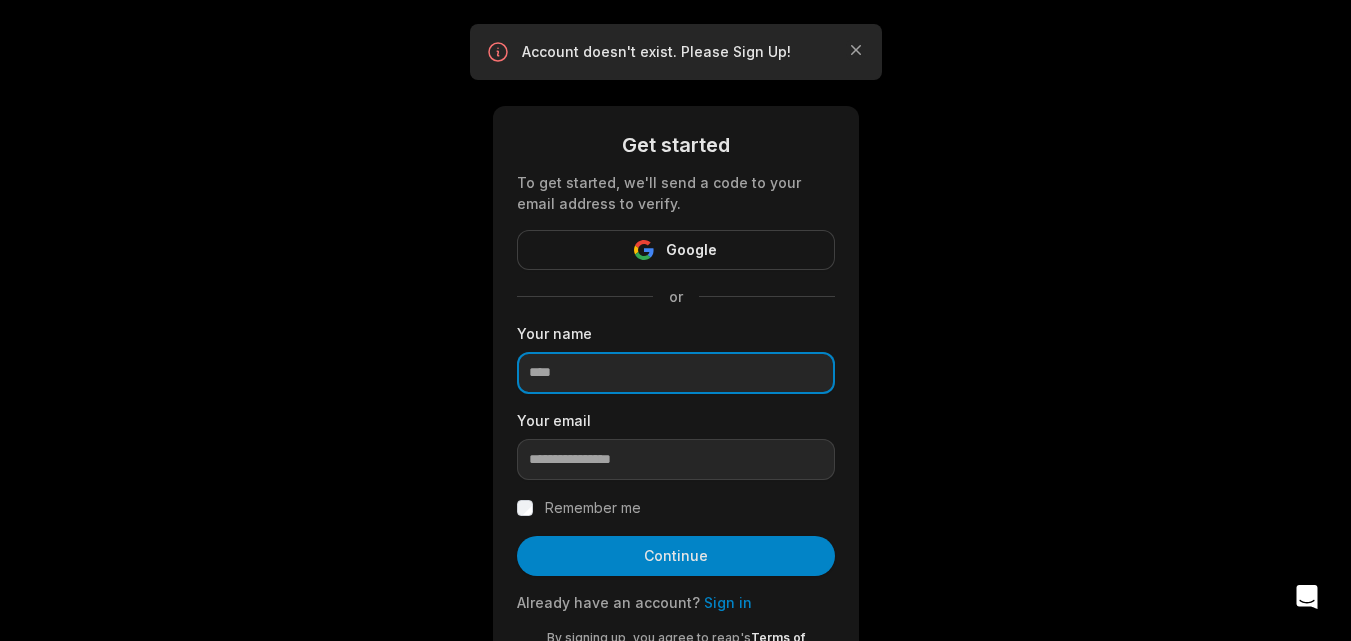 click at bounding box center [676, 373] 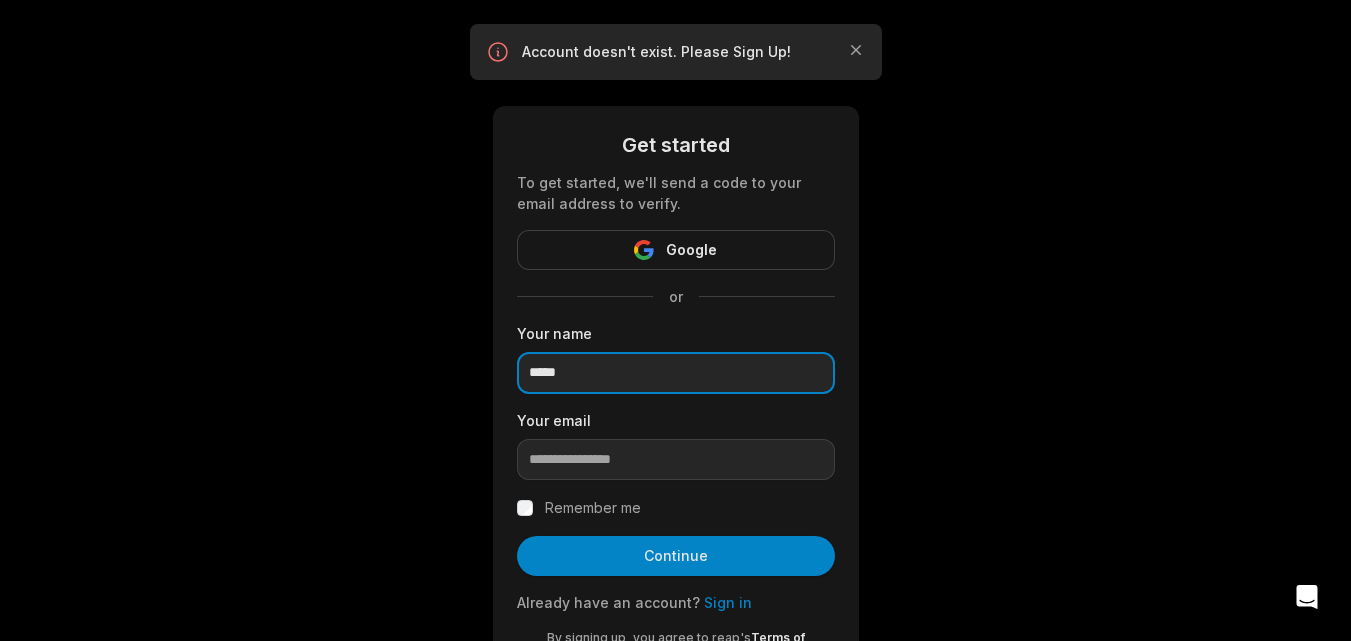 type on "*****" 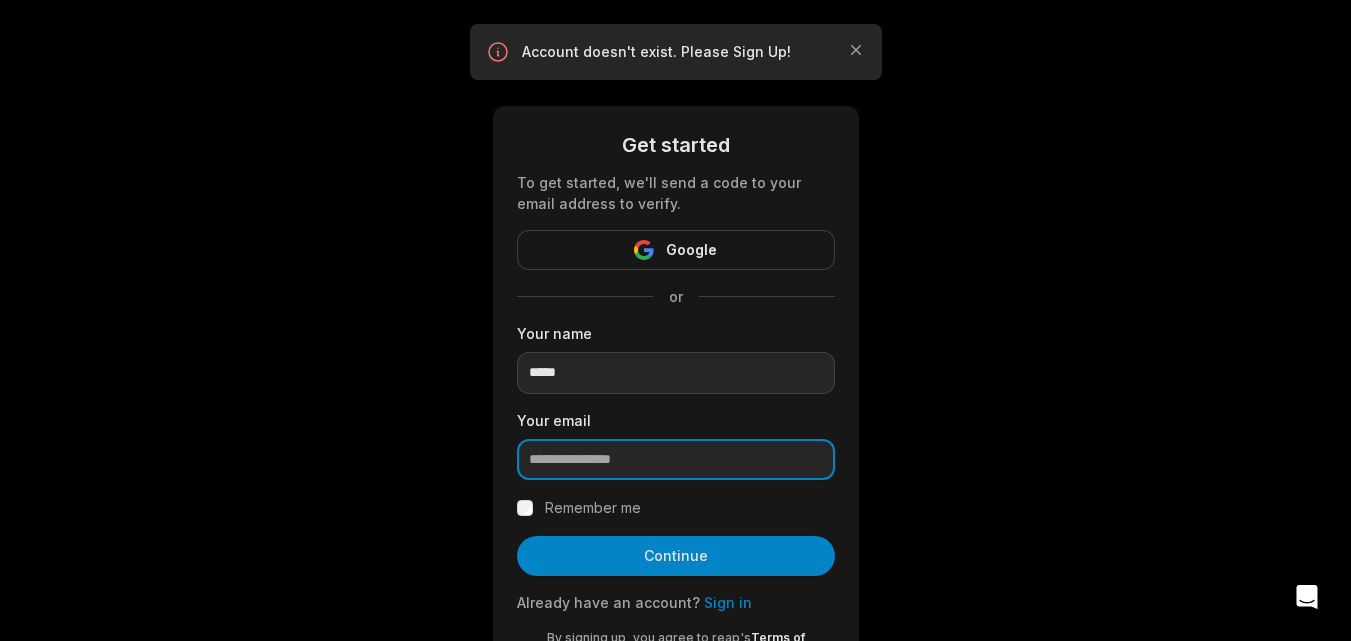 click at bounding box center (676, 460) 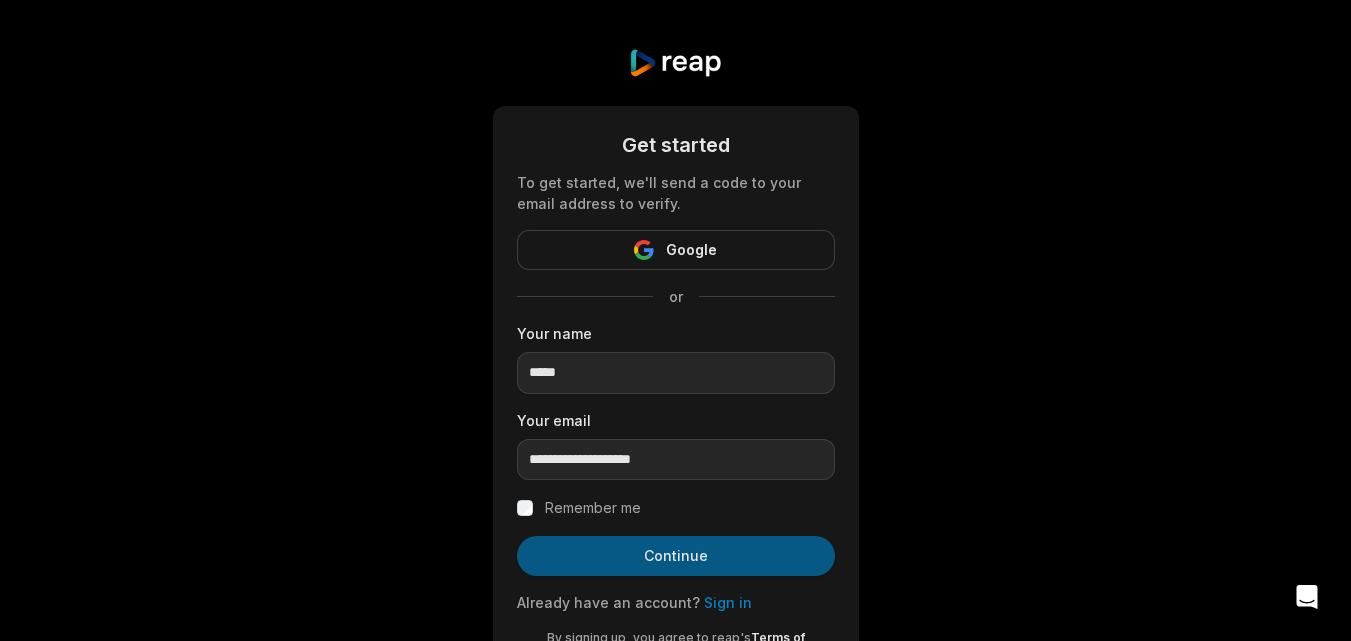 click on "Continue" at bounding box center [676, 556] 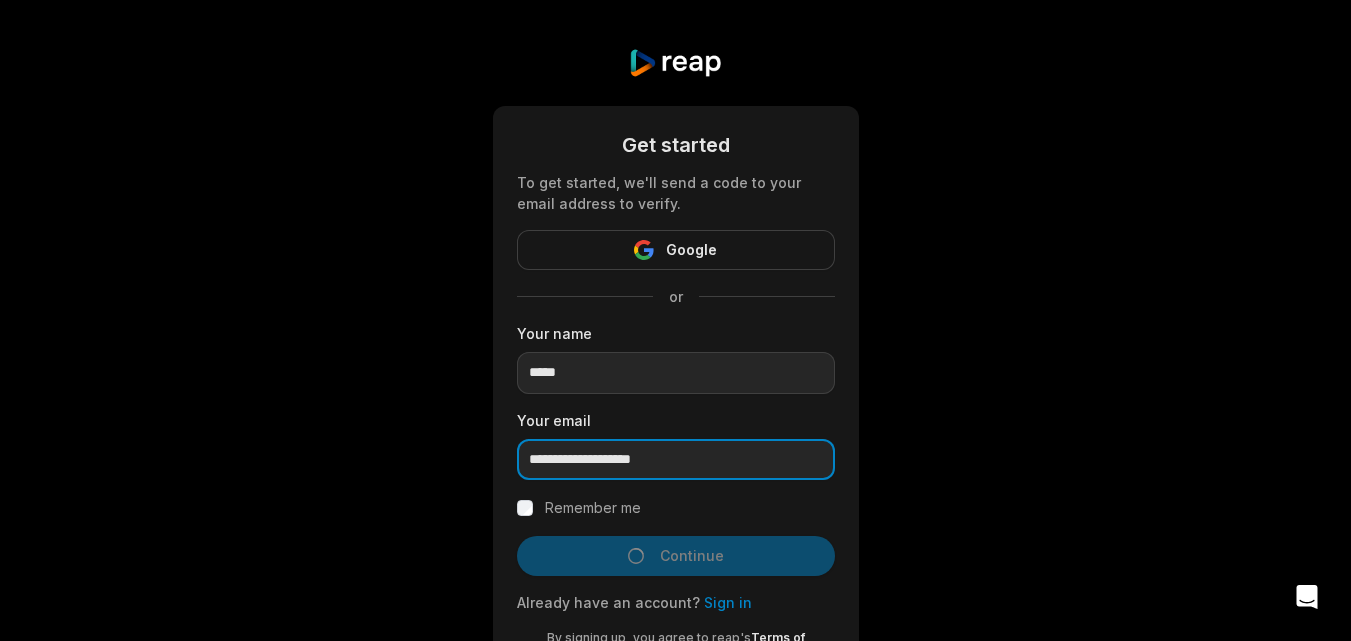 click on "**********" at bounding box center [676, 460] 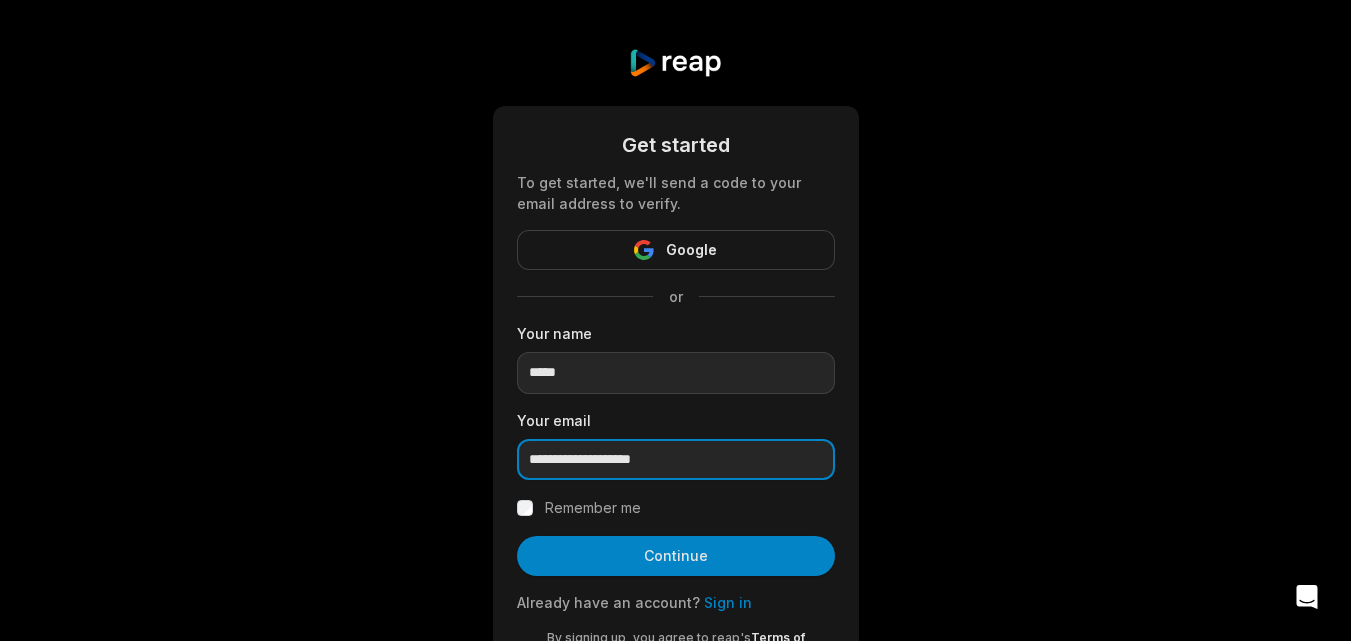 type on "**********" 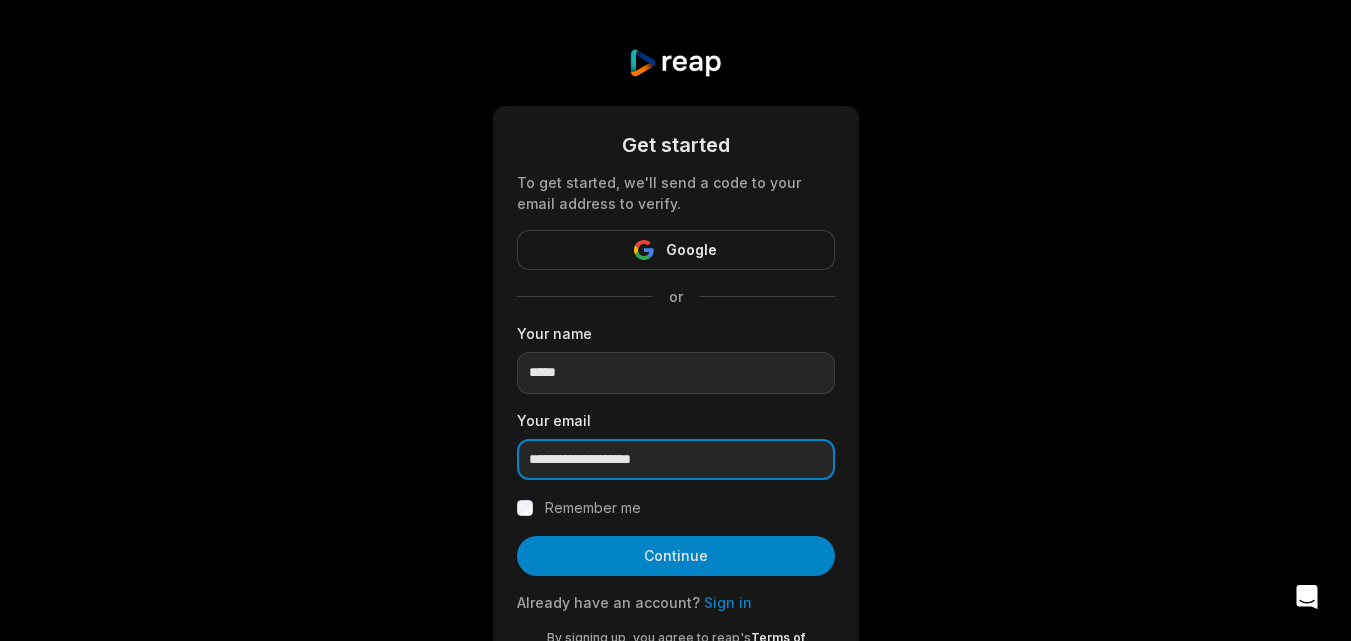 click on "Continue" at bounding box center (676, 556) 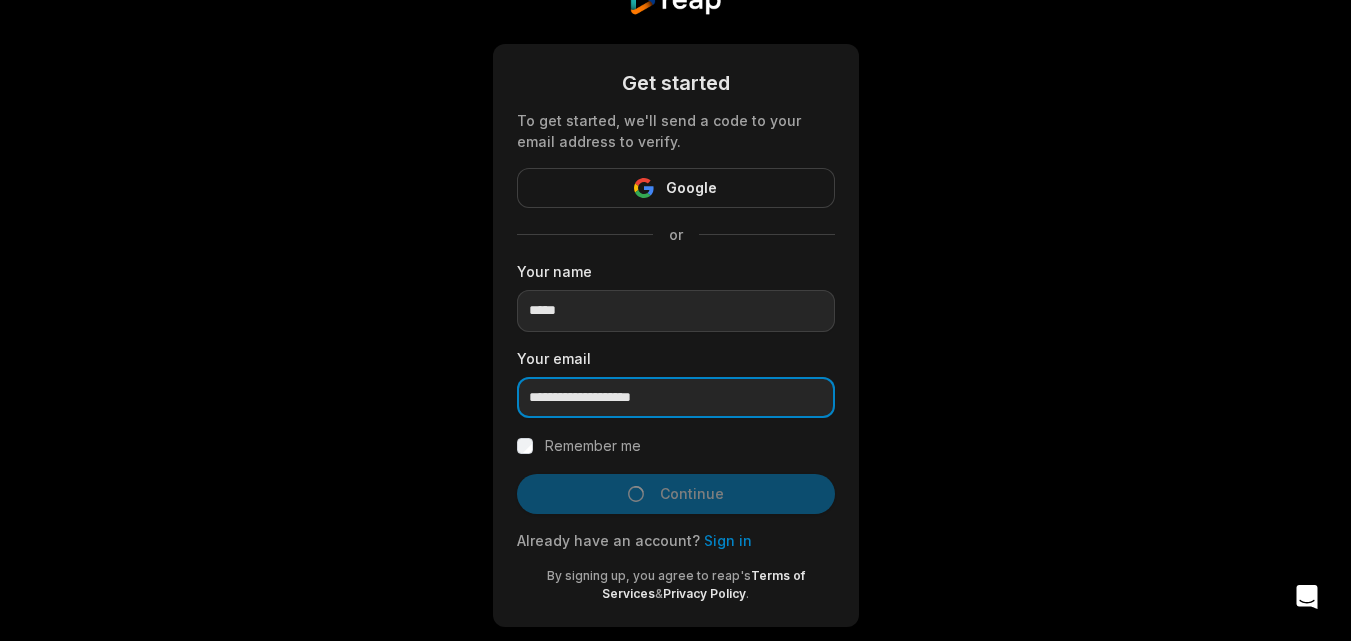 scroll, scrollTop: 96, scrollLeft: 0, axis: vertical 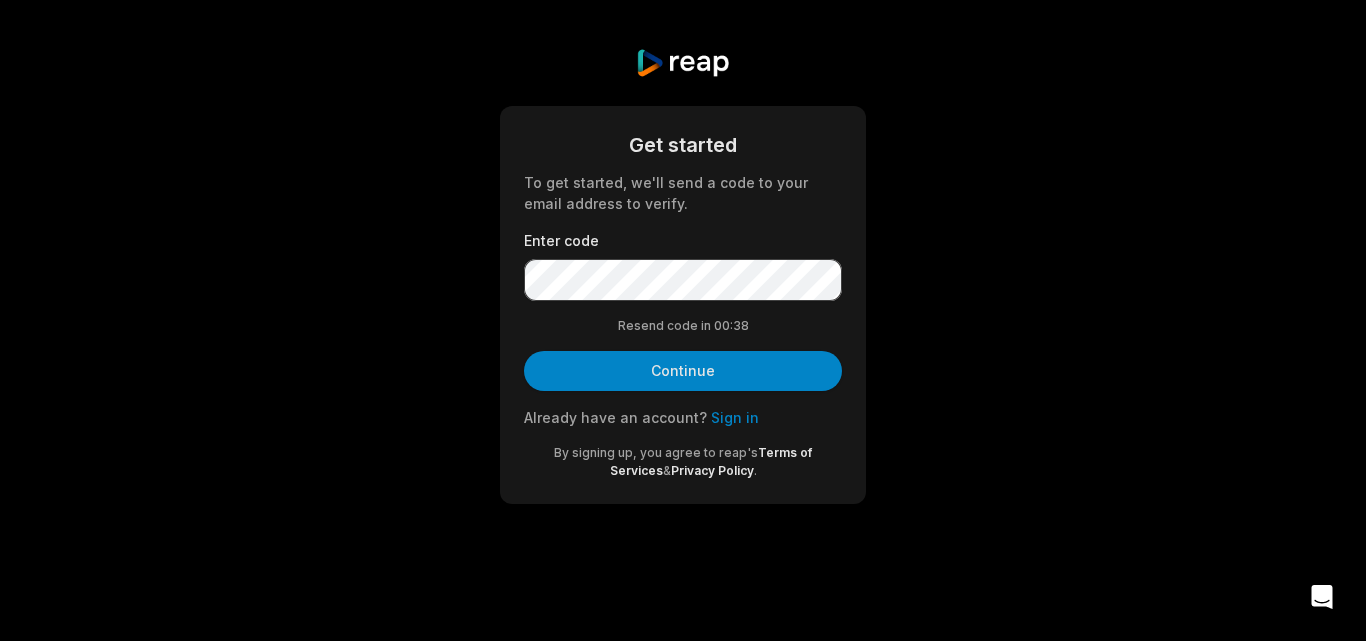 click on "Resend code in 00: 38" at bounding box center [683, 326] 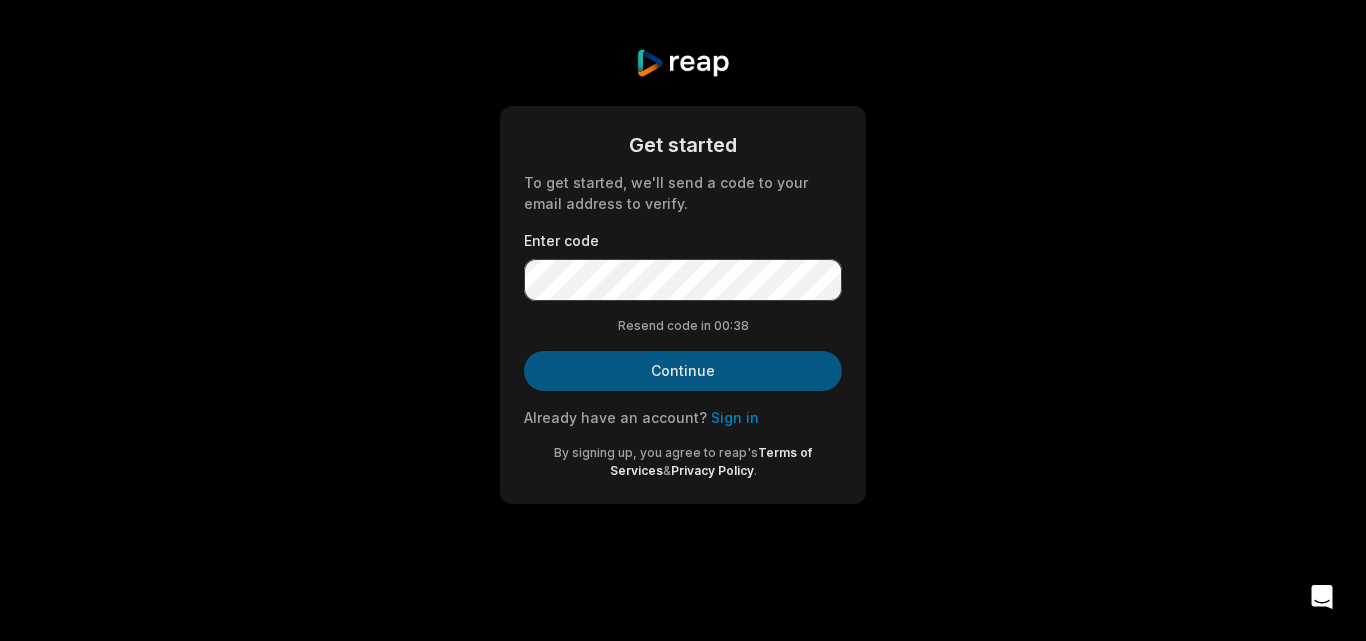 click on "Continue" at bounding box center (683, 371) 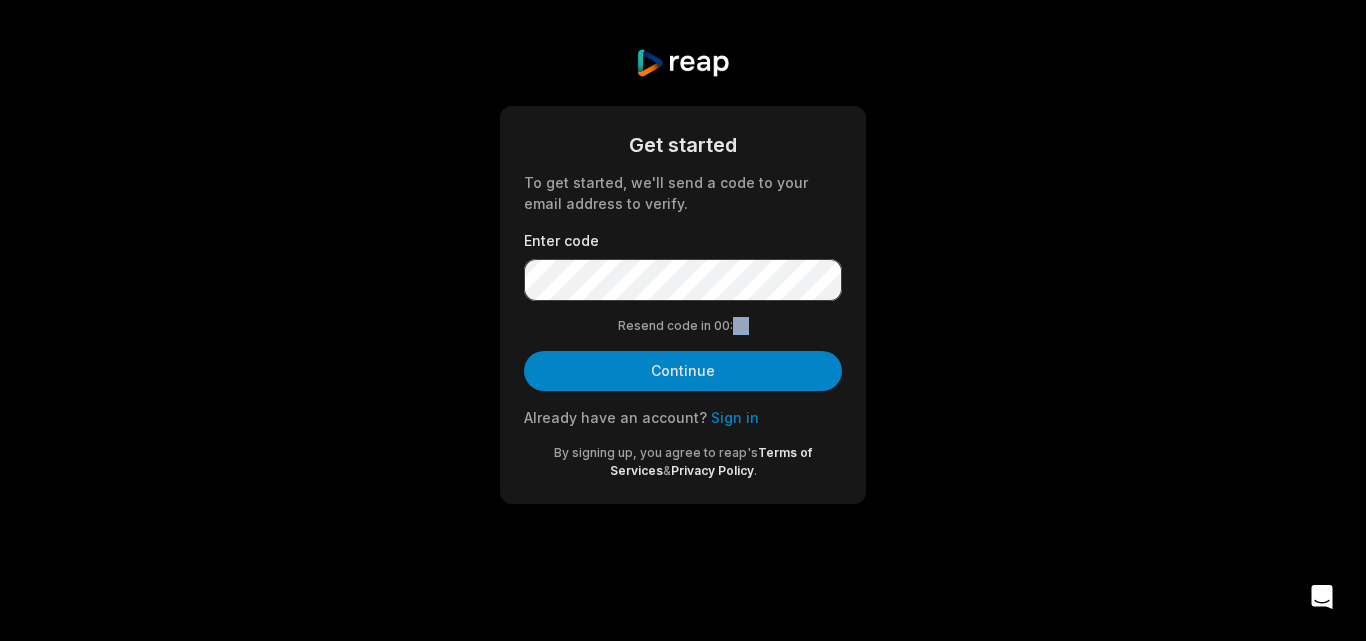 click on "Resend code in 00: 38" at bounding box center (683, 326) 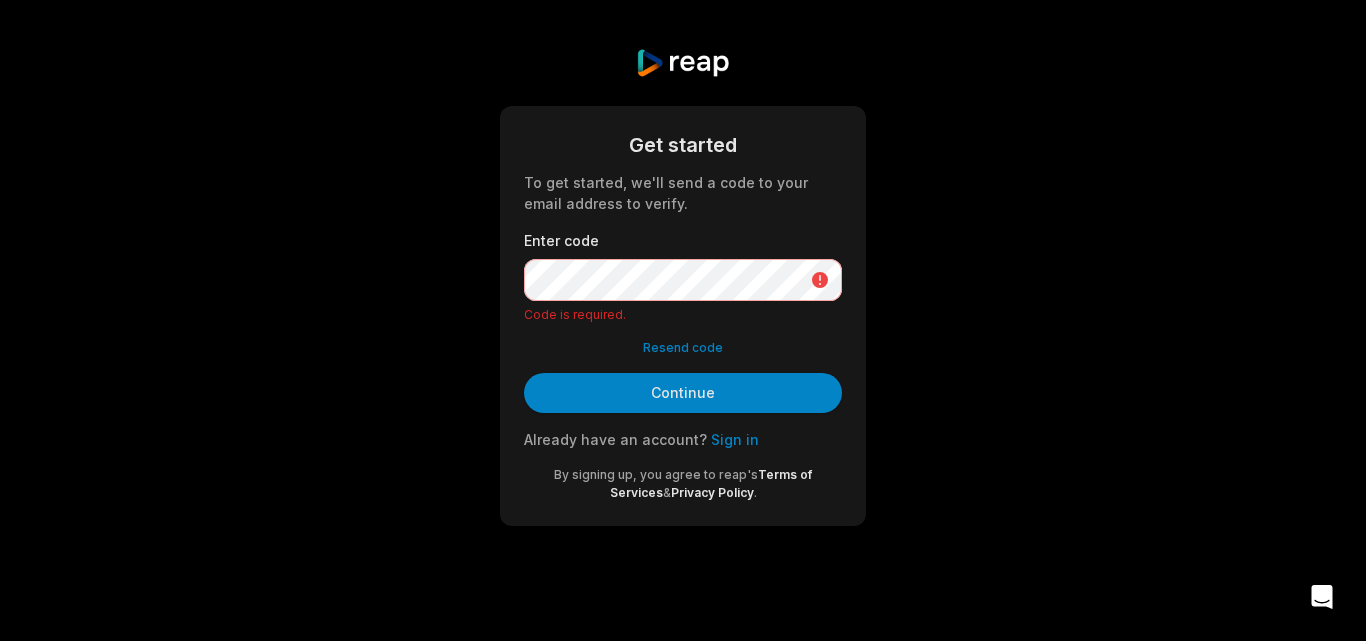 click on "Resend code" at bounding box center (683, 348) 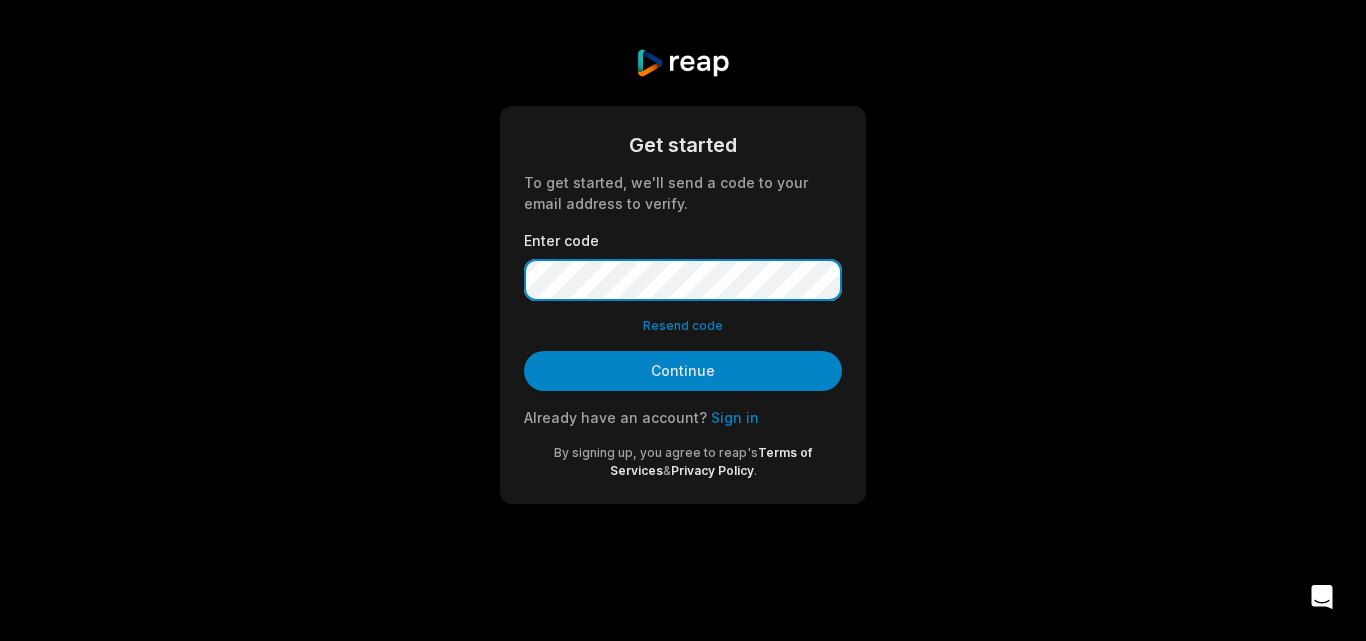 click on "Continue" at bounding box center [683, 371] 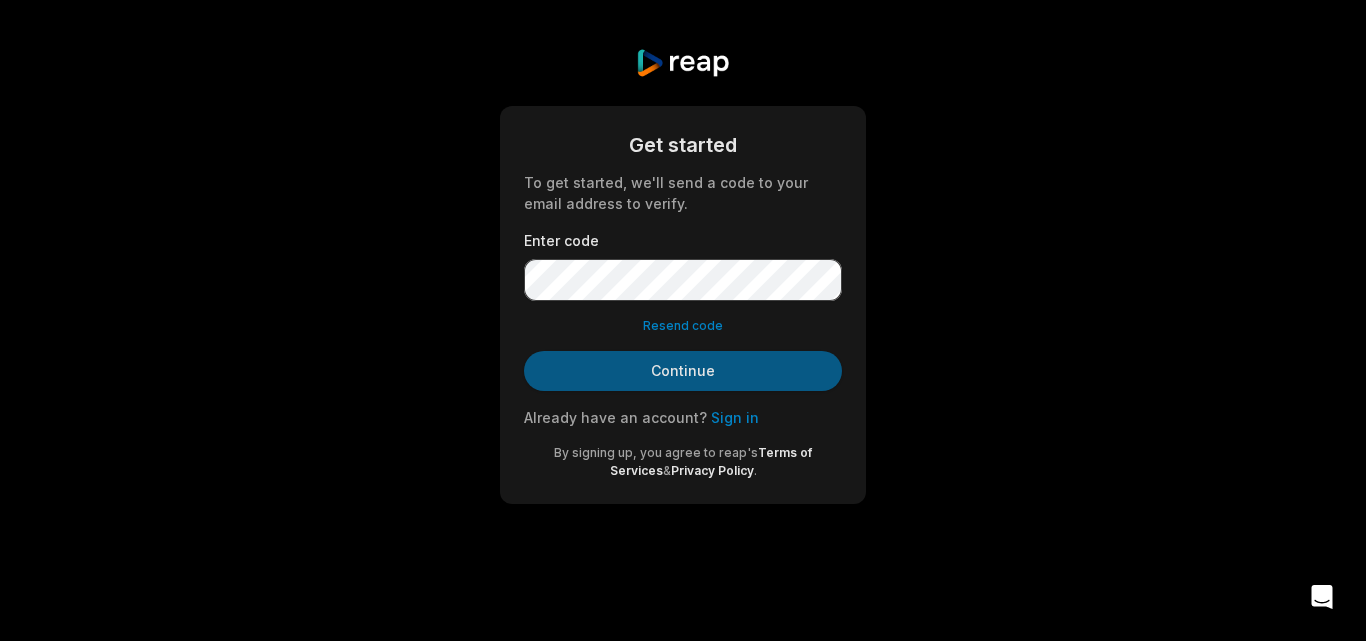 click on "Get started To get started, we'll send a code to your email address to verify. Enter code Resend code Continue Already have an account?   Sign in By signing up, you agree to reap's  Terms of Services  &  Privacy Policy ." at bounding box center [683, 305] 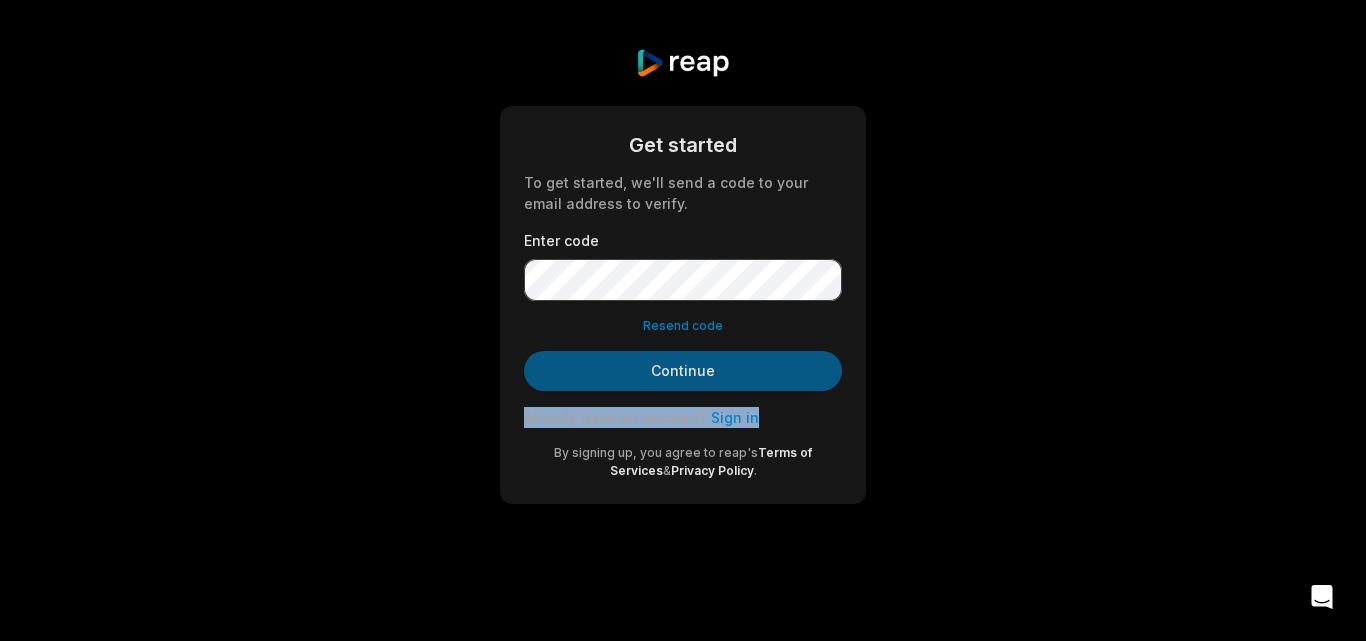 click on "Continue" at bounding box center [683, 371] 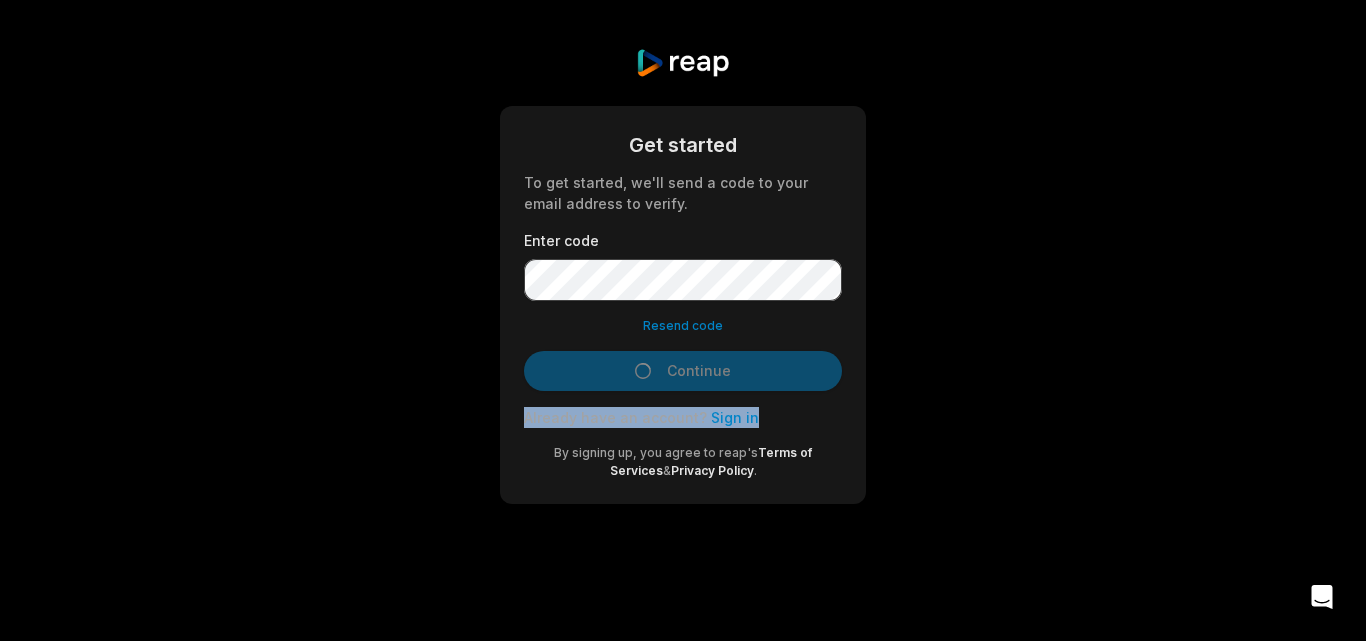 click on "Continue" at bounding box center [683, 371] 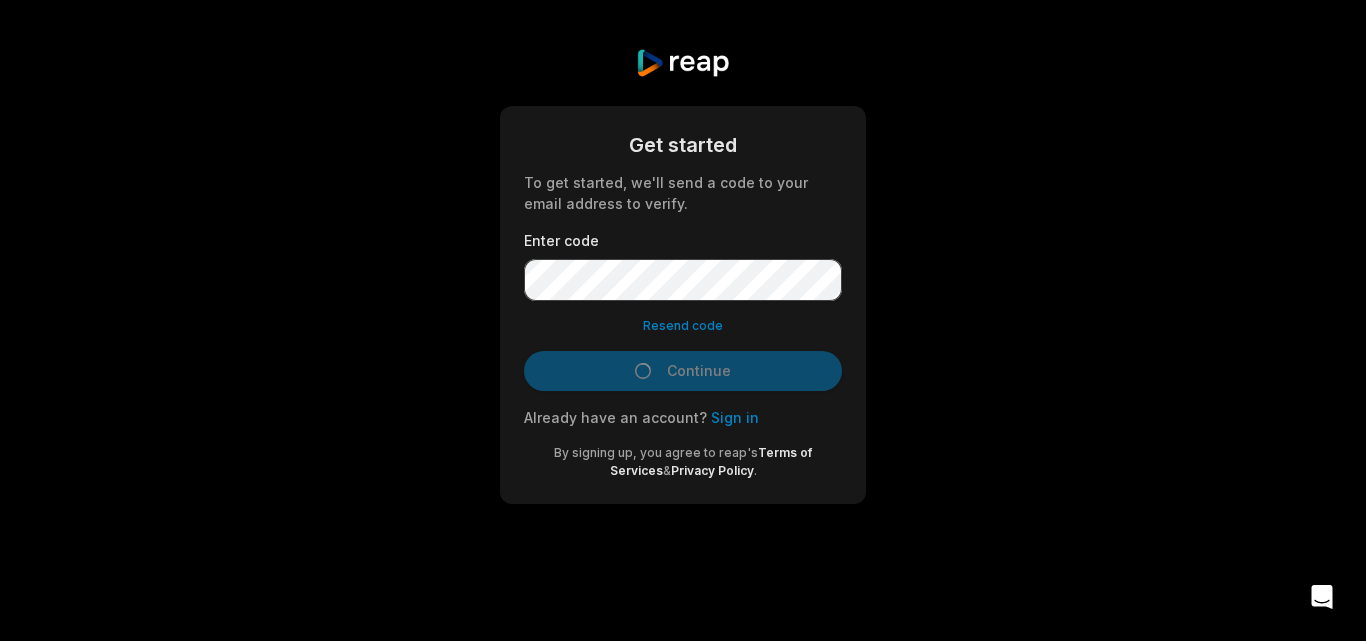 click on "Continue" at bounding box center (683, 371) 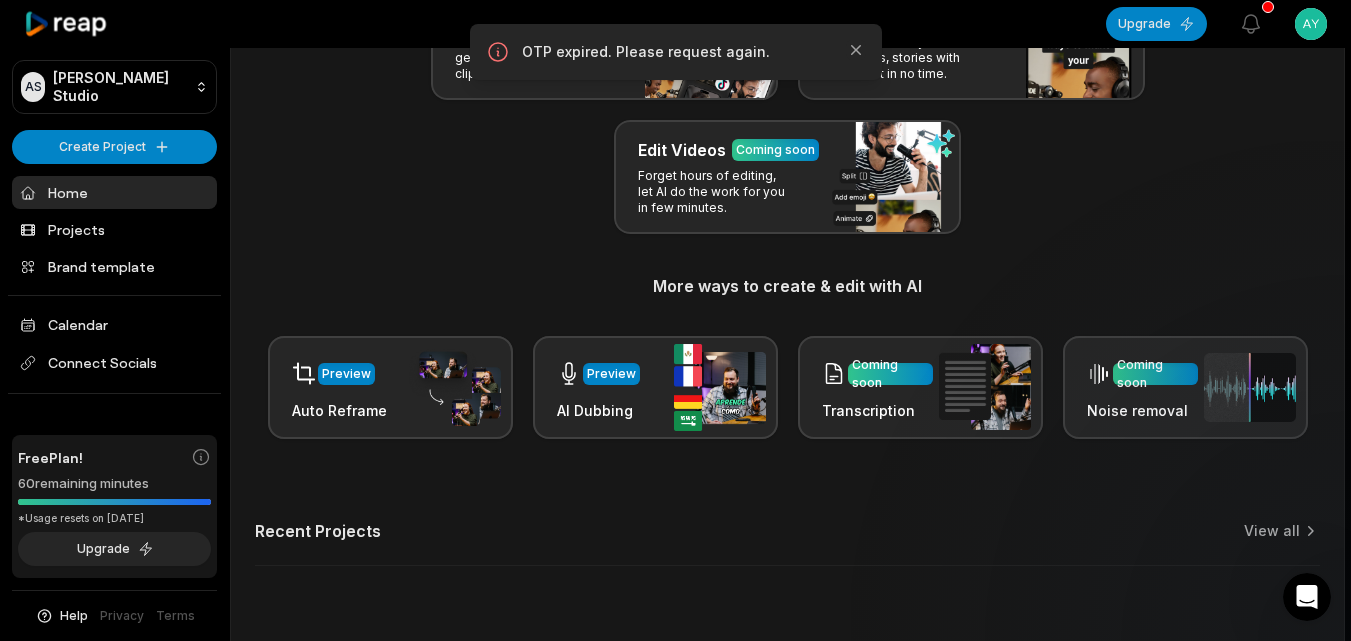 scroll, scrollTop: 200, scrollLeft: 0, axis: vertical 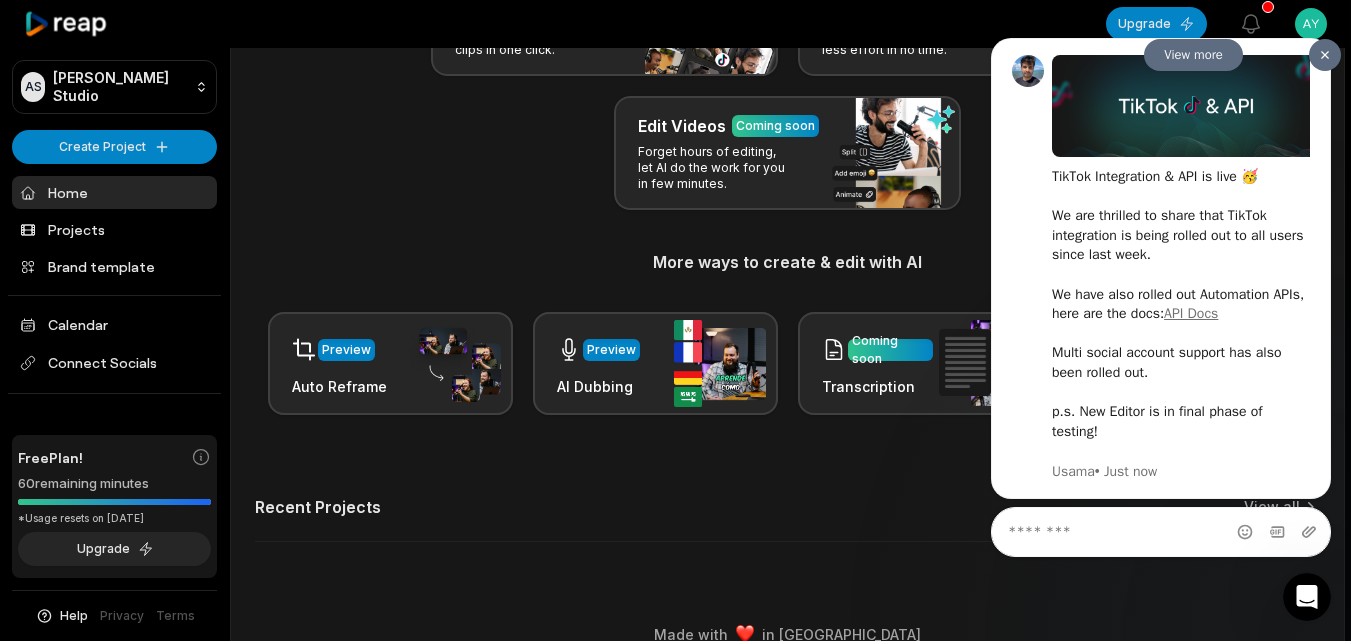 click at bounding box center [1325, 55] 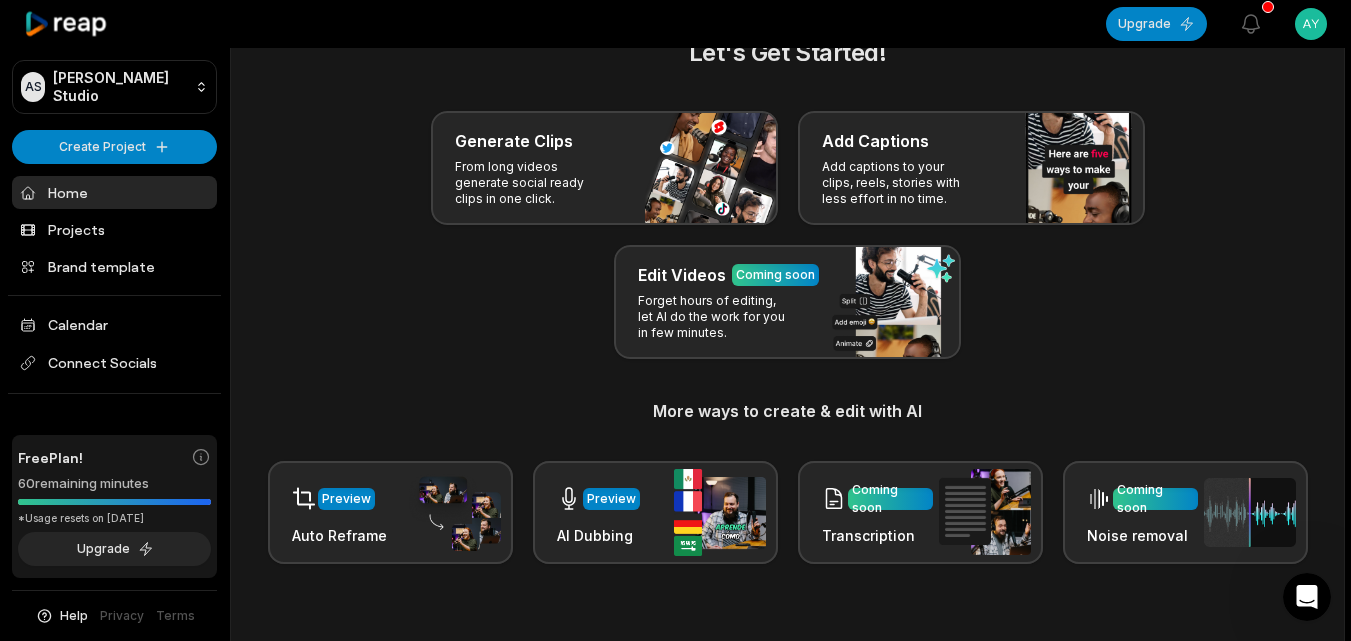 scroll, scrollTop: 100, scrollLeft: 0, axis: vertical 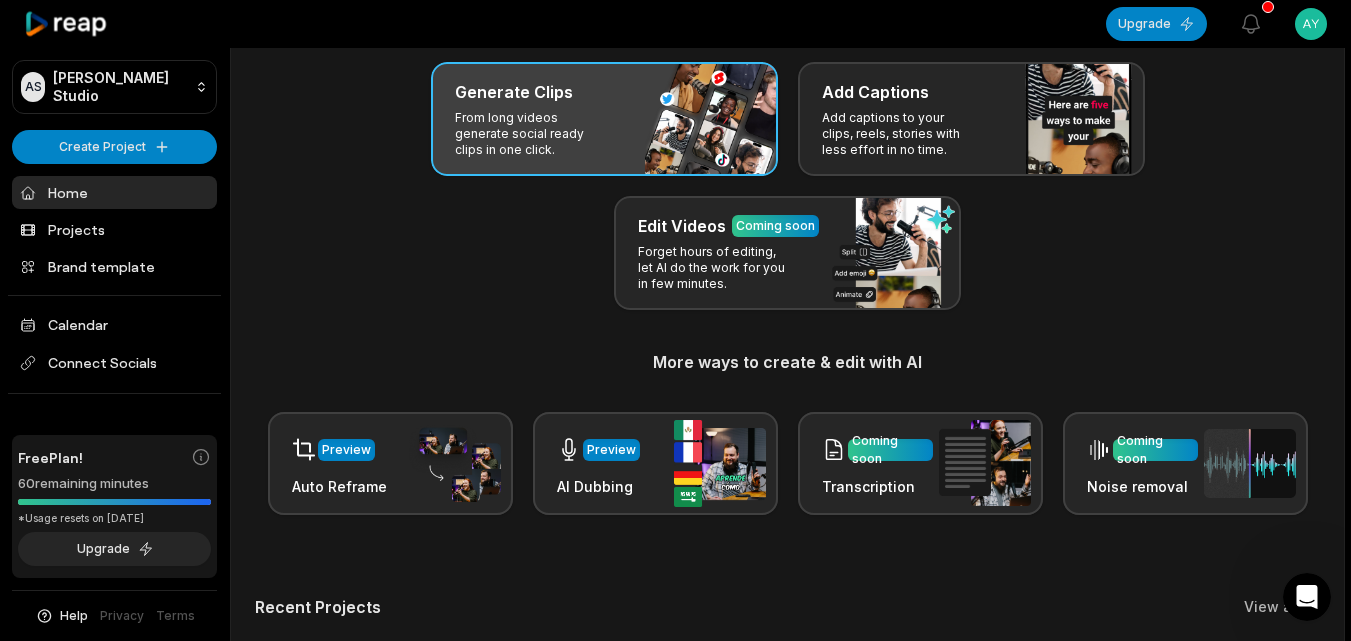 click on "From long videos generate social ready clips in one click." at bounding box center [532, 134] 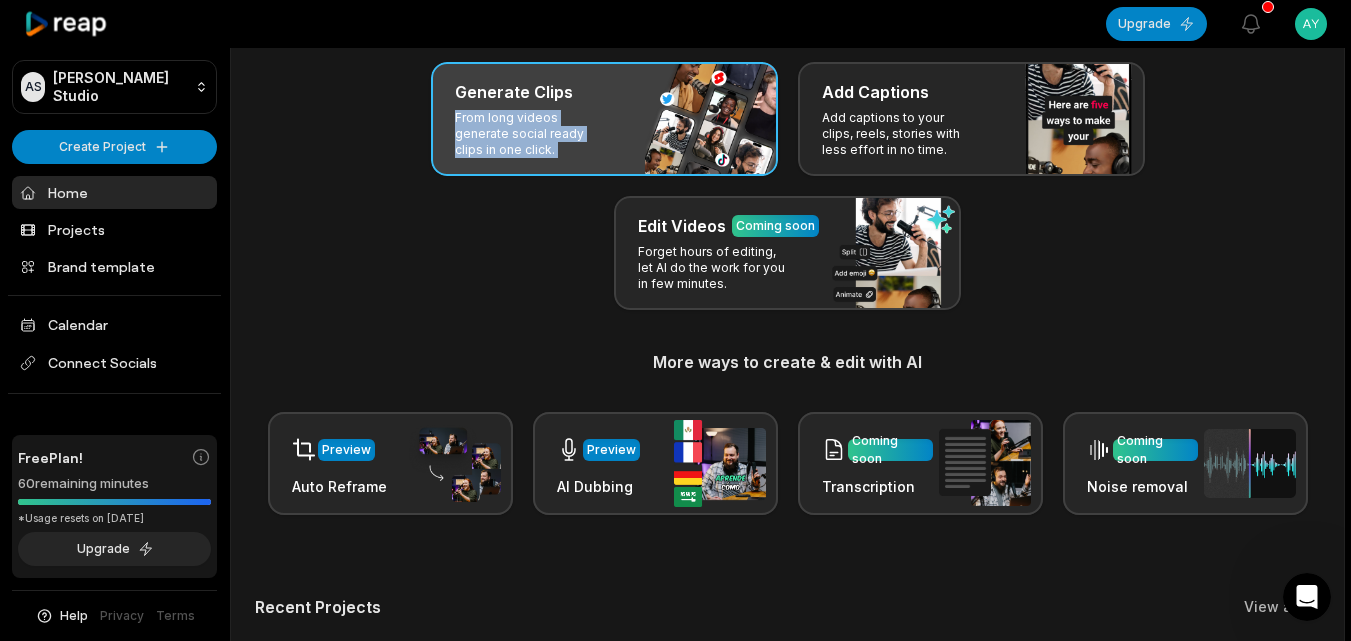 click on "From long videos generate social ready clips in one click." at bounding box center [532, 134] 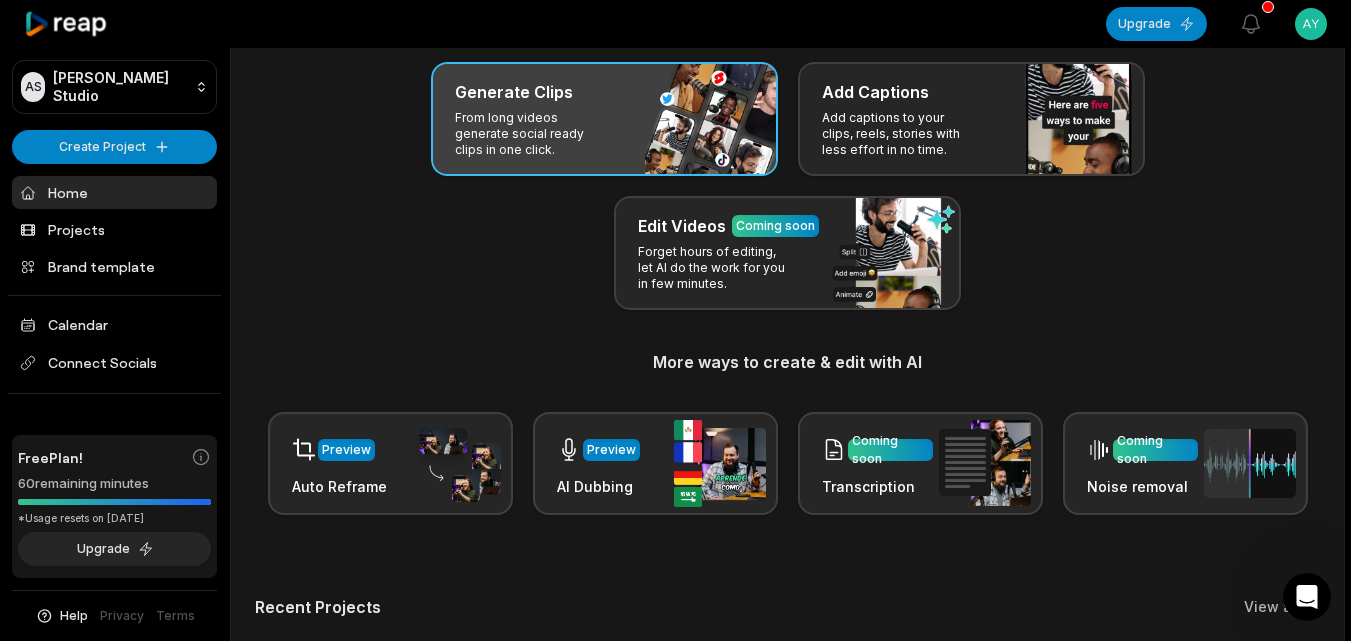 click on "From long videos generate social ready clips in one click." at bounding box center [532, 134] 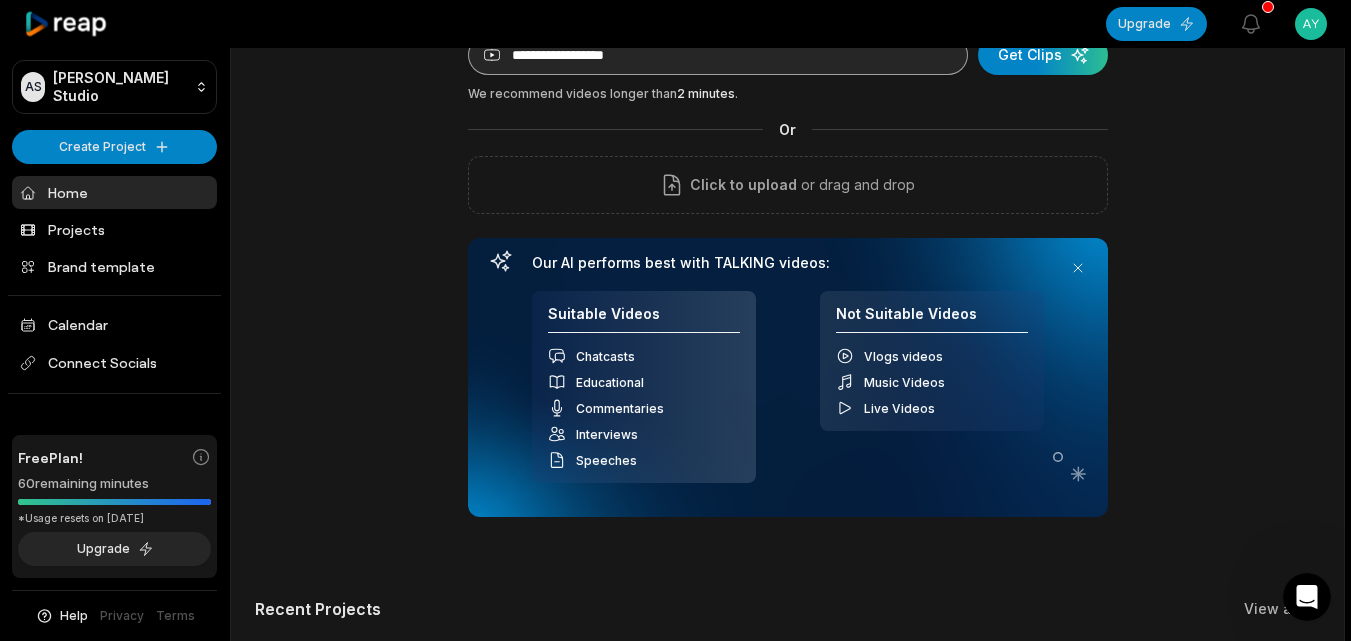 scroll, scrollTop: 0, scrollLeft: 0, axis: both 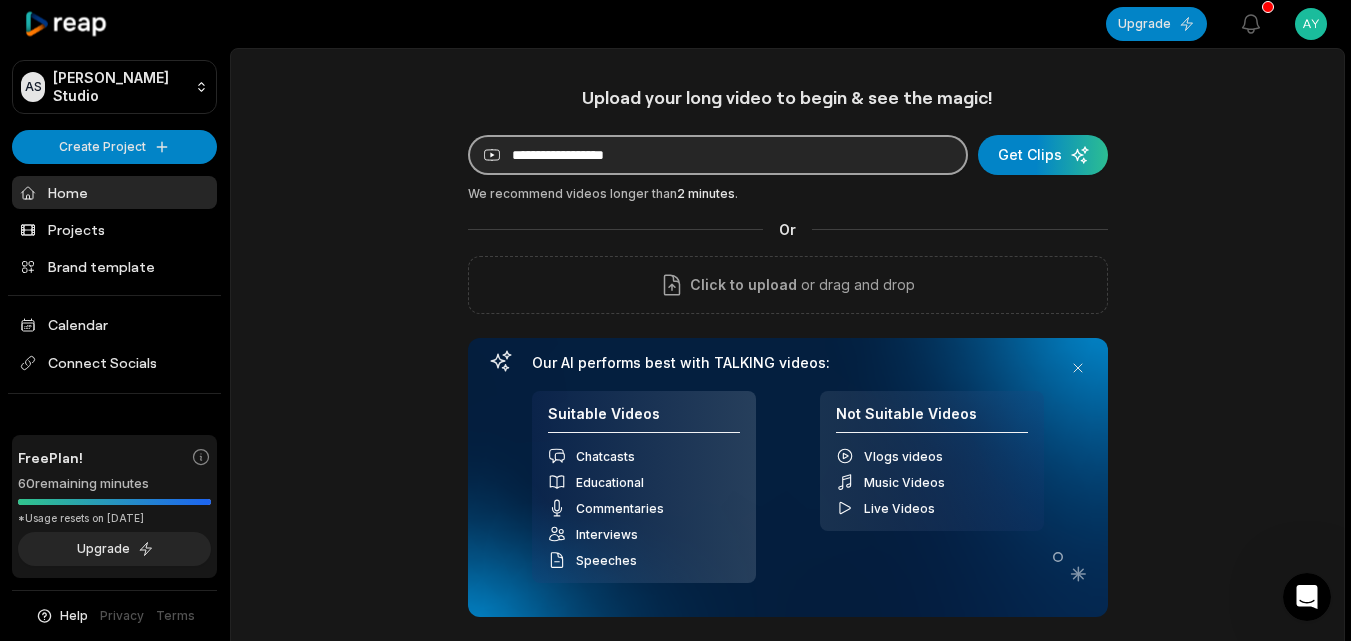 click at bounding box center [718, 155] 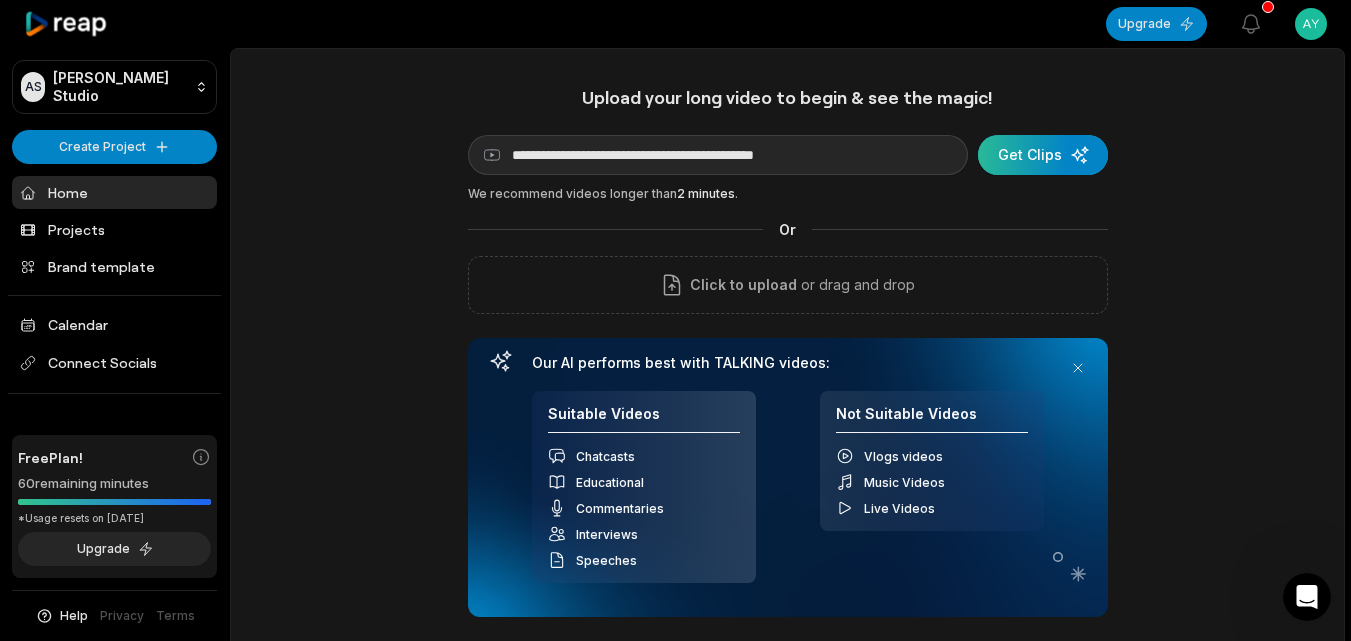 click at bounding box center [1043, 155] 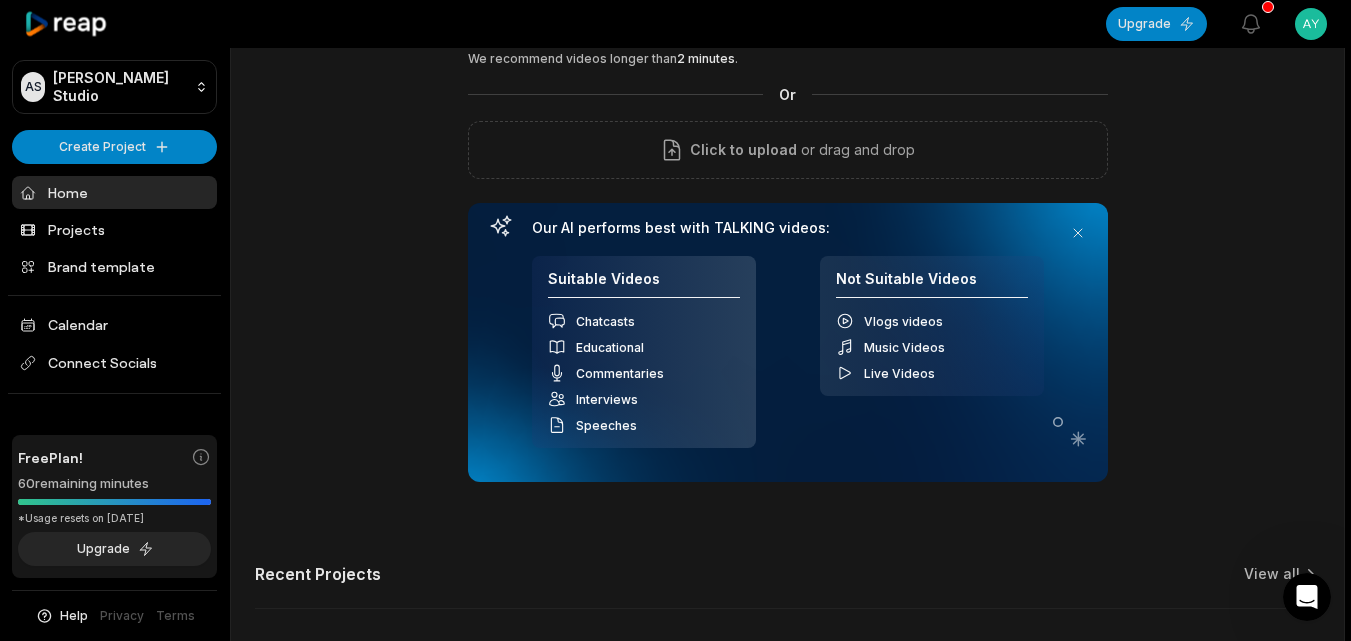 scroll, scrollTop: 0, scrollLeft: 0, axis: both 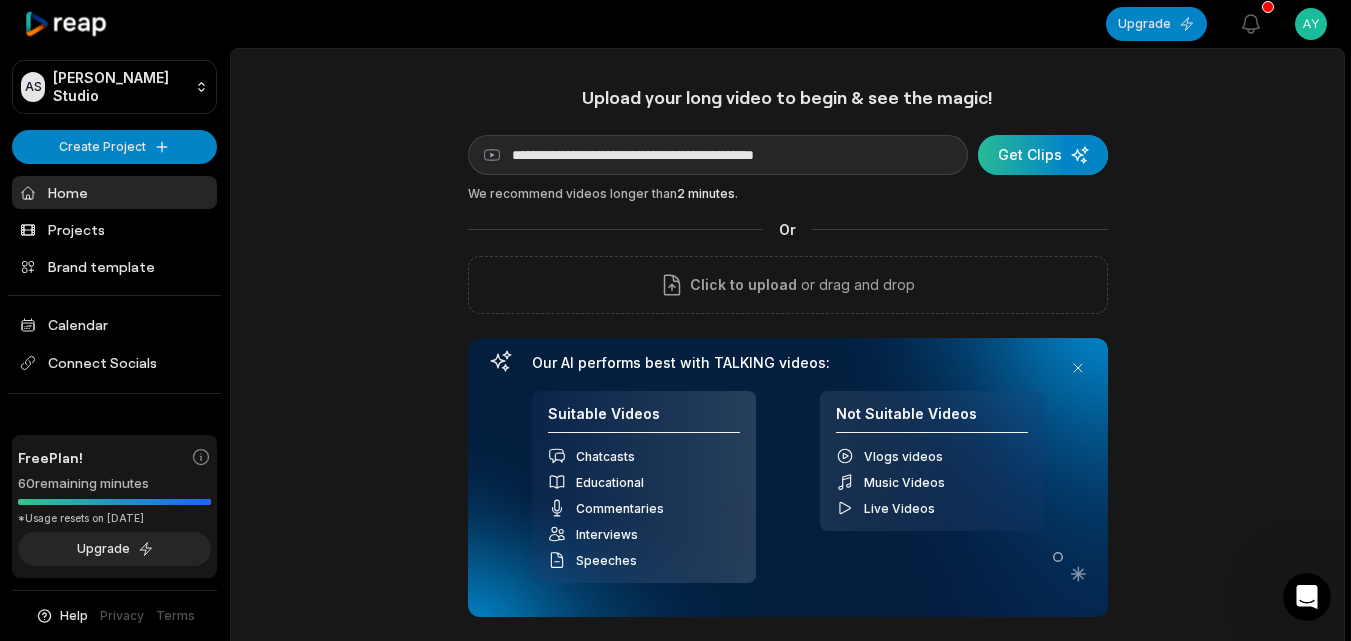 click at bounding box center [1043, 155] 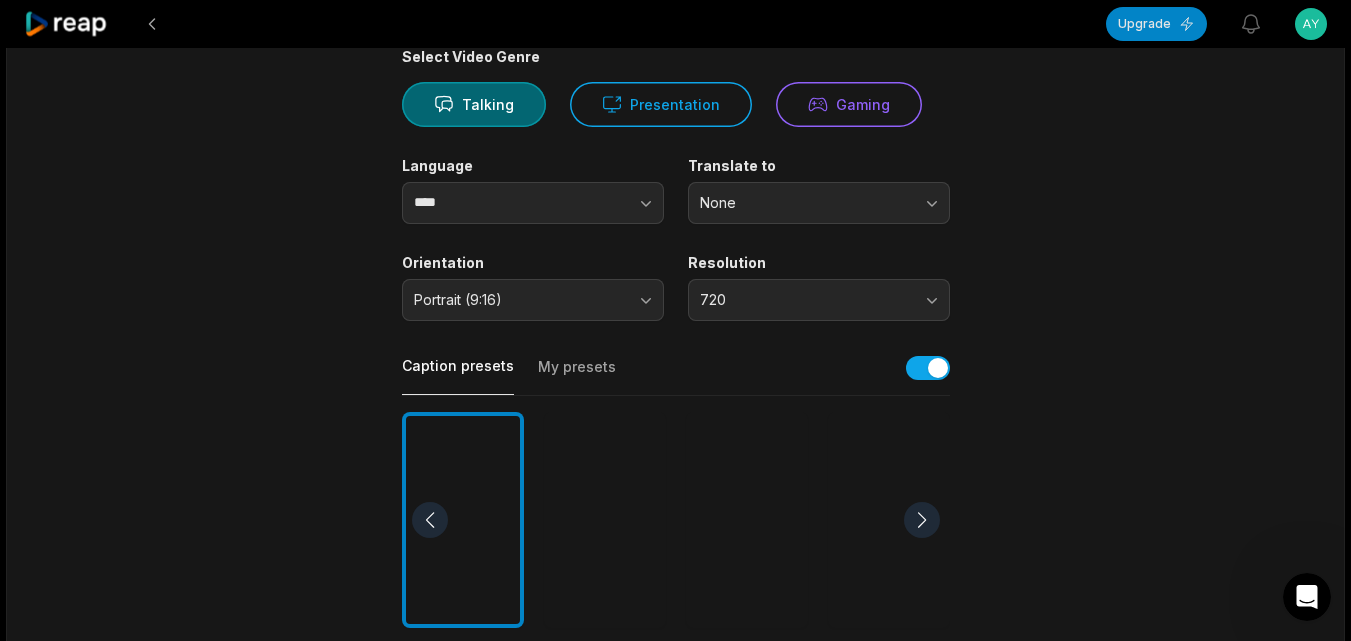 scroll, scrollTop: 200, scrollLeft: 0, axis: vertical 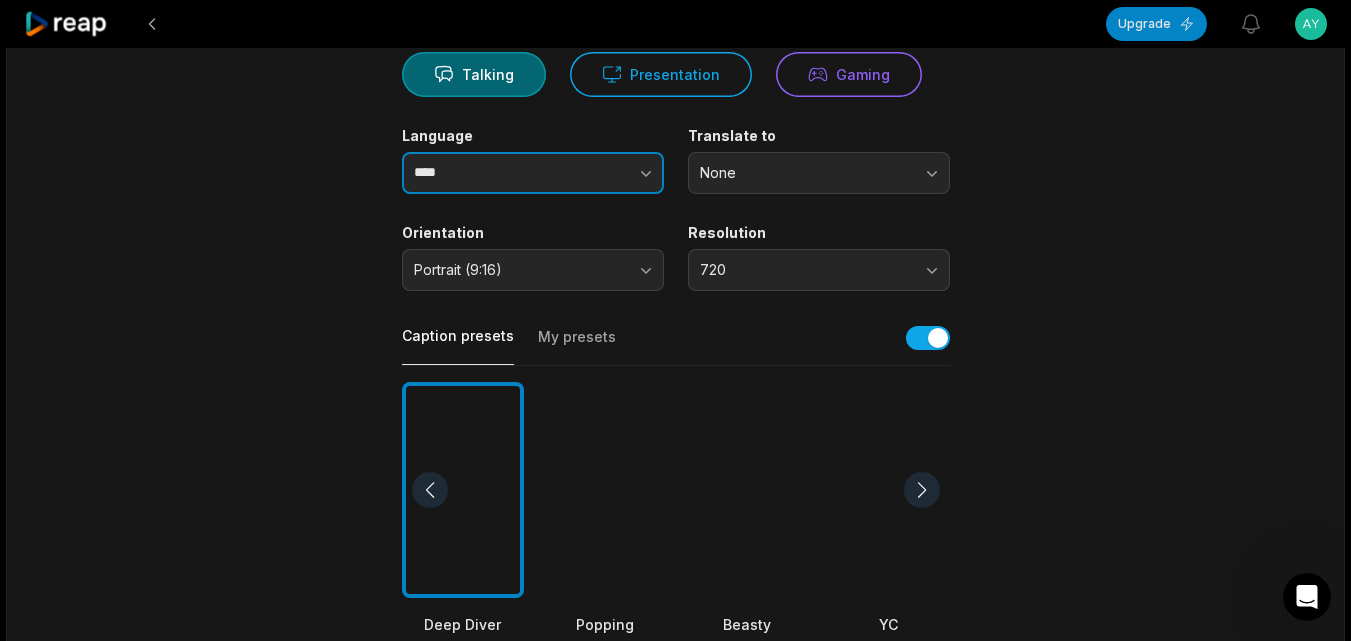 click 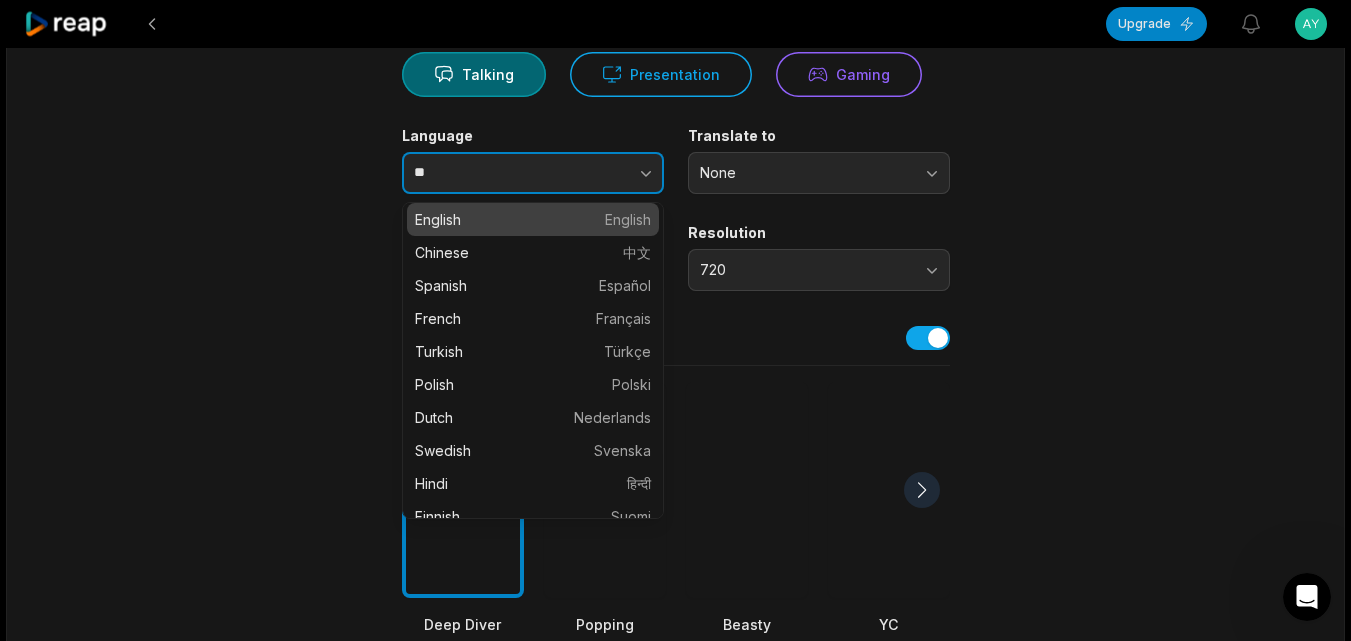scroll, scrollTop: 0, scrollLeft: 0, axis: both 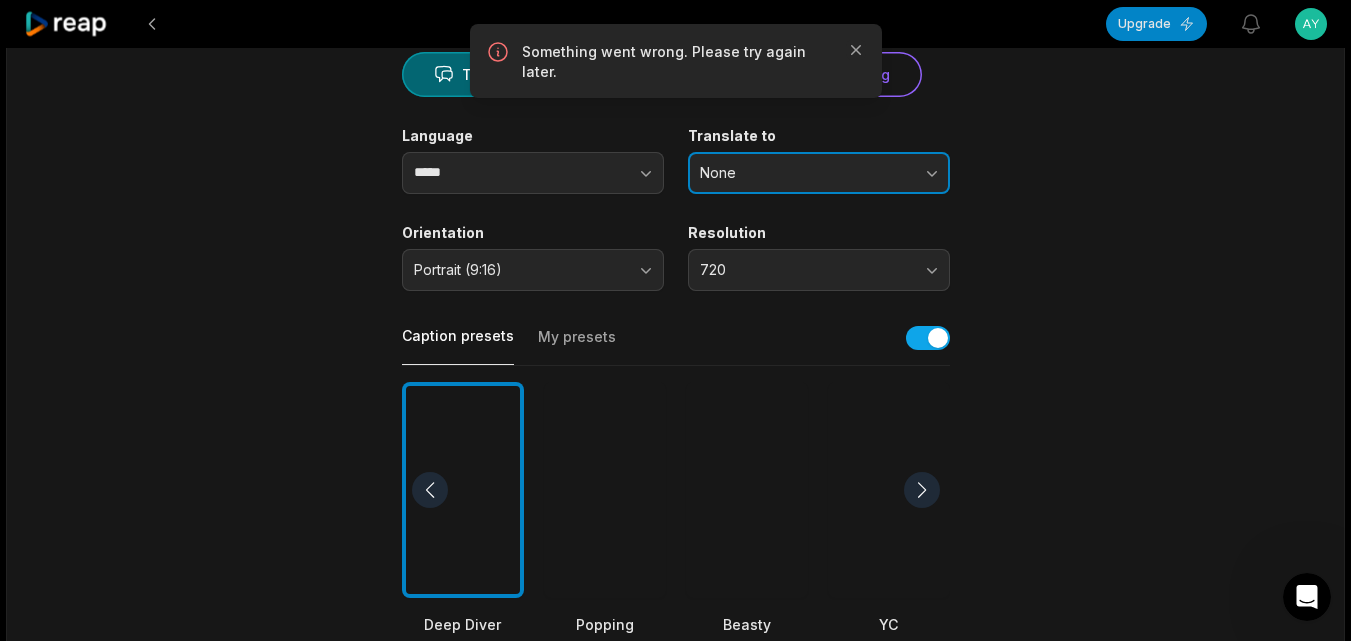 click on "None" at bounding box center (805, 173) 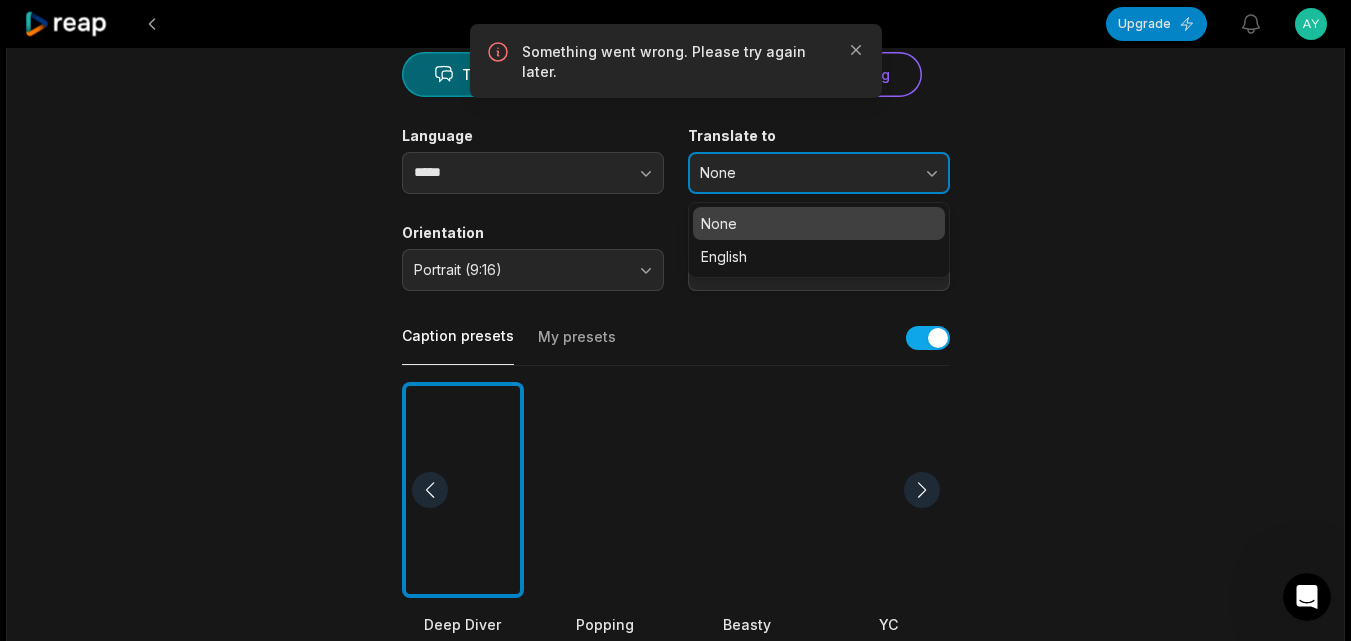click on "None" at bounding box center (819, 173) 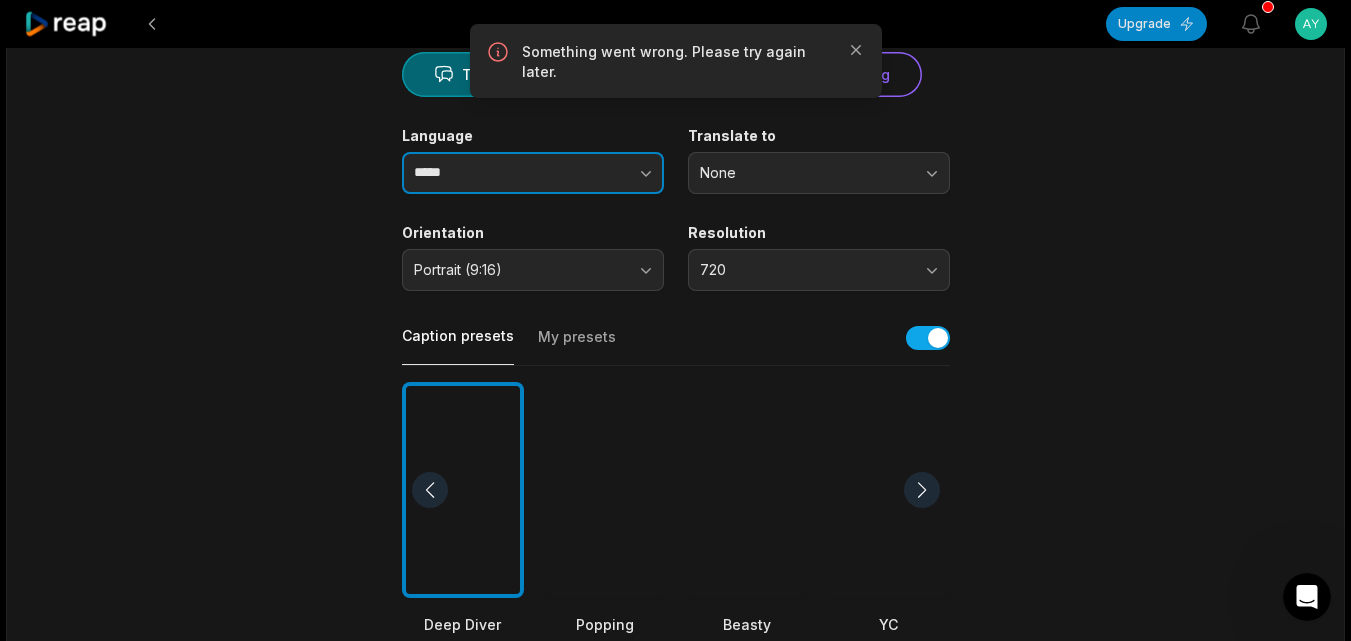 click on "*****" at bounding box center (533, 173) 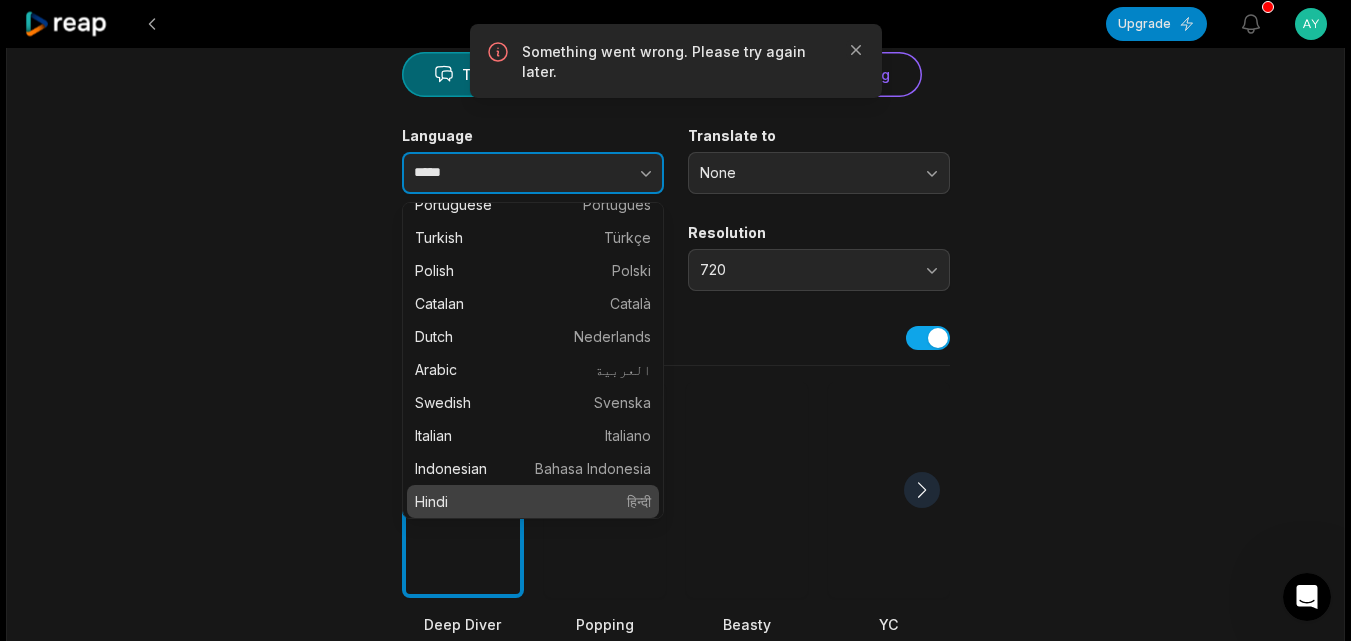 scroll, scrollTop: 0, scrollLeft: 0, axis: both 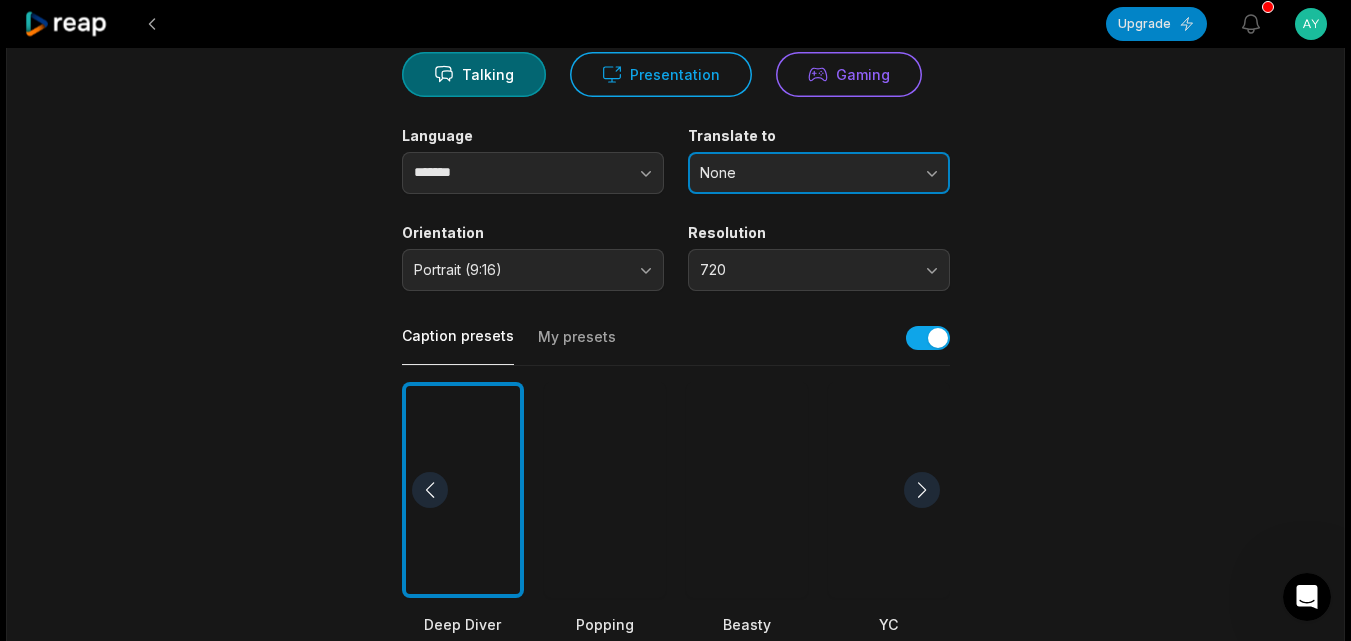 click on "None" at bounding box center [819, 173] 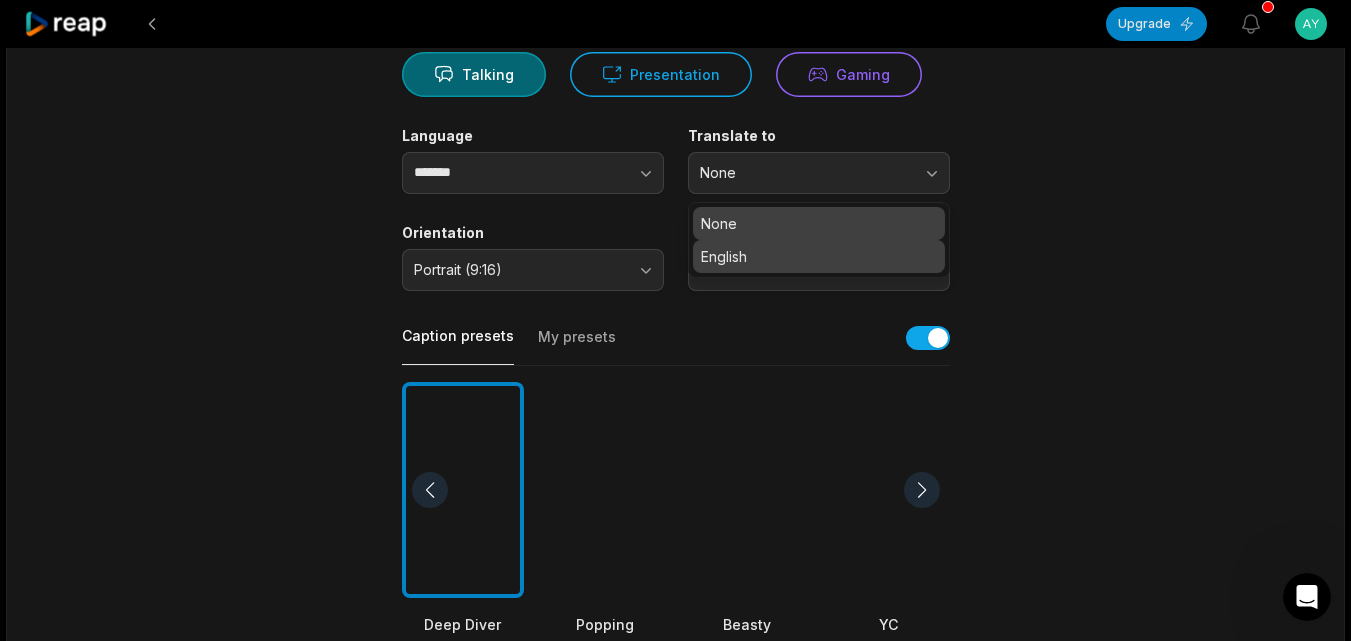 drag, startPoint x: 749, startPoint y: 250, endPoint x: 644, endPoint y: 277, distance: 108.41586 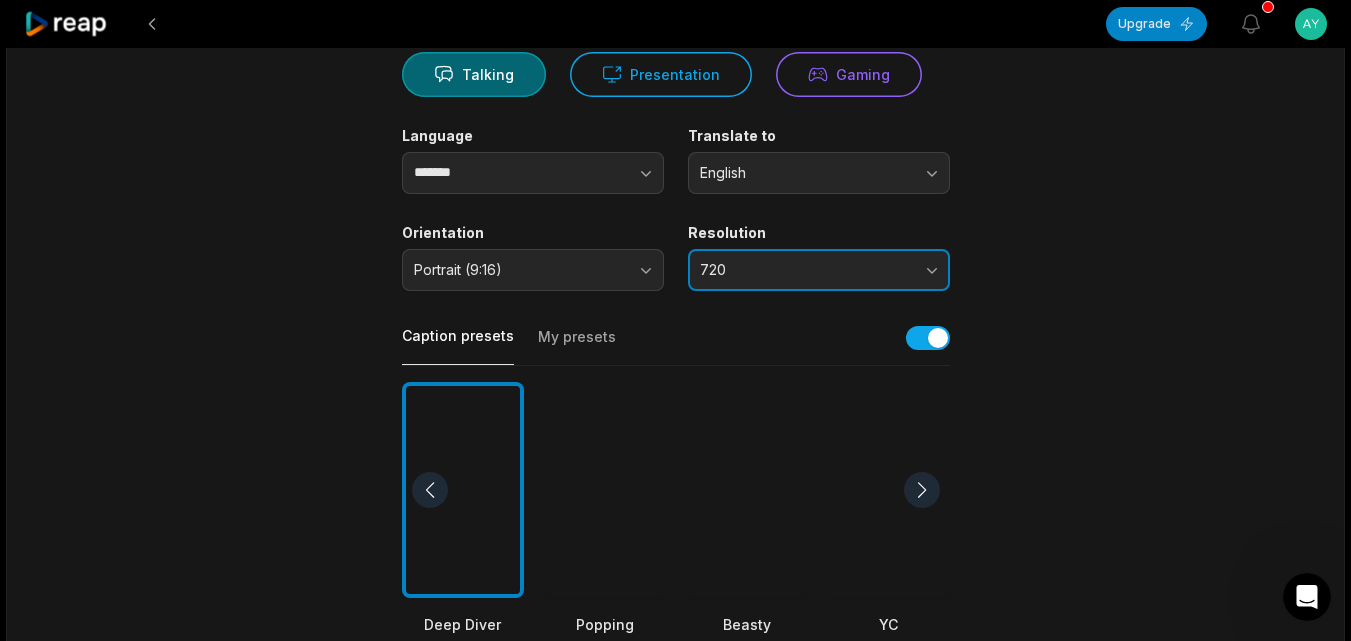 click on "720" at bounding box center (805, 270) 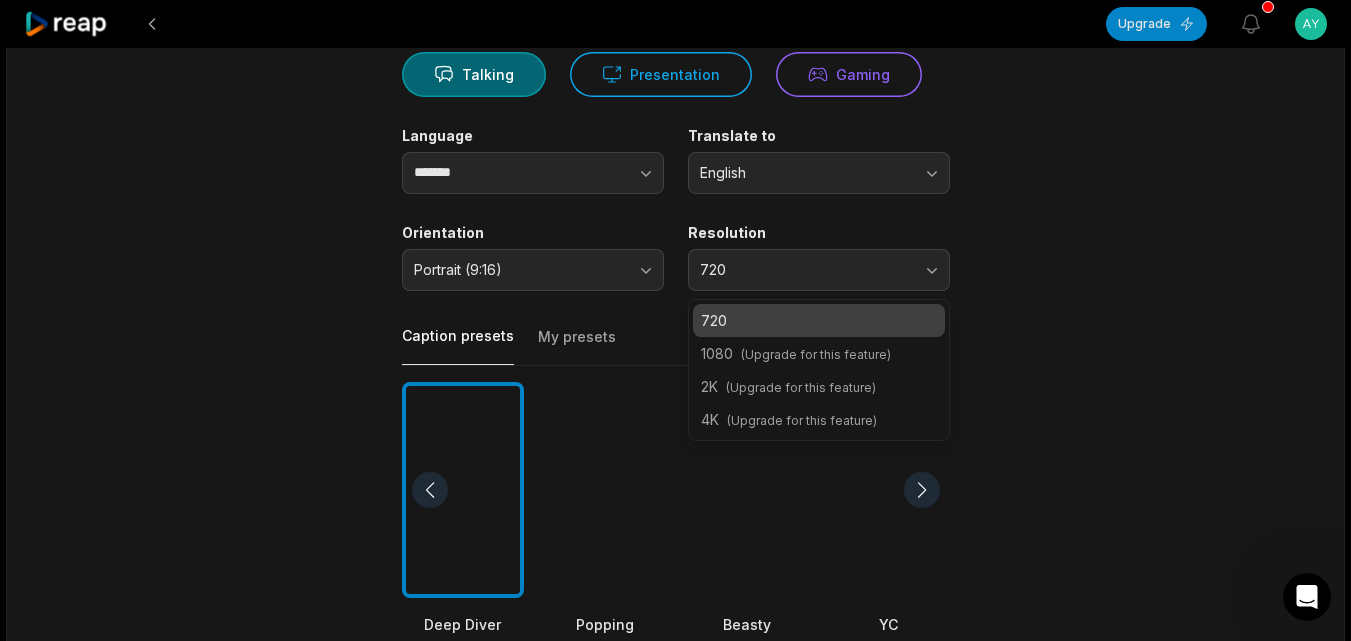 click on "720" at bounding box center (819, 320) 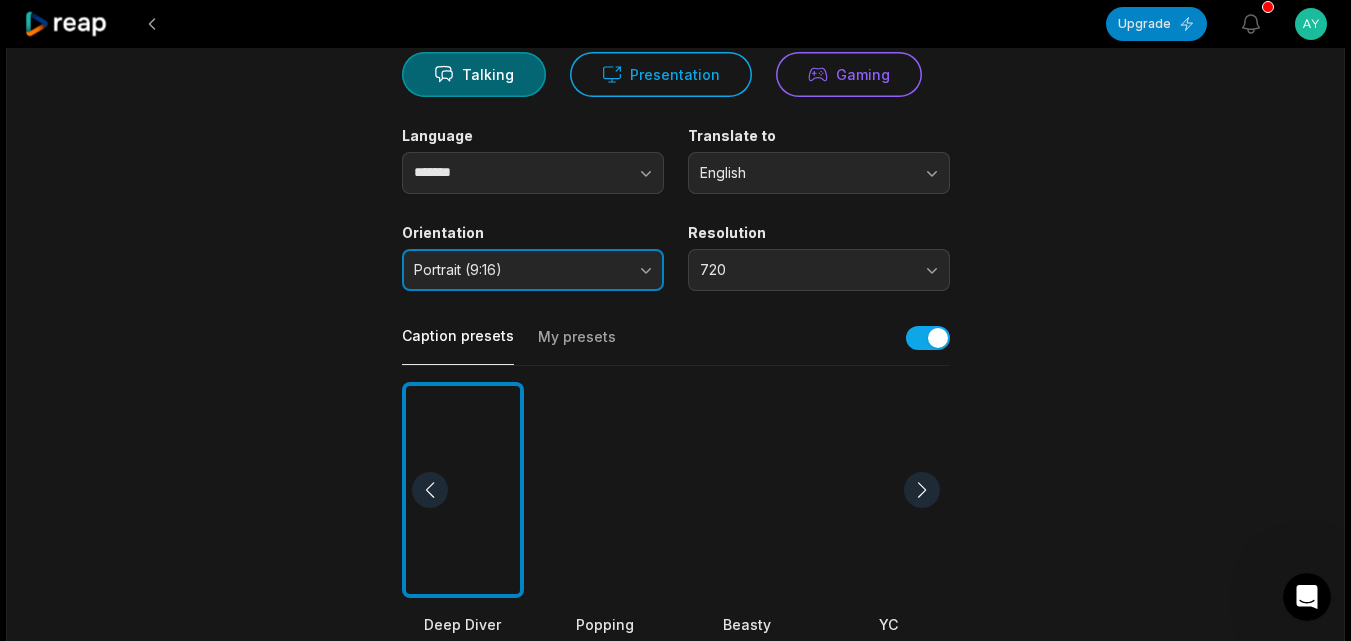 click on "Portrait (9:16)" at bounding box center (519, 270) 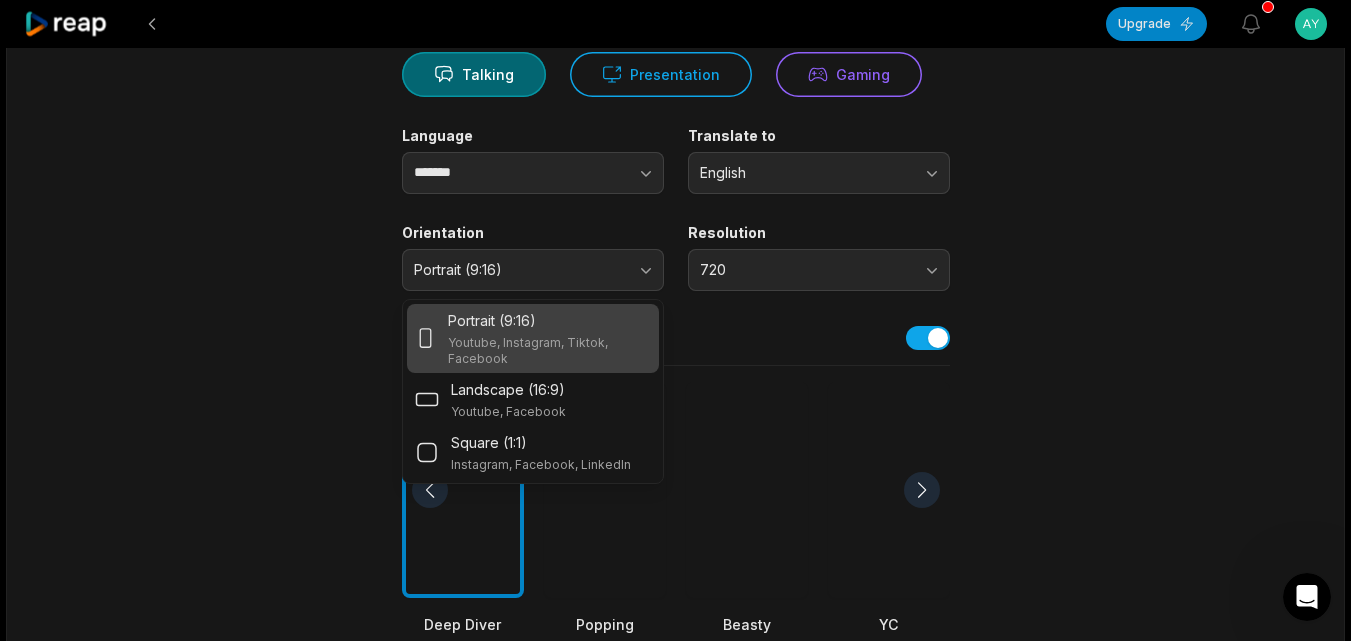 click on "Youtube, Instagram, Tiktok, Facebook" at bounding box center (549, 351) 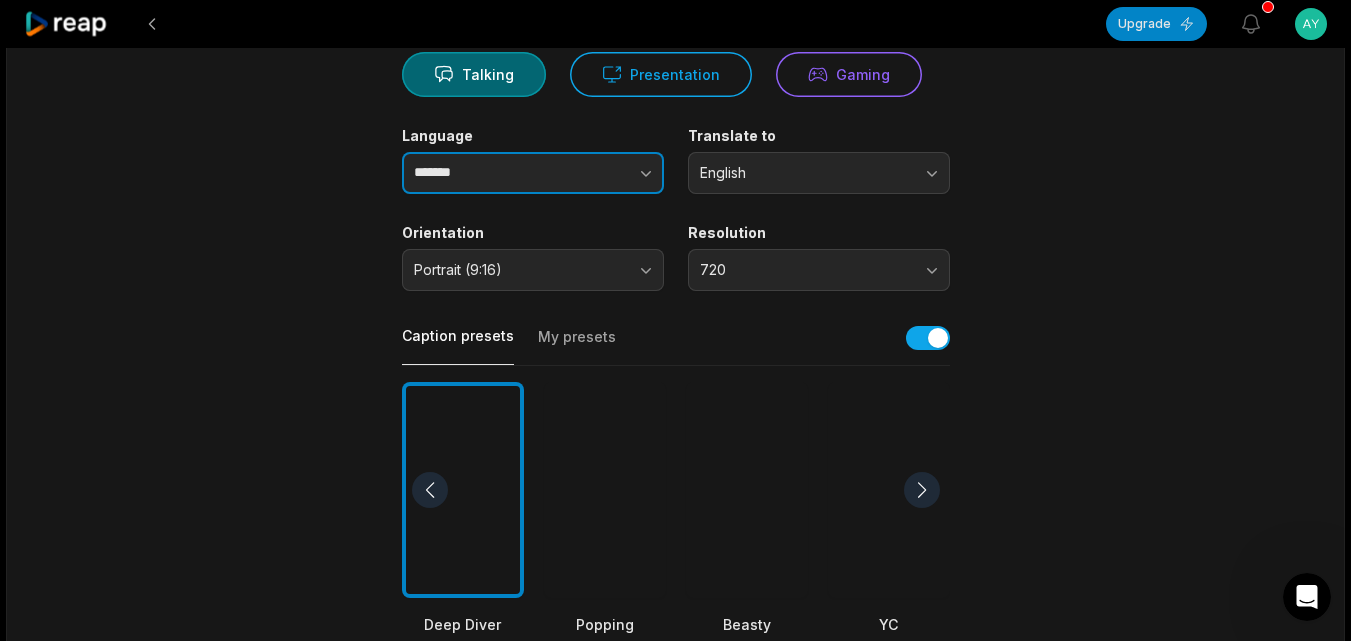 click at bounding box center (606, 173) 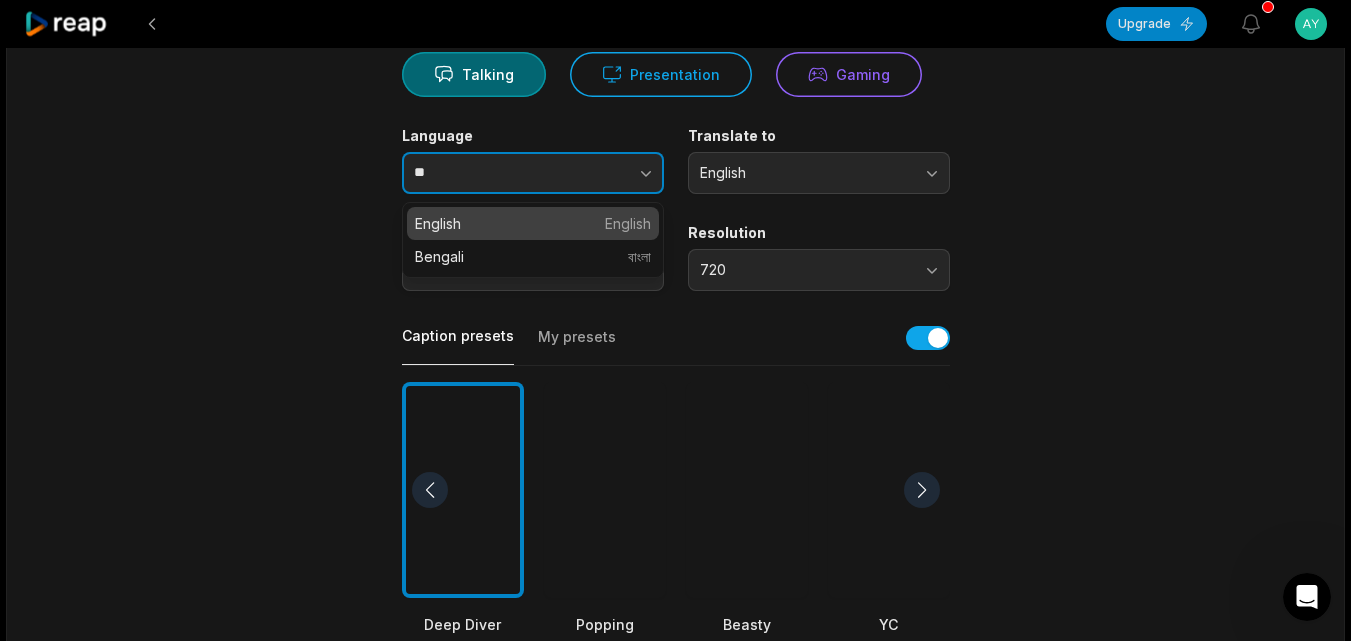 type on "*" 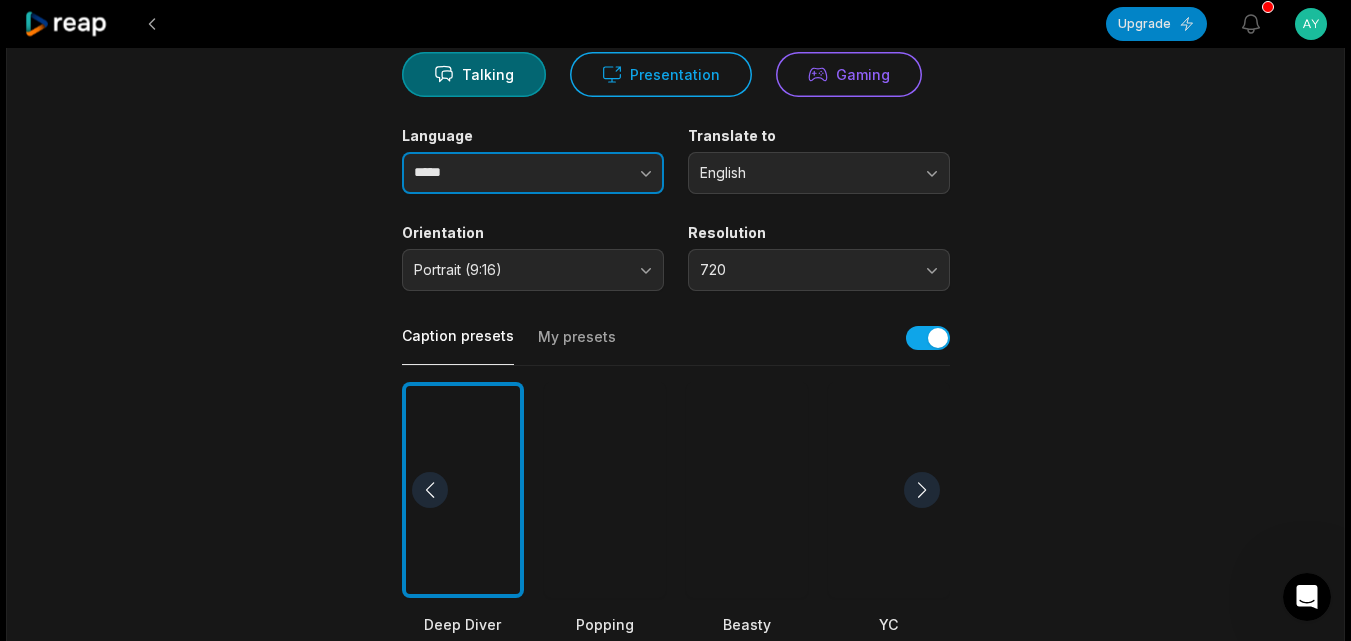 type on "*****" 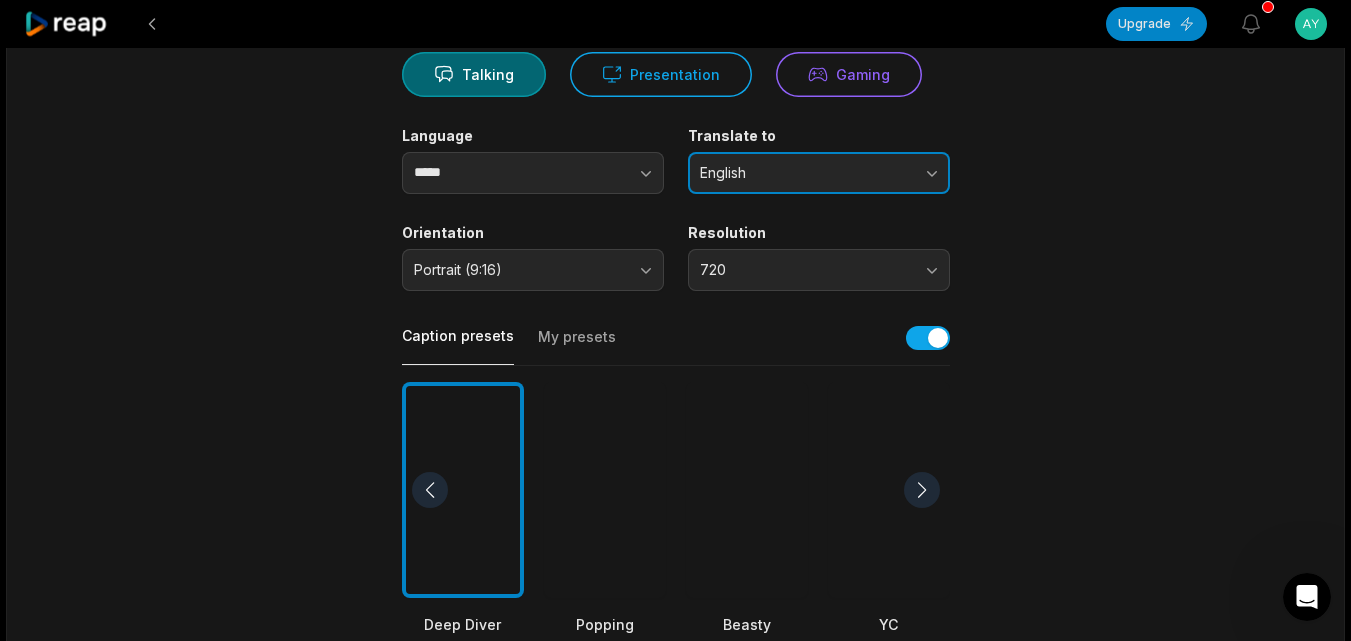 click on "English" at bounding box center [805, 173] 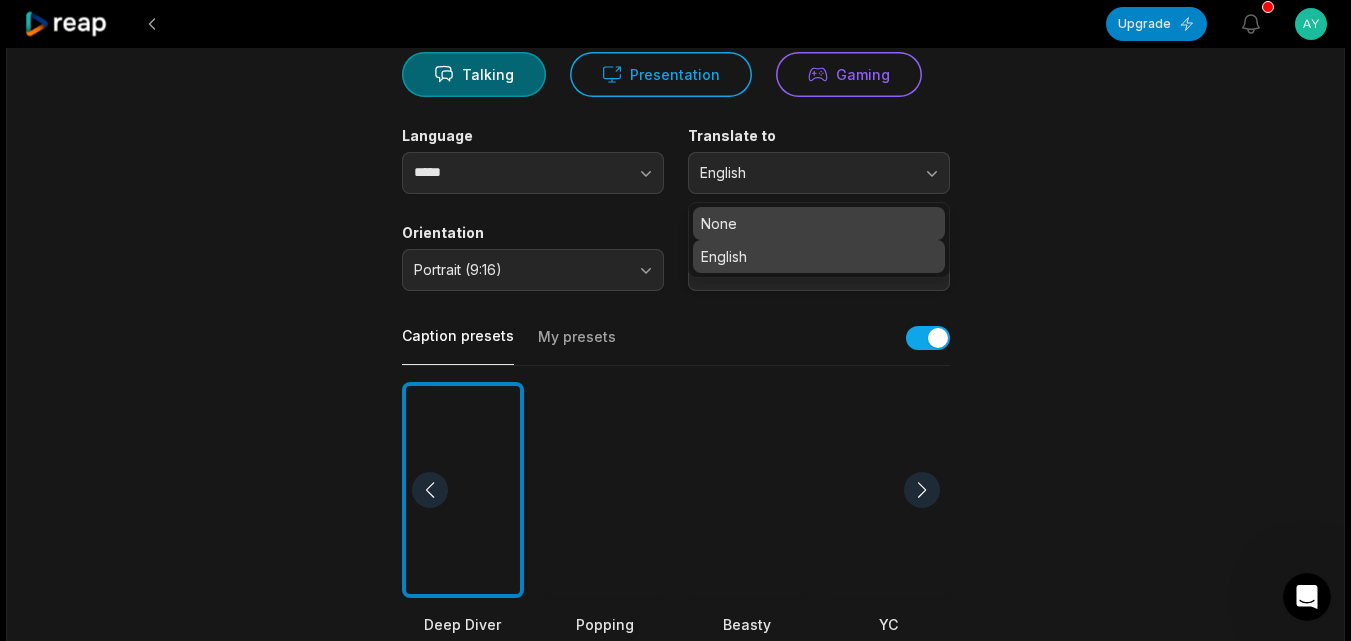 click on "None" at bounding box center (819, 223) 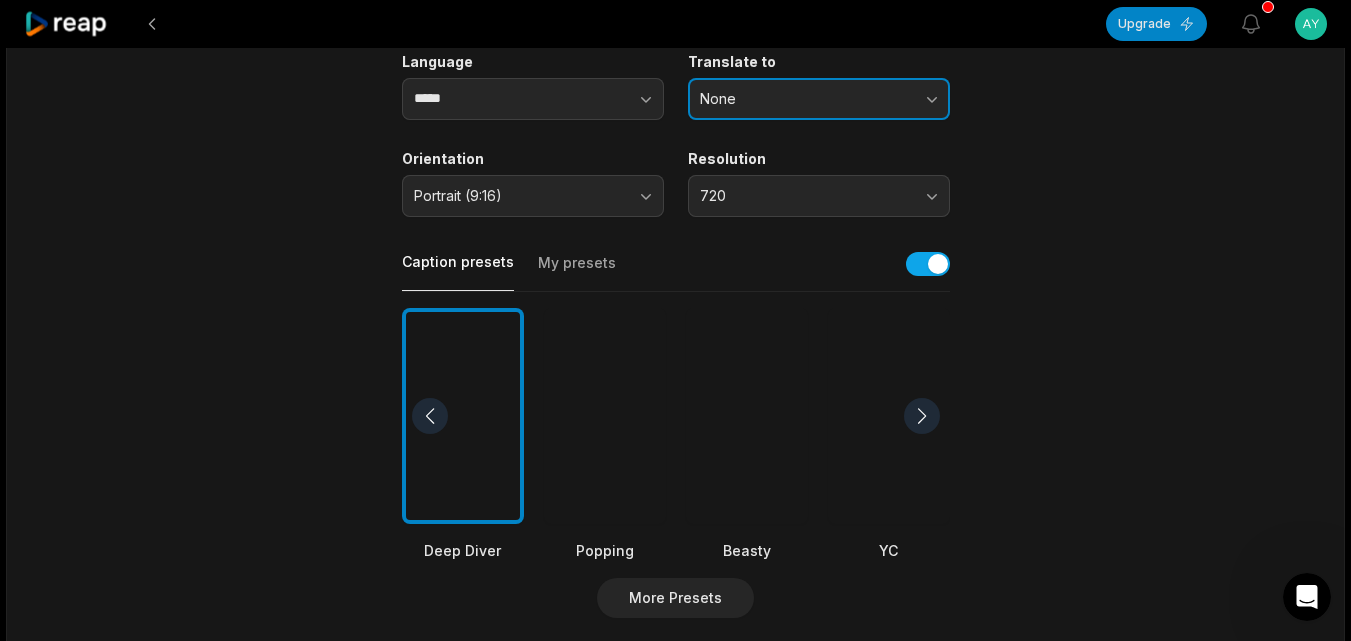 scroll, scrollTop: 400, scrollLeft: 0, axis: vertical 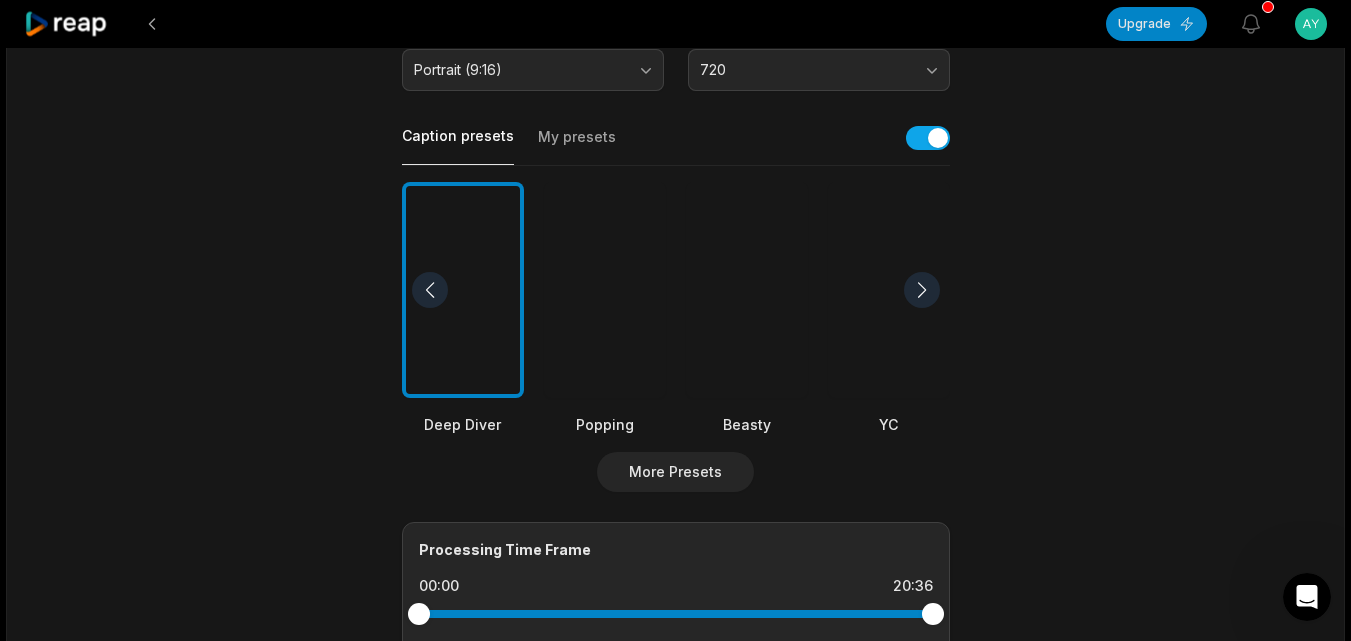 click at bounding box center (605, 290) 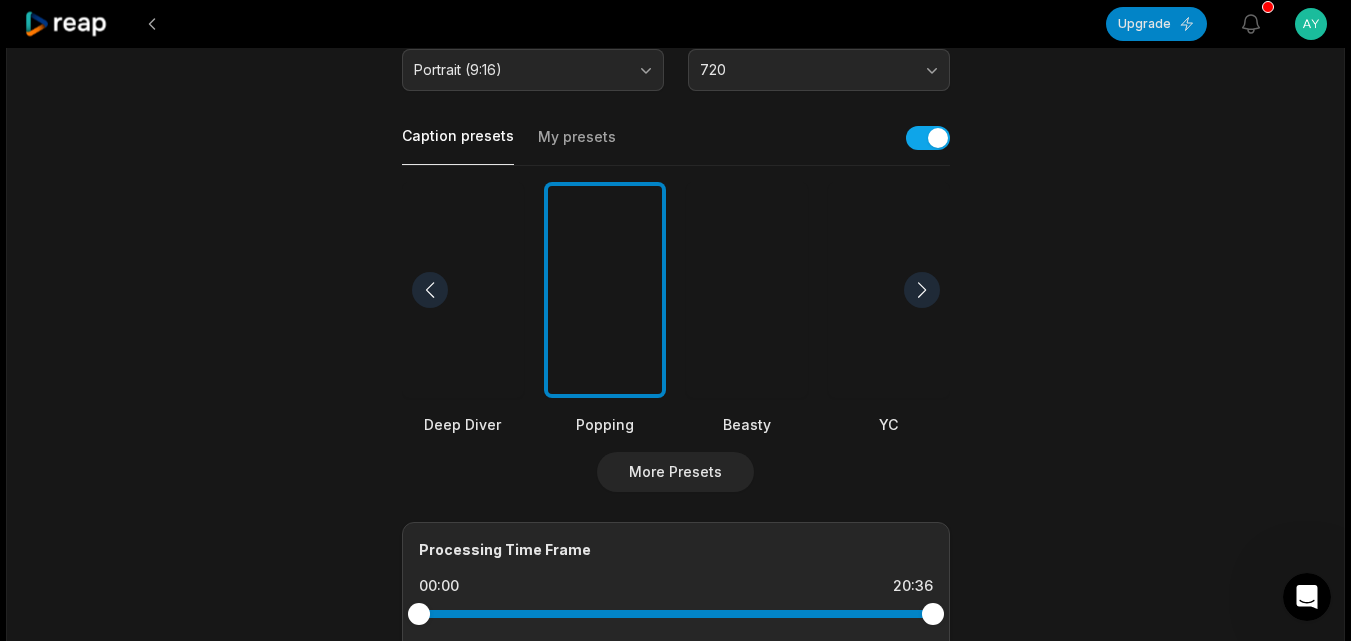 click at bounding box center (463, 290) 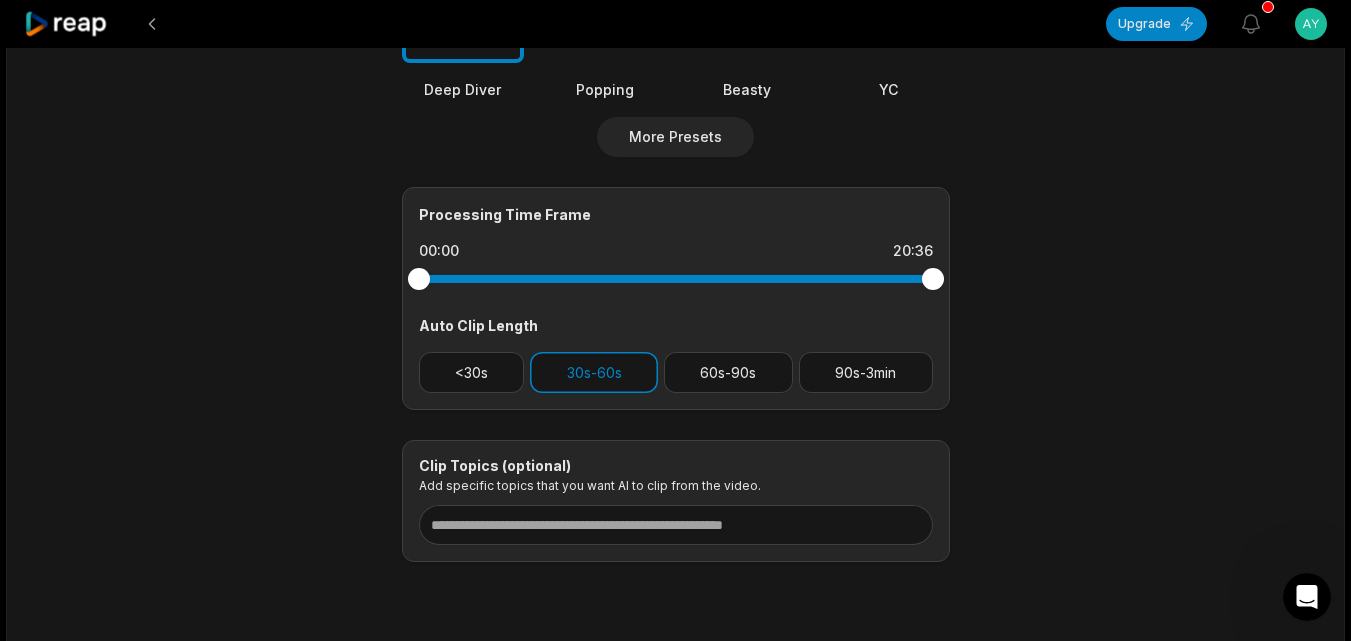 scroll, scrollTop: 700, scrollLeft: 0, axis: vertical 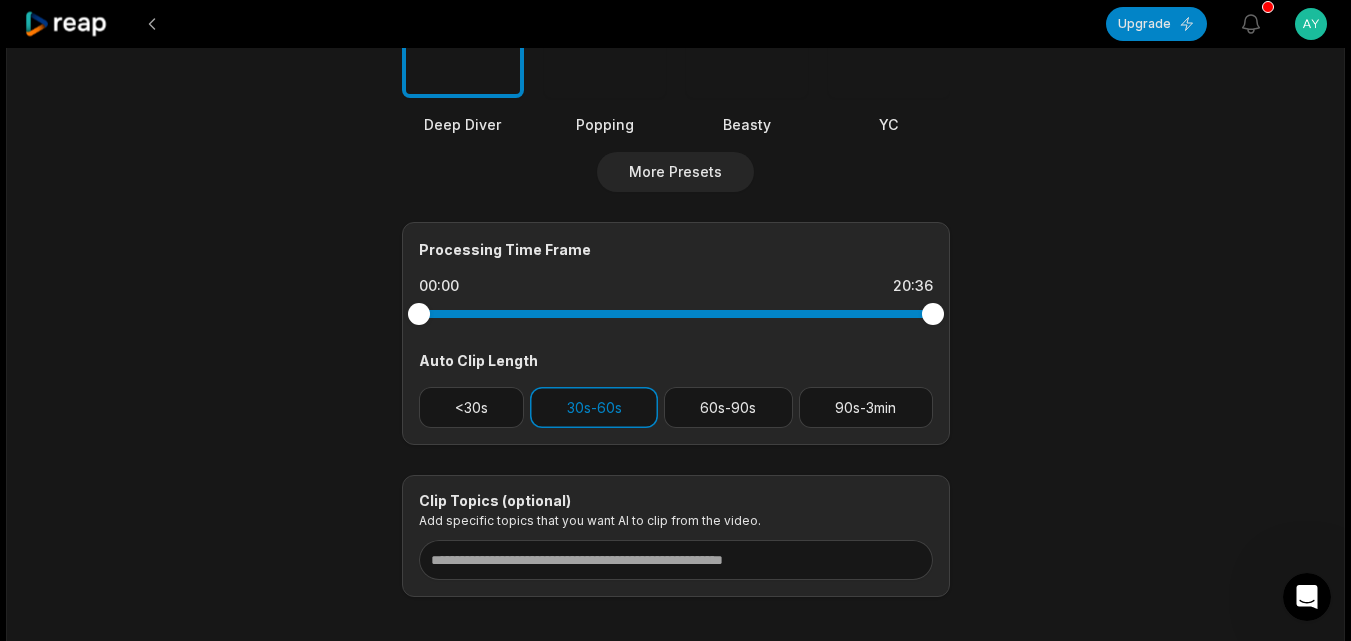 drag, startPoint x: 481, startPoint y: 405, endPoint x: 530, endPoint y: 380, distance: 55.00909 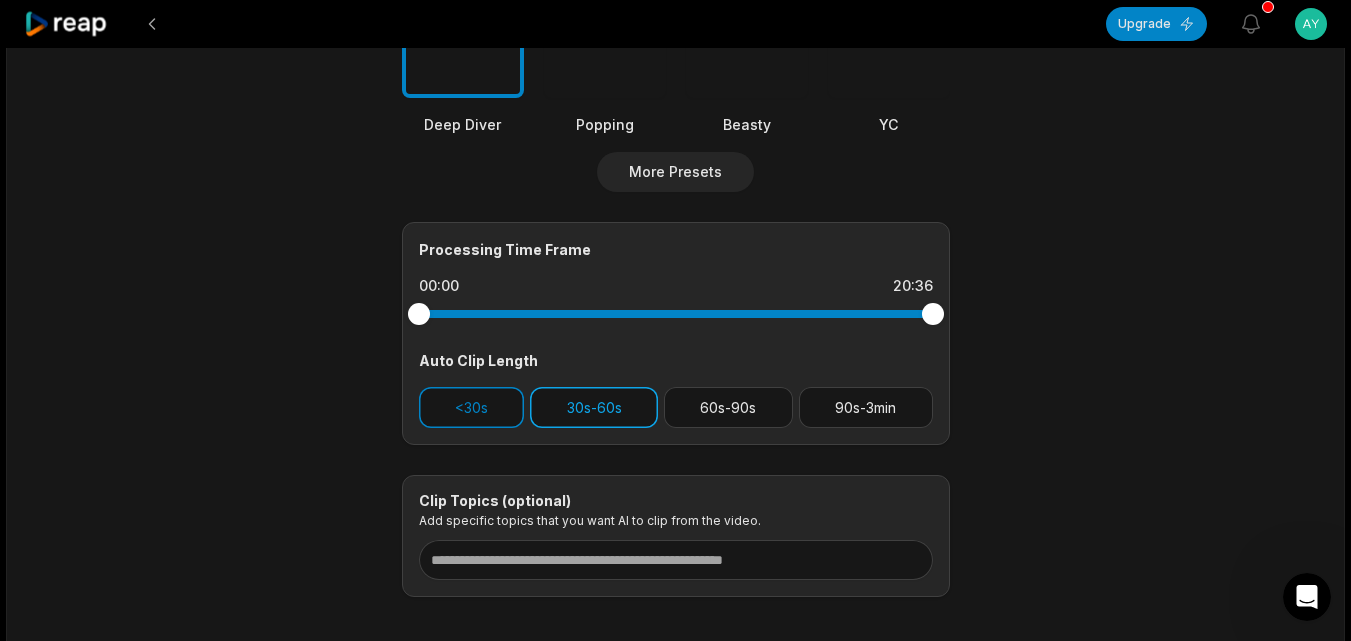 click on "30s-60s" at bounding box center (594, 407) 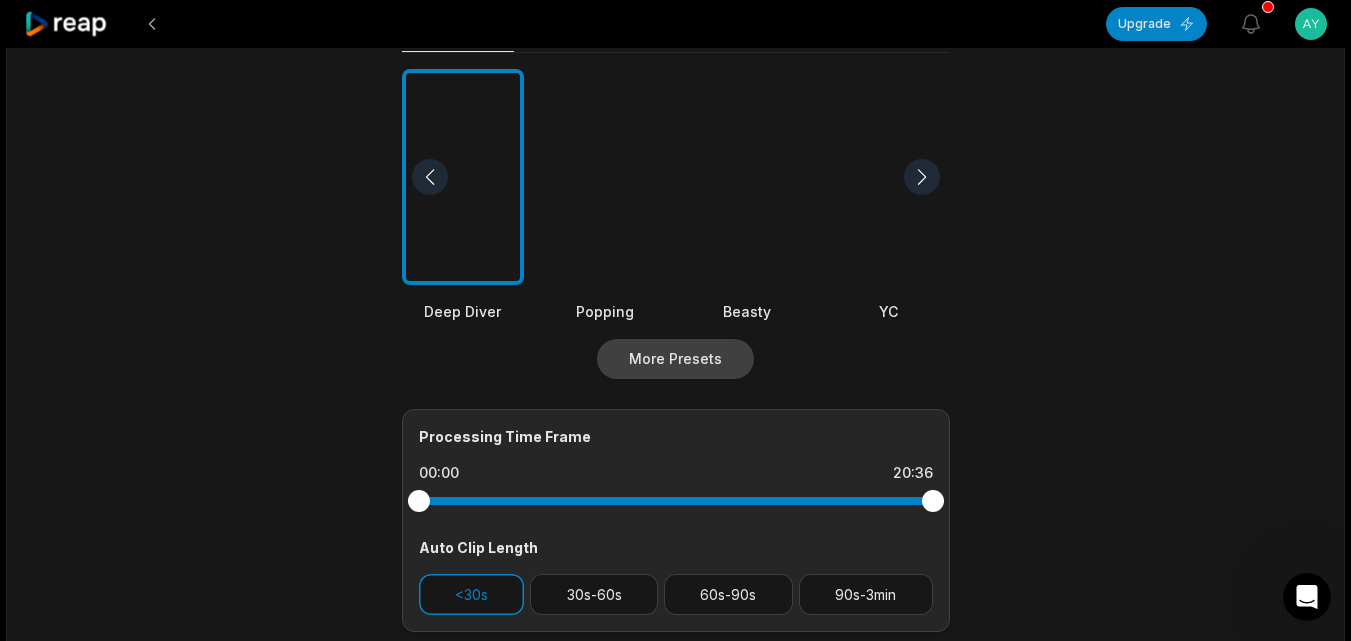 scroll, scrollTop: 500, scrollLeft: 0, axis: vertical 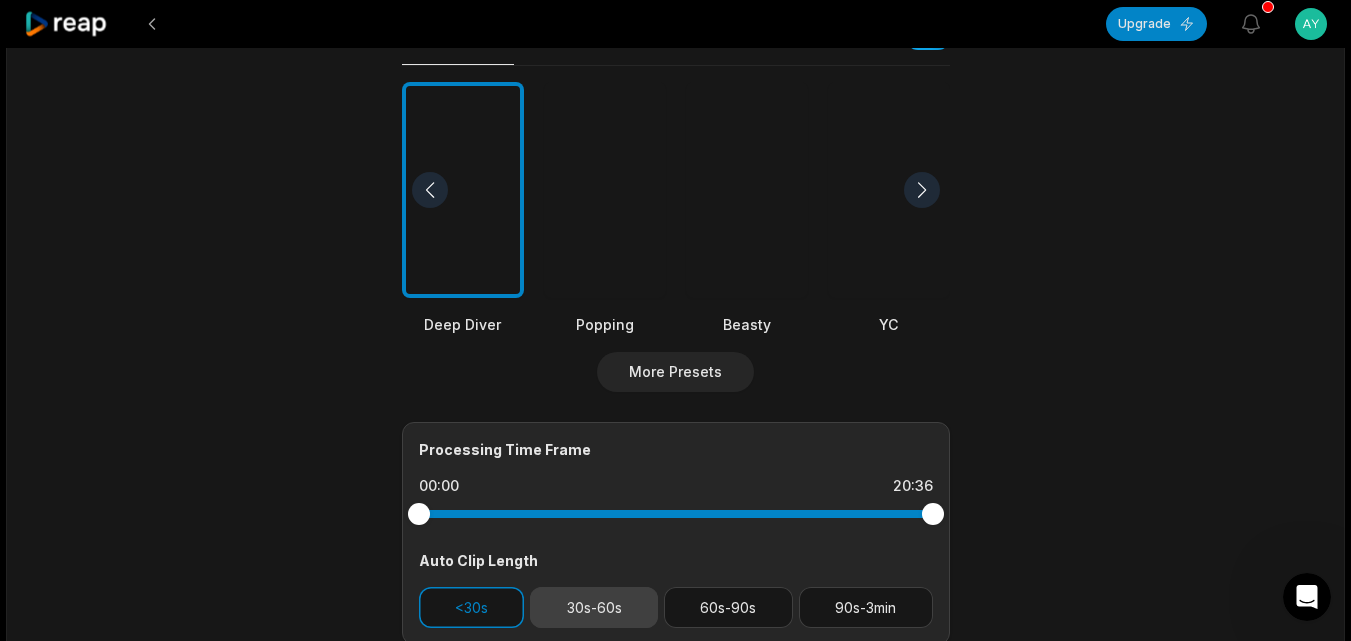 click on "30s-60s" at bounding box center [594, 607] 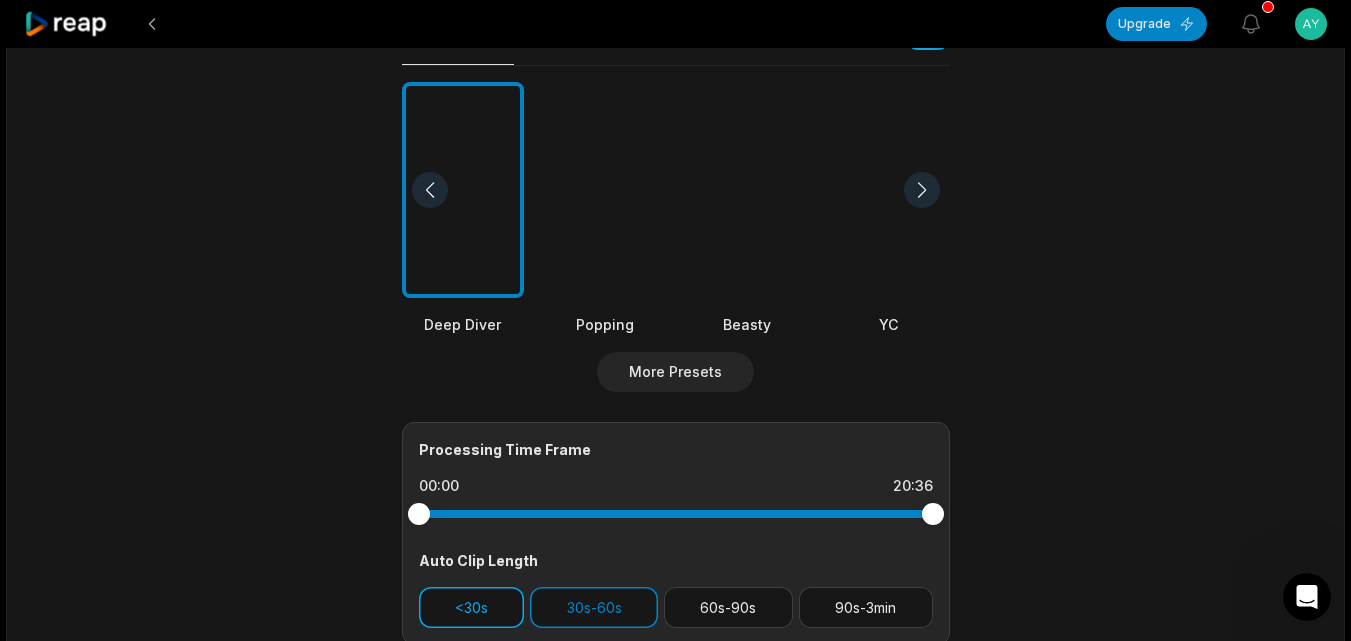 click on "<30s" at bounding box center (472, 607) 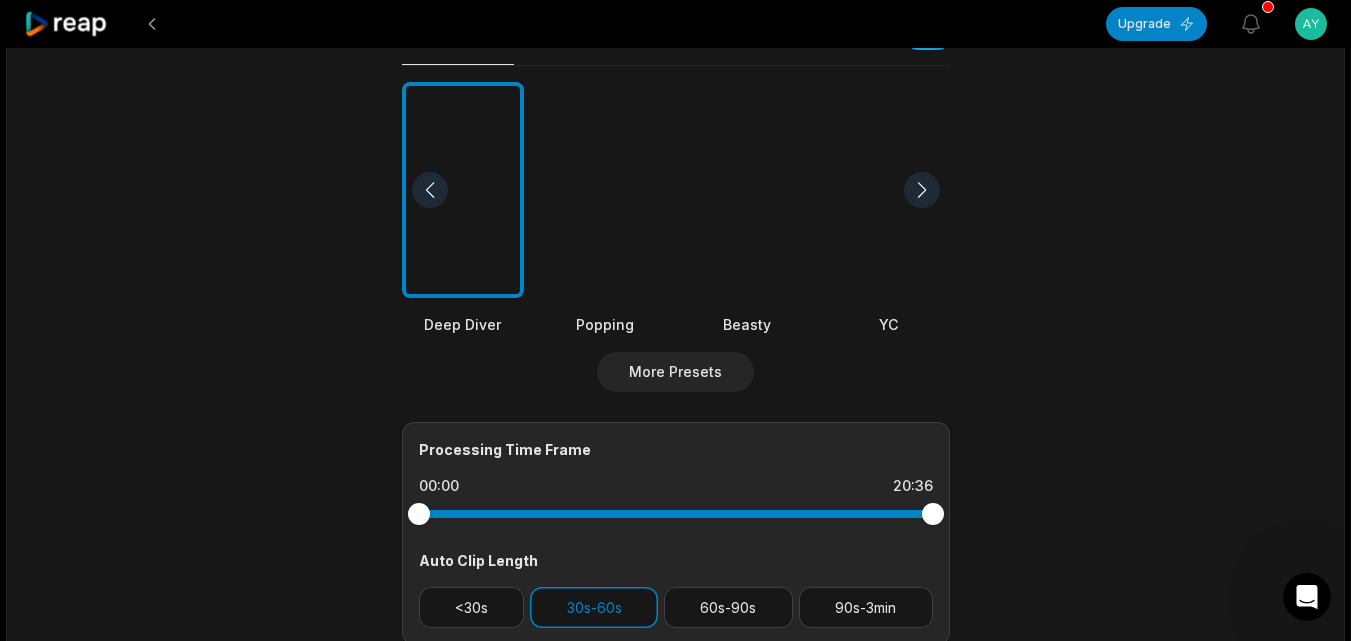 click at bounding box center (922, 190) 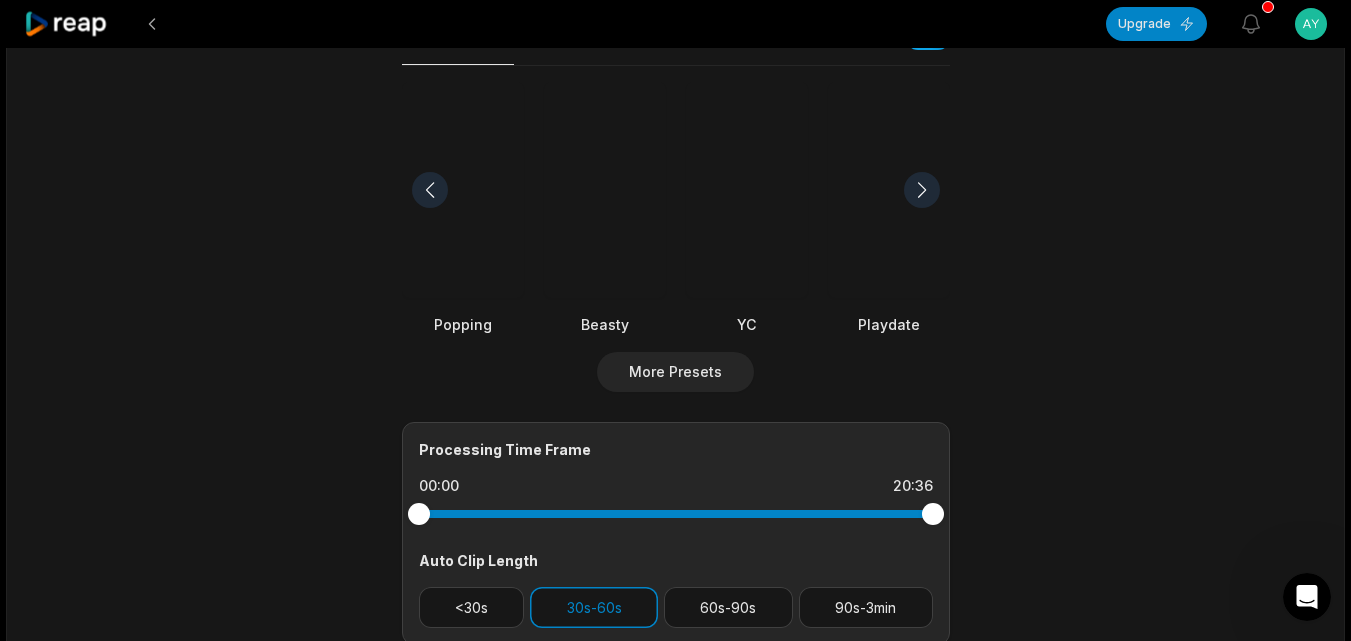 click at bounding box center [922, 190] 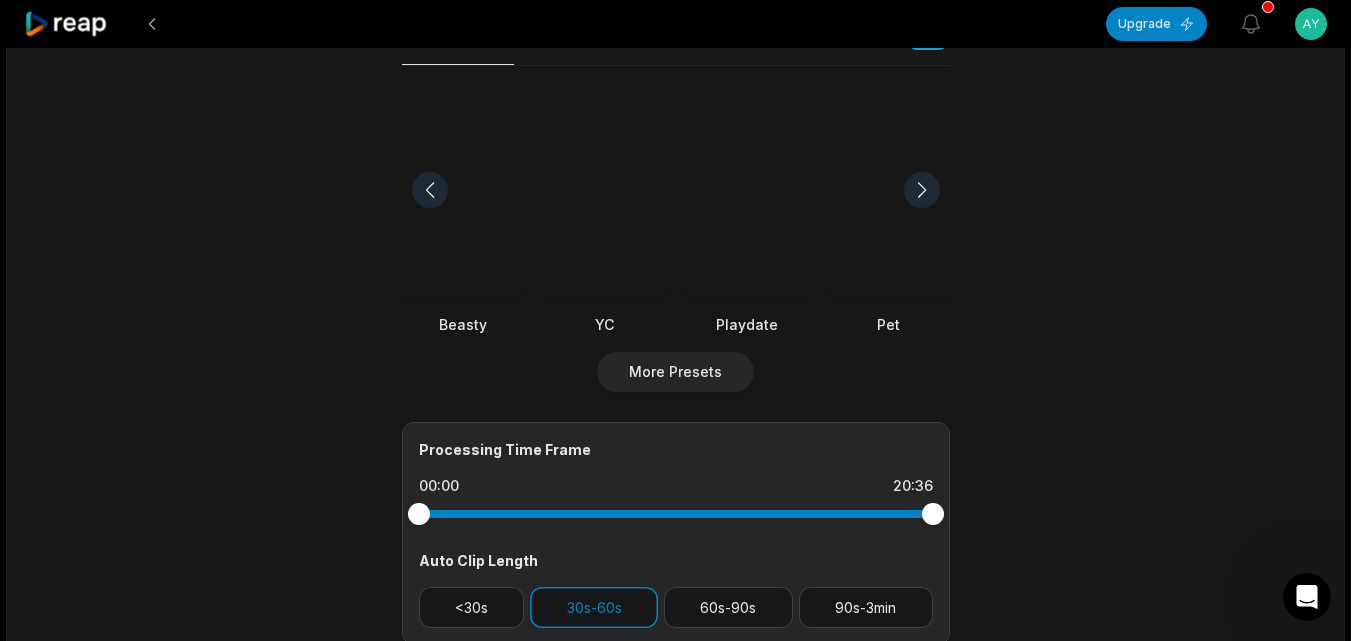 click at bounding box center (922, 190) 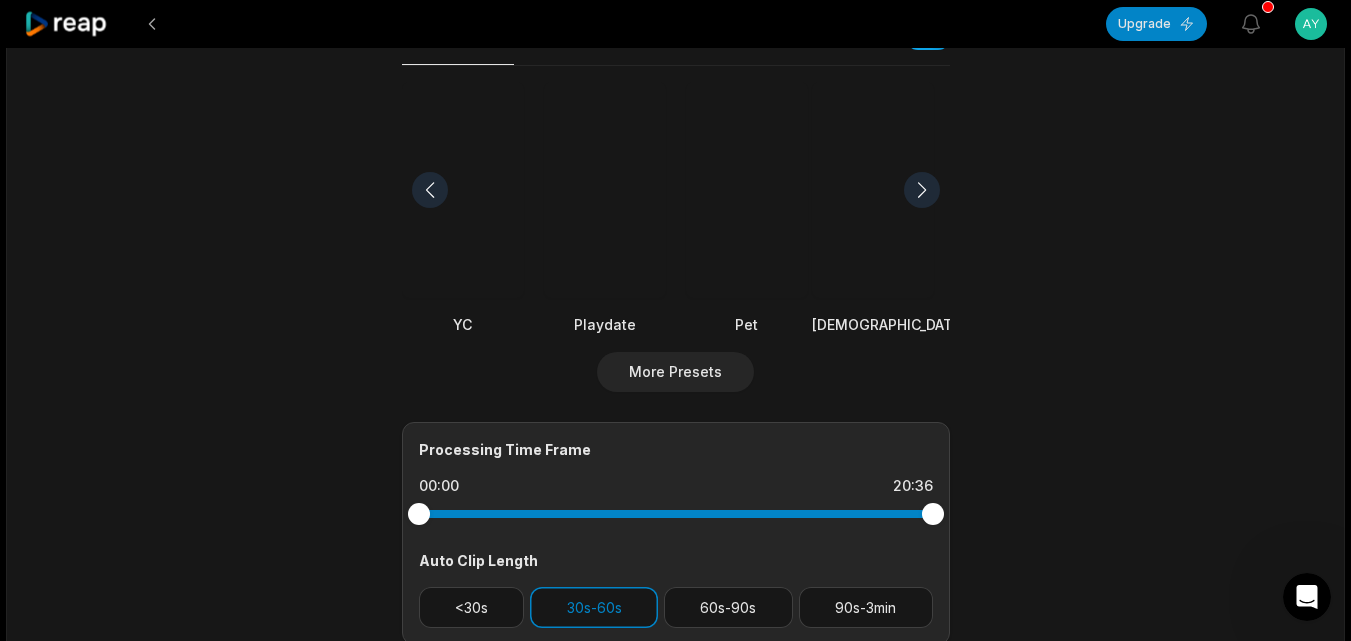 click at bounding box center (430, 190) 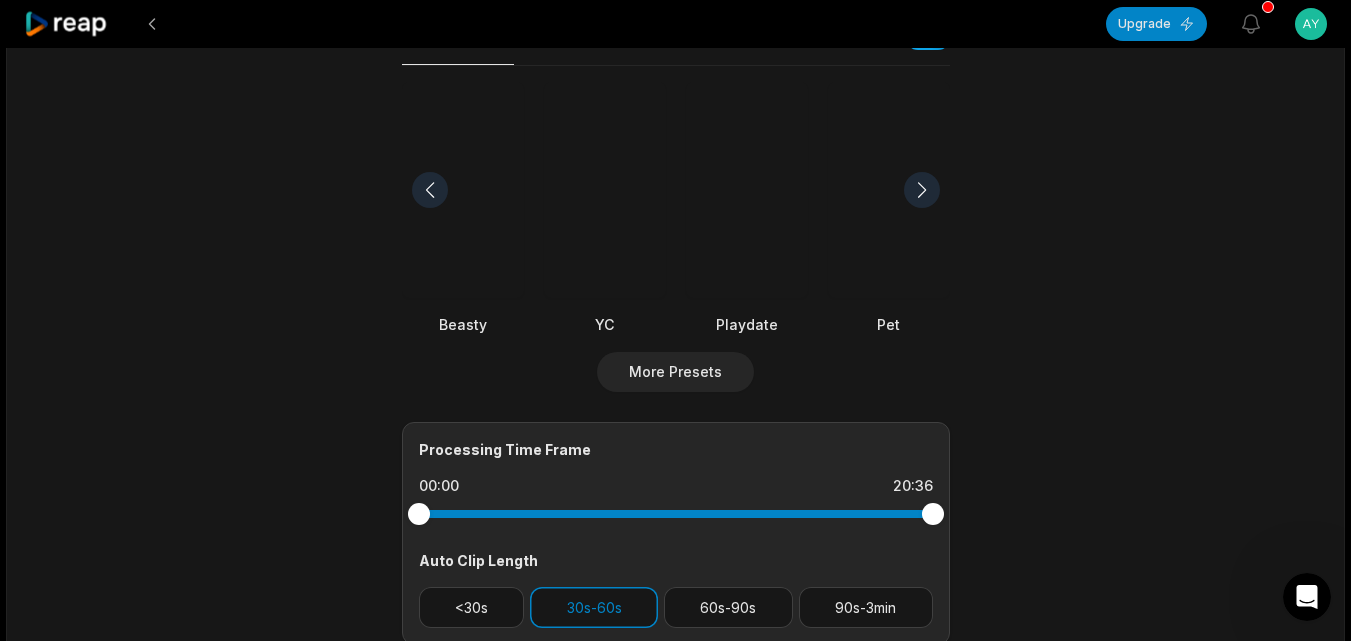 click at bounding box center (430, 190) 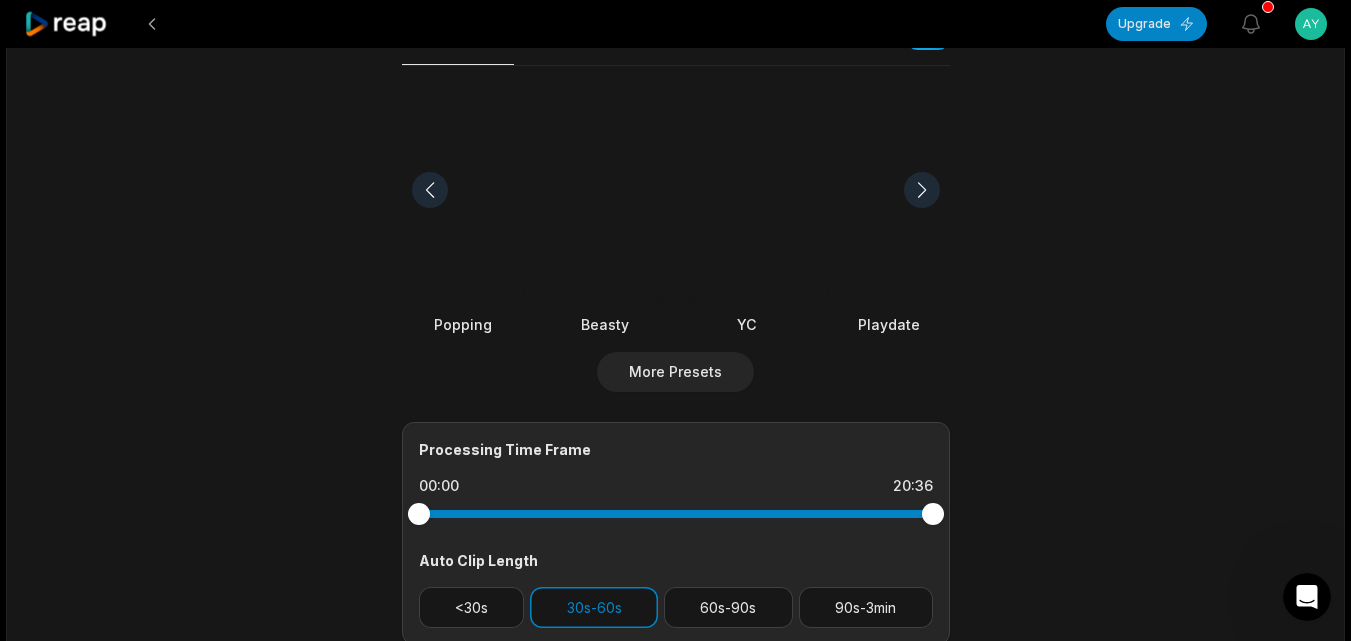 click at bounding box center [430, 190] 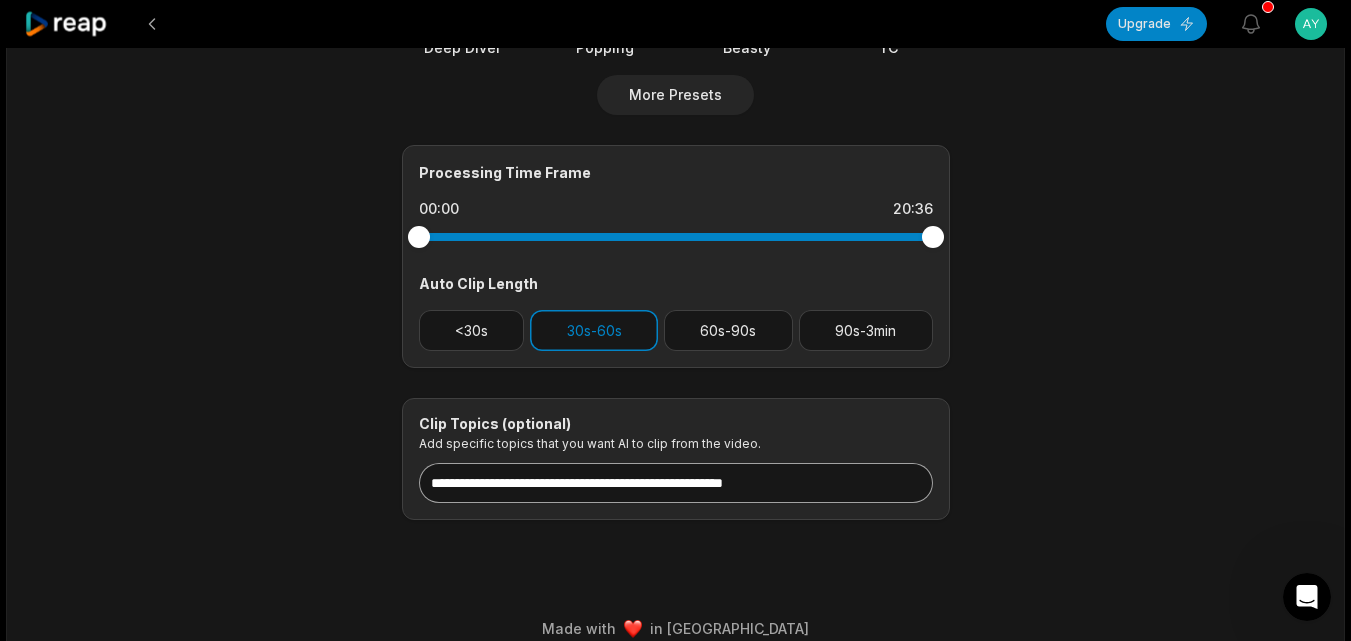scroll, scrollTop: 800, scrollLeft: 0, axis: vertical 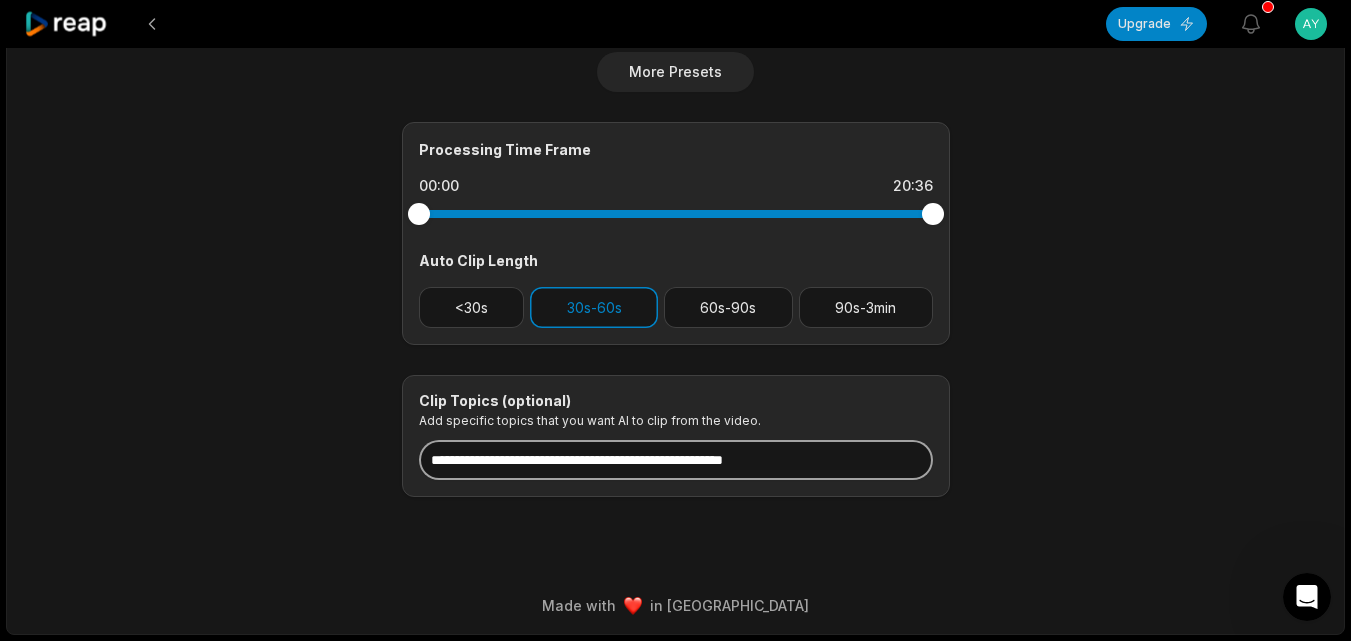 click at bounding box center [676, 460] 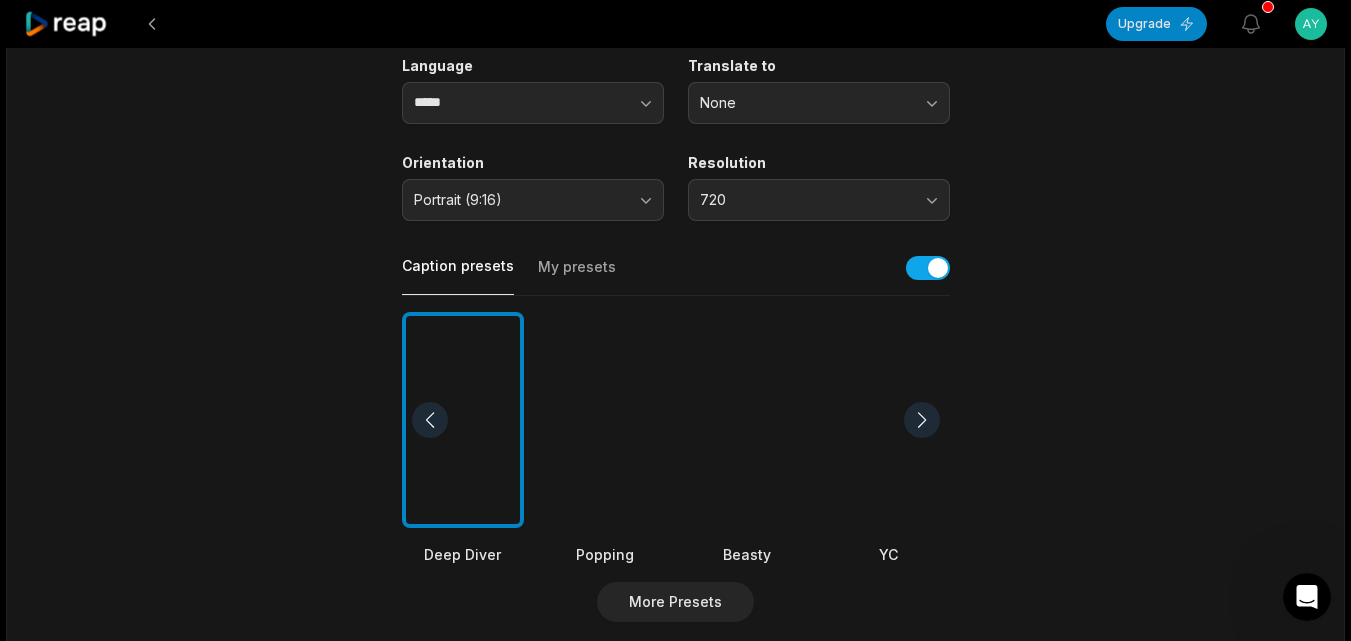 scroll, scrollTop: 300, scrollLeft: 0, axis: vertical 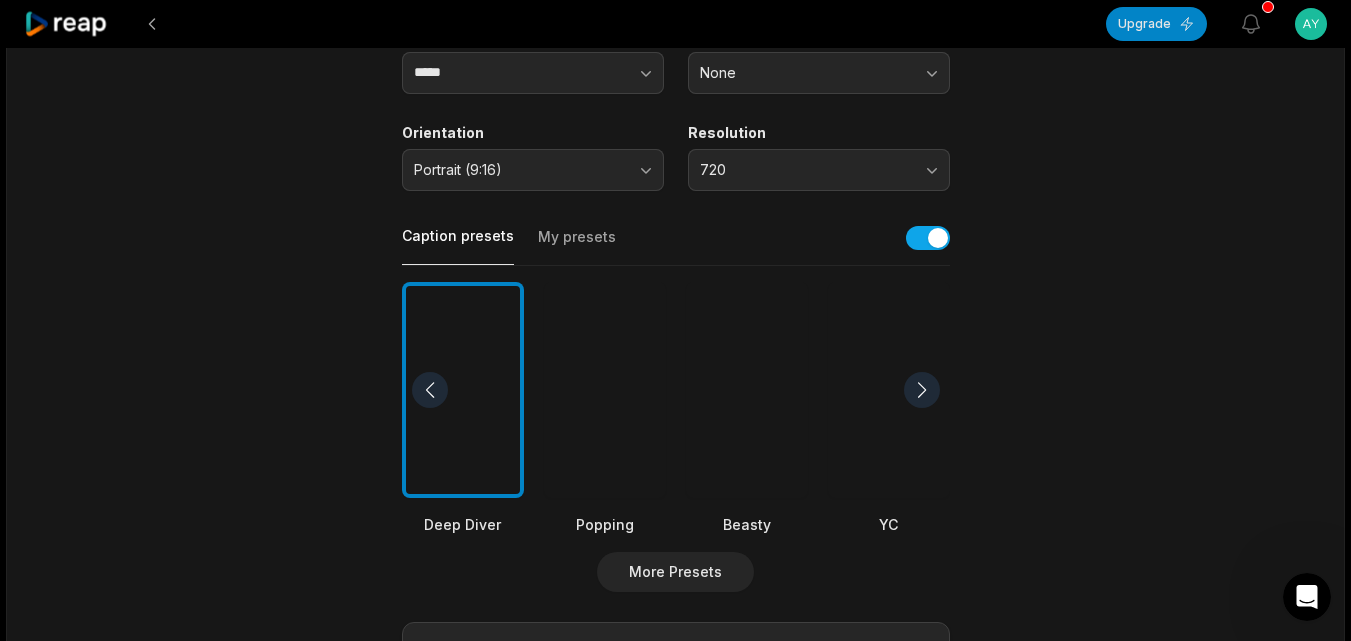 click at bounding box center [889, 390] 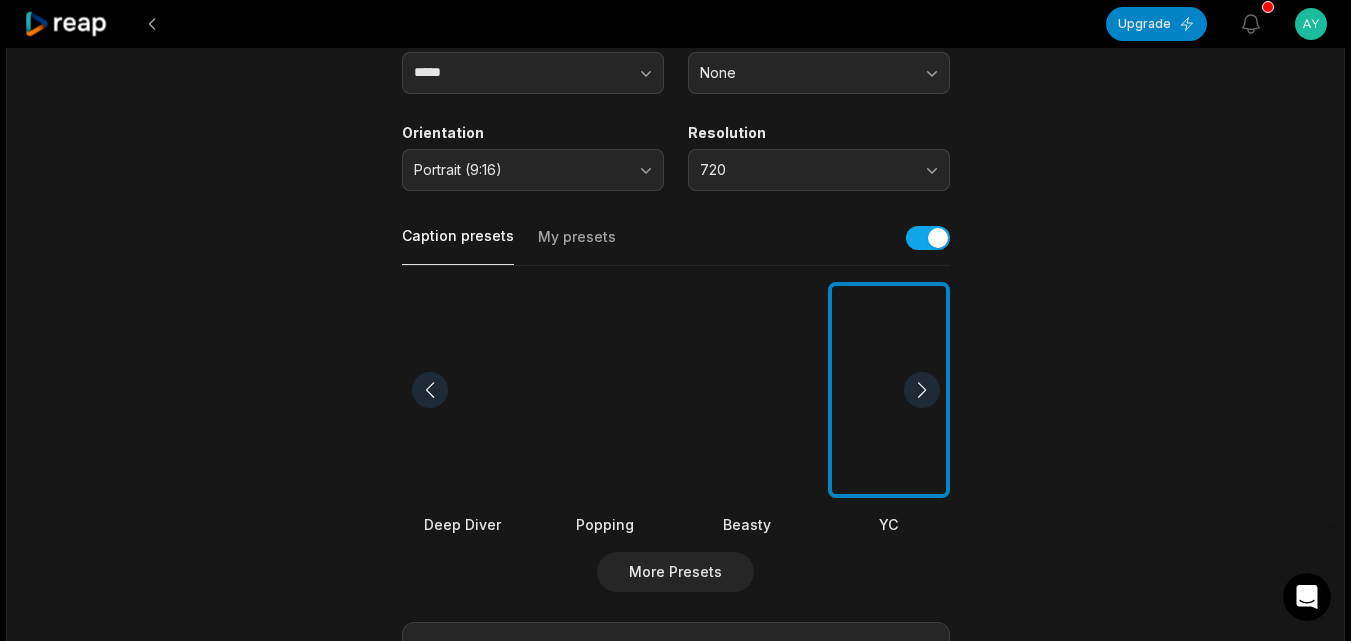 click at bounding box center [922, 390] 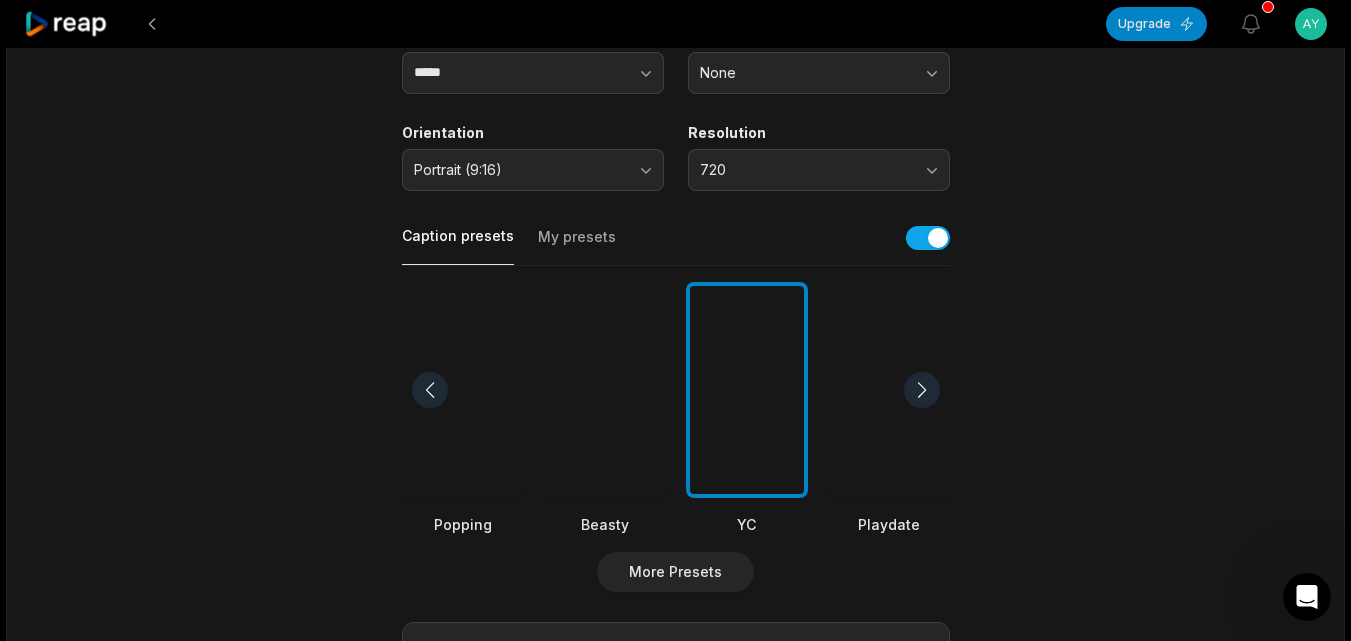 click at bounding box center (922, 390) 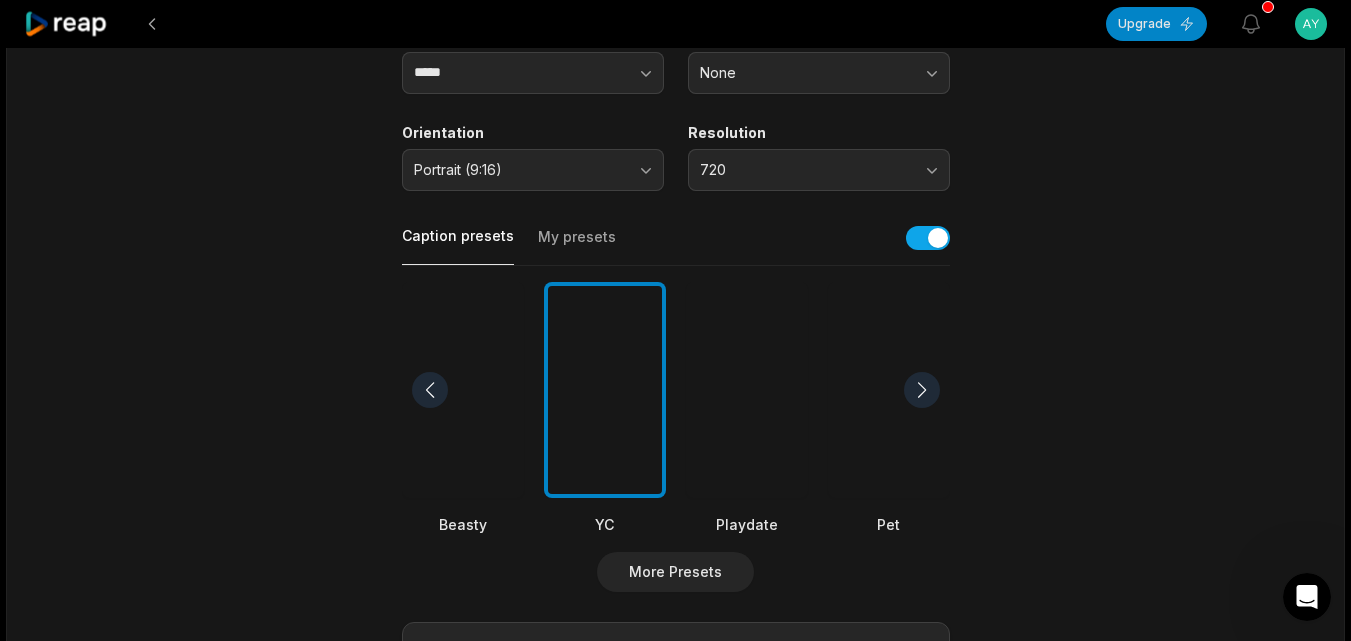 click at bounding box center (922, 390) 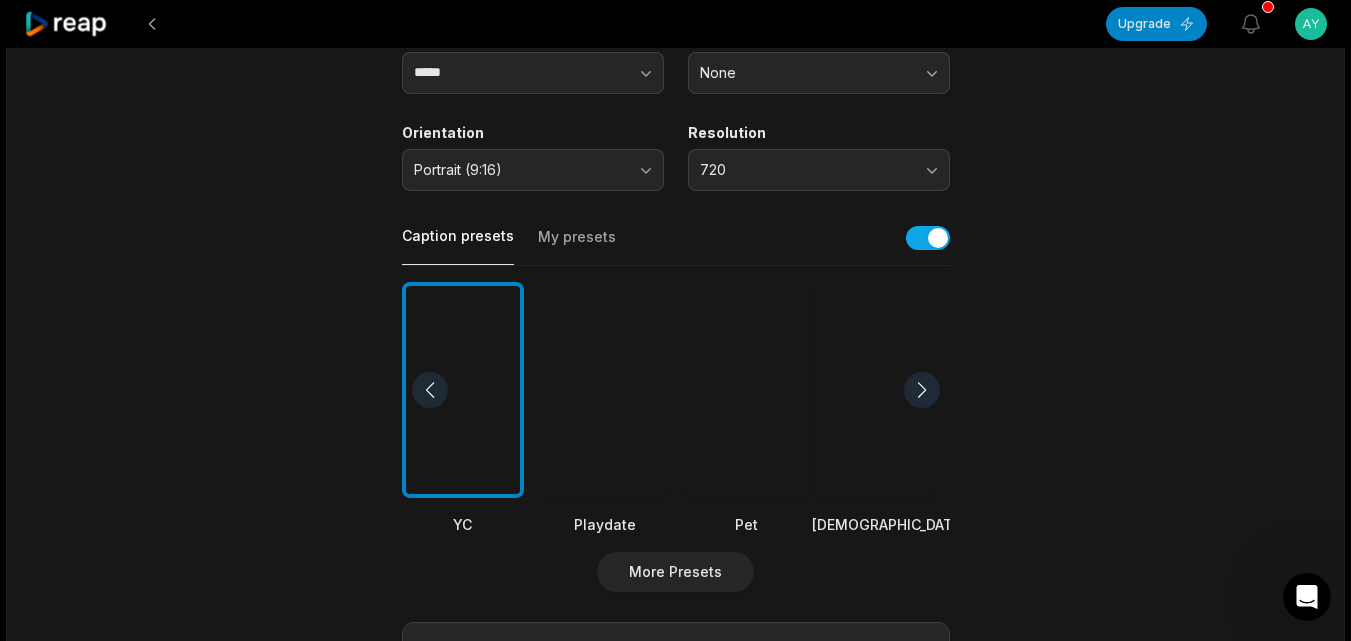click at bounding box center [922, 390] 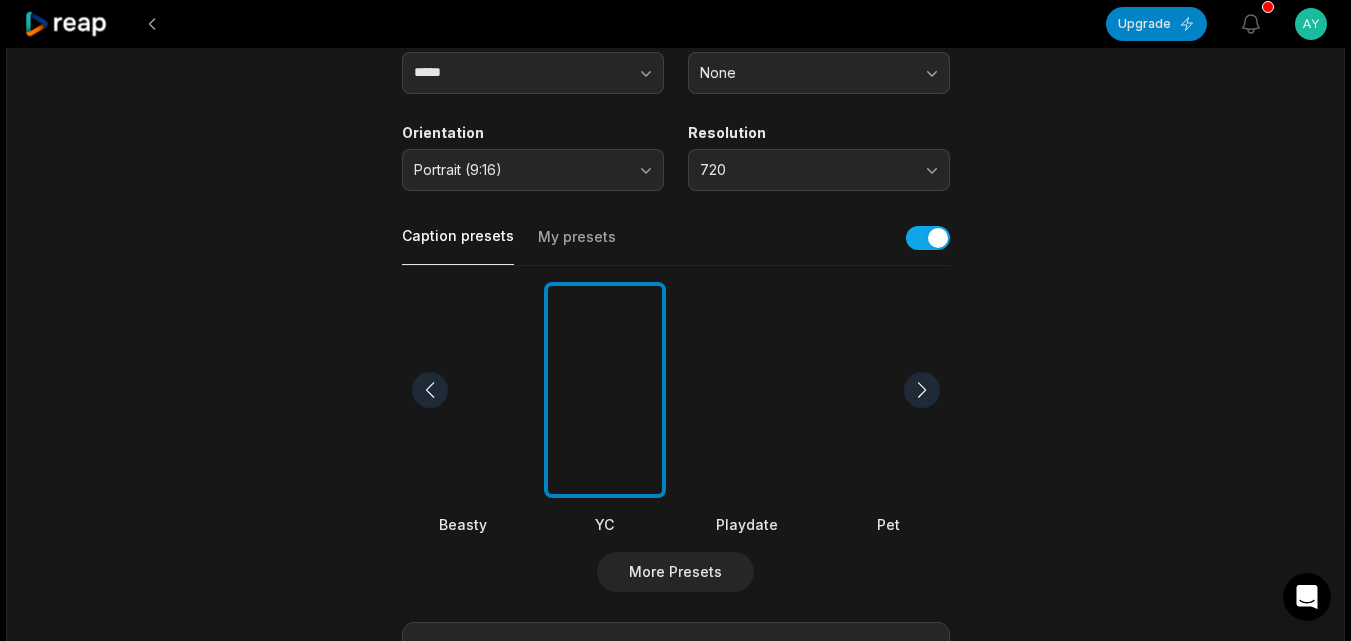 click at bounding box center (430, 390) 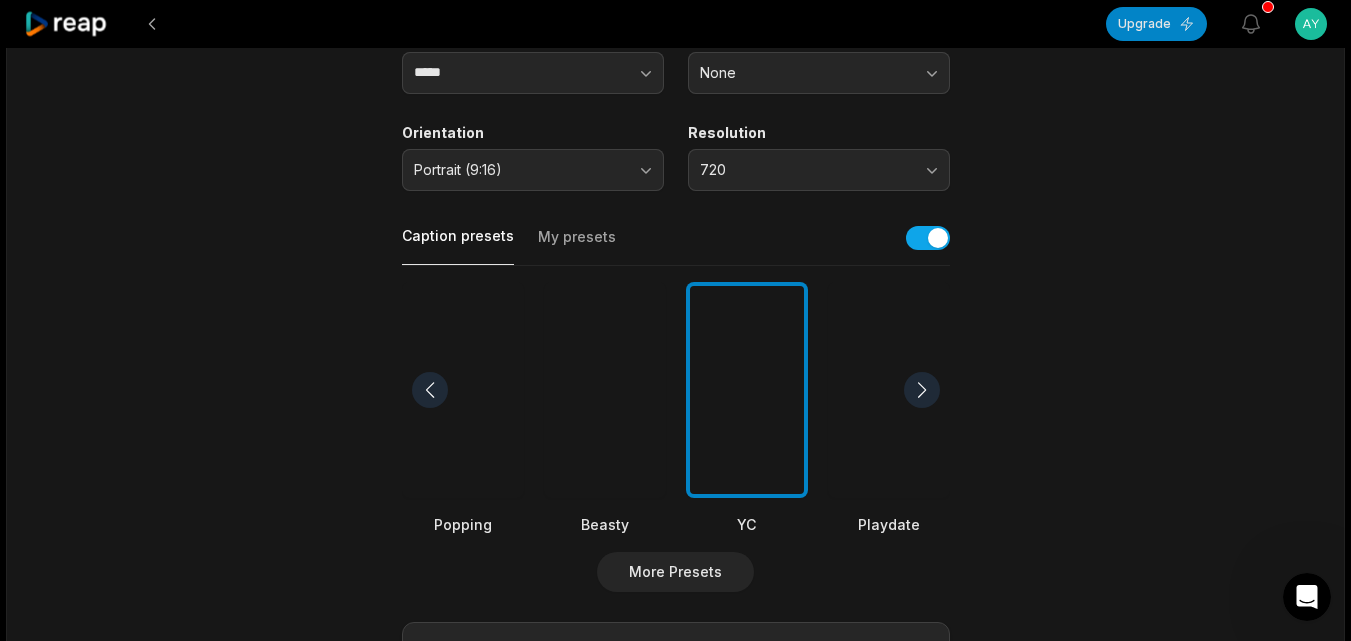 click at bounding box center [430, 390] 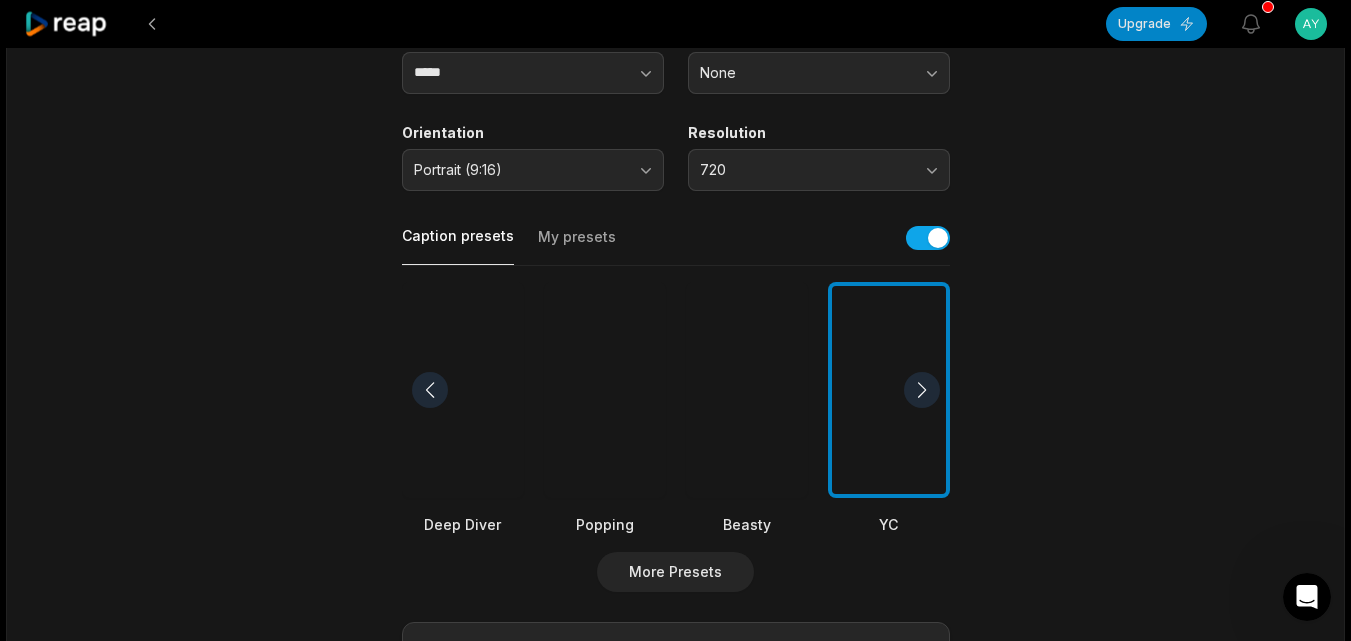 click at bounding box center [430, 390] 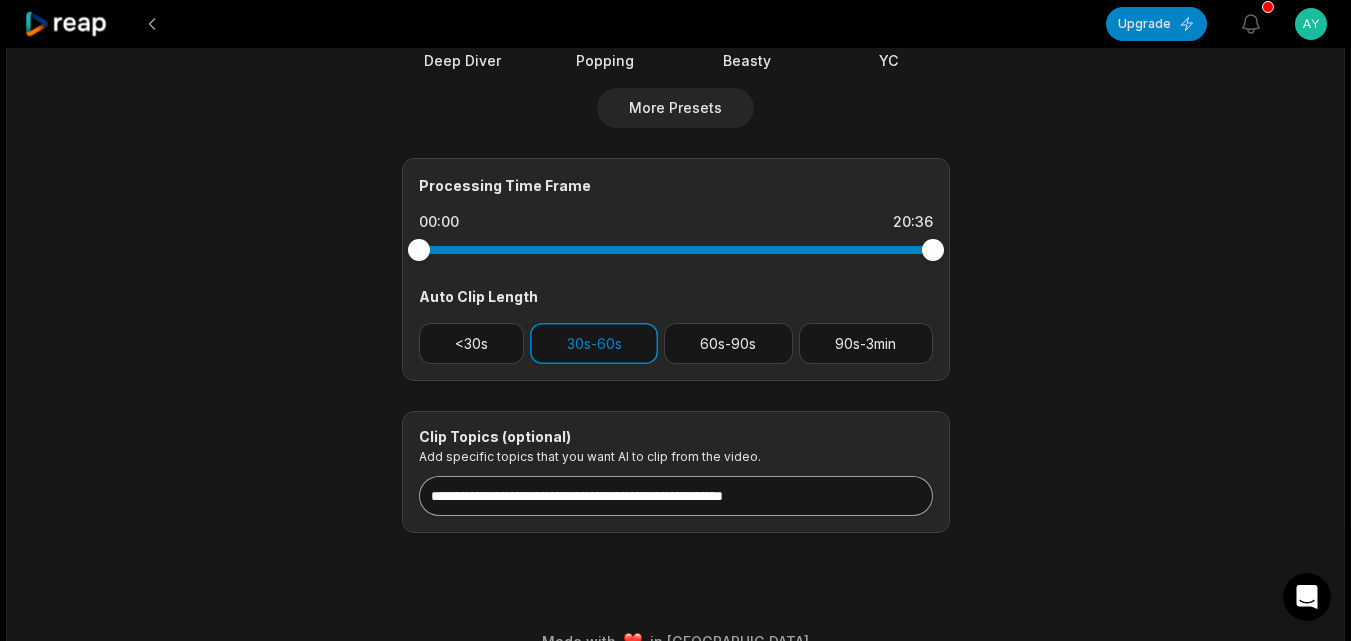 scroll, scrollTop: 800, scrollLeft: 0, axis: vertical 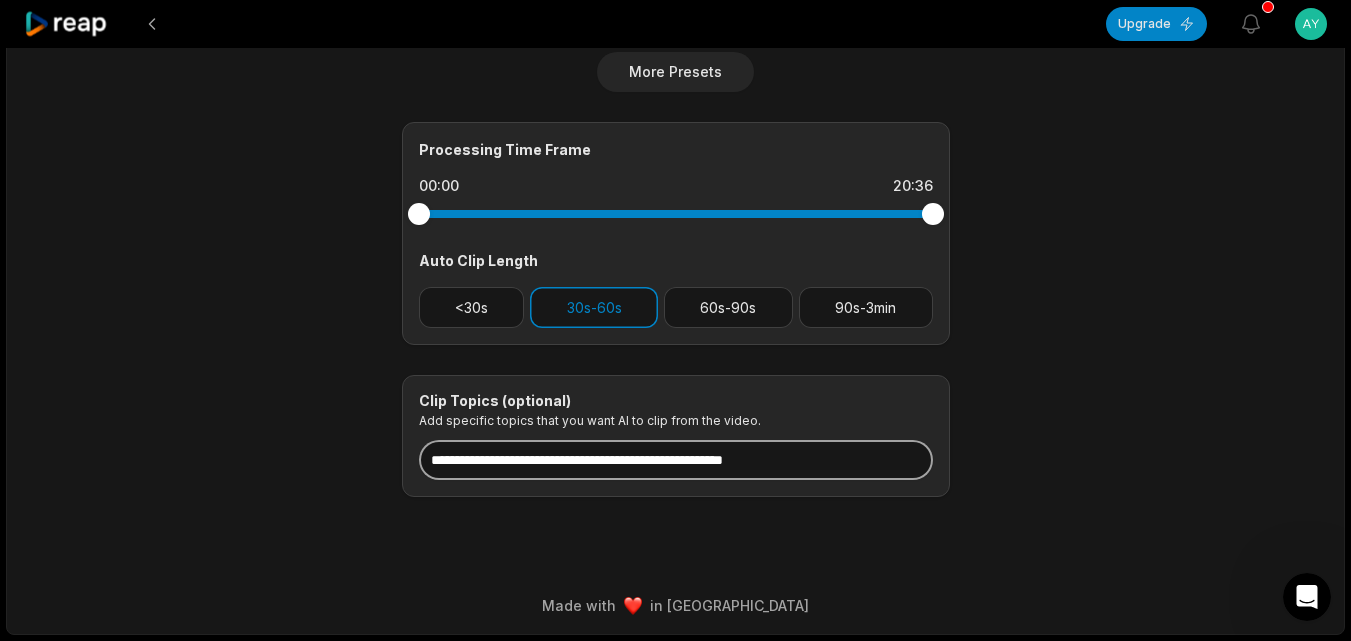 click at bounding box center [676, 460] 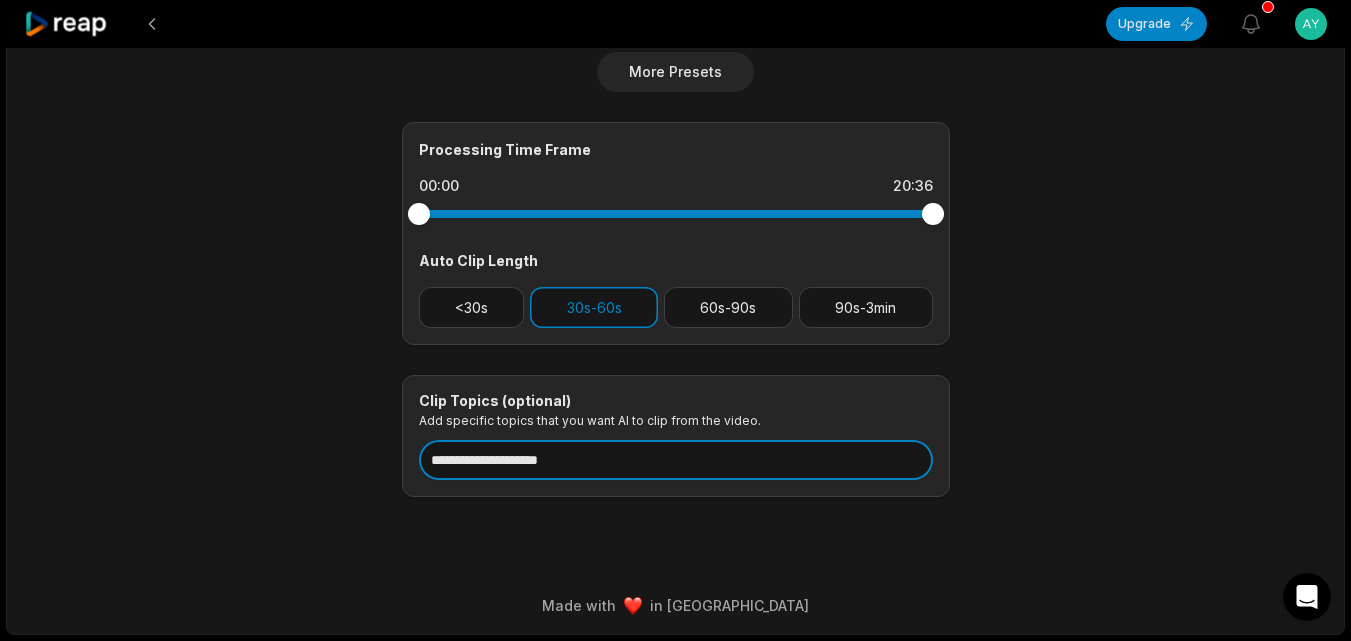 type on "**********" 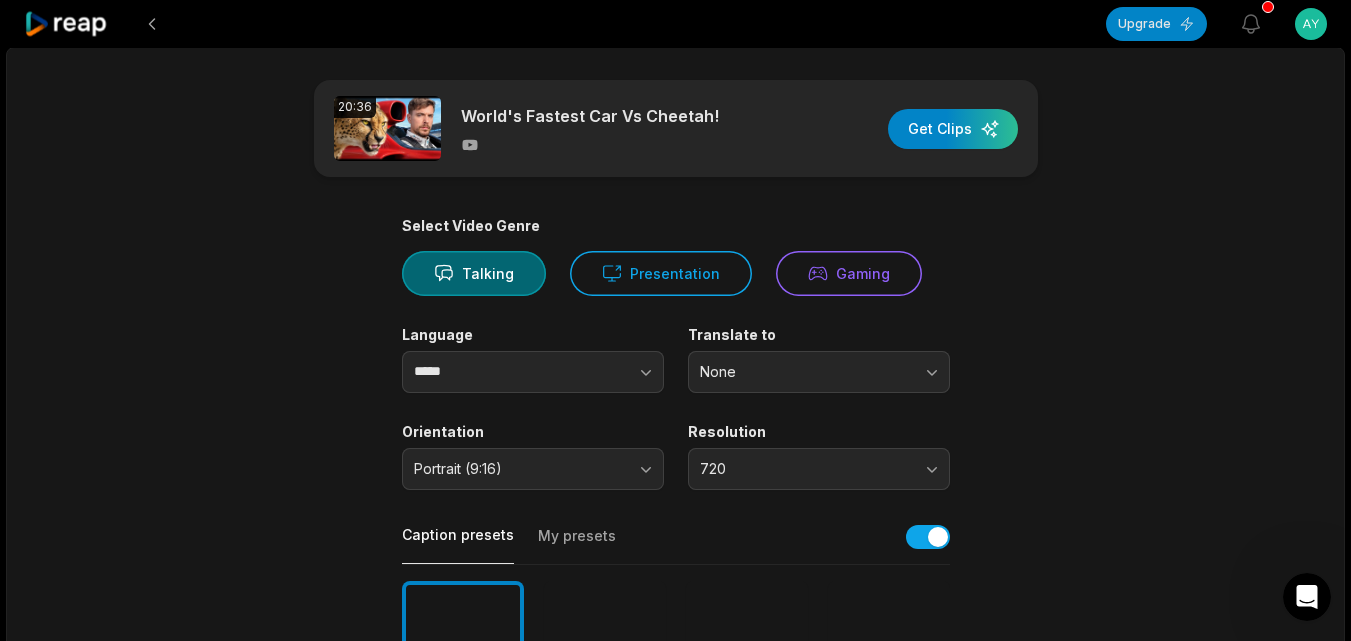 scroll, scrollTop: 0, scrollLeft: 0, axis: both 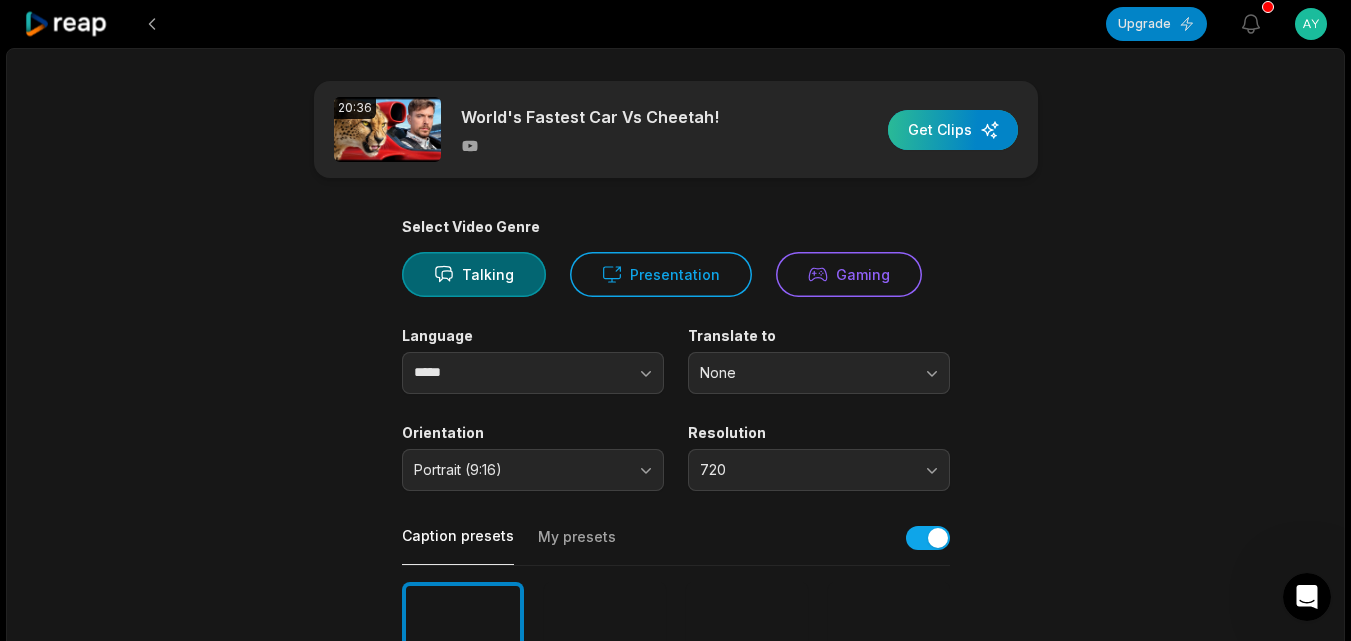 click at bounding box center [953, 130] 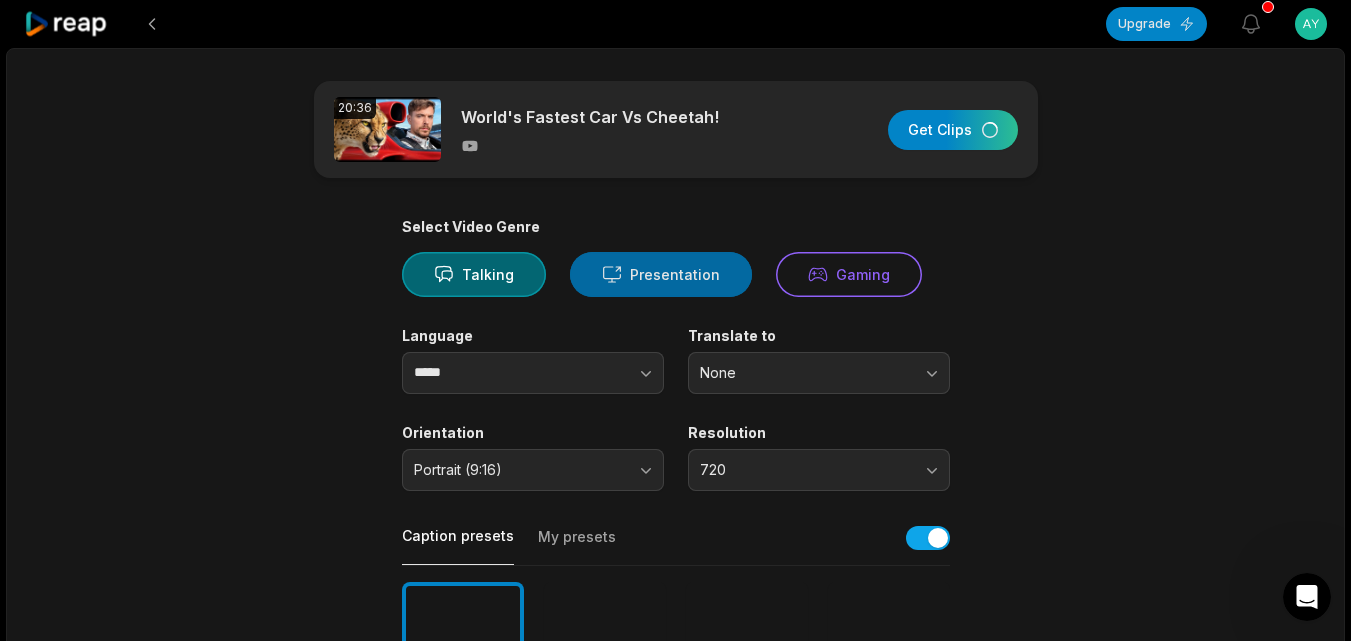 click on "Presentation" at bounding box center [661, 274] 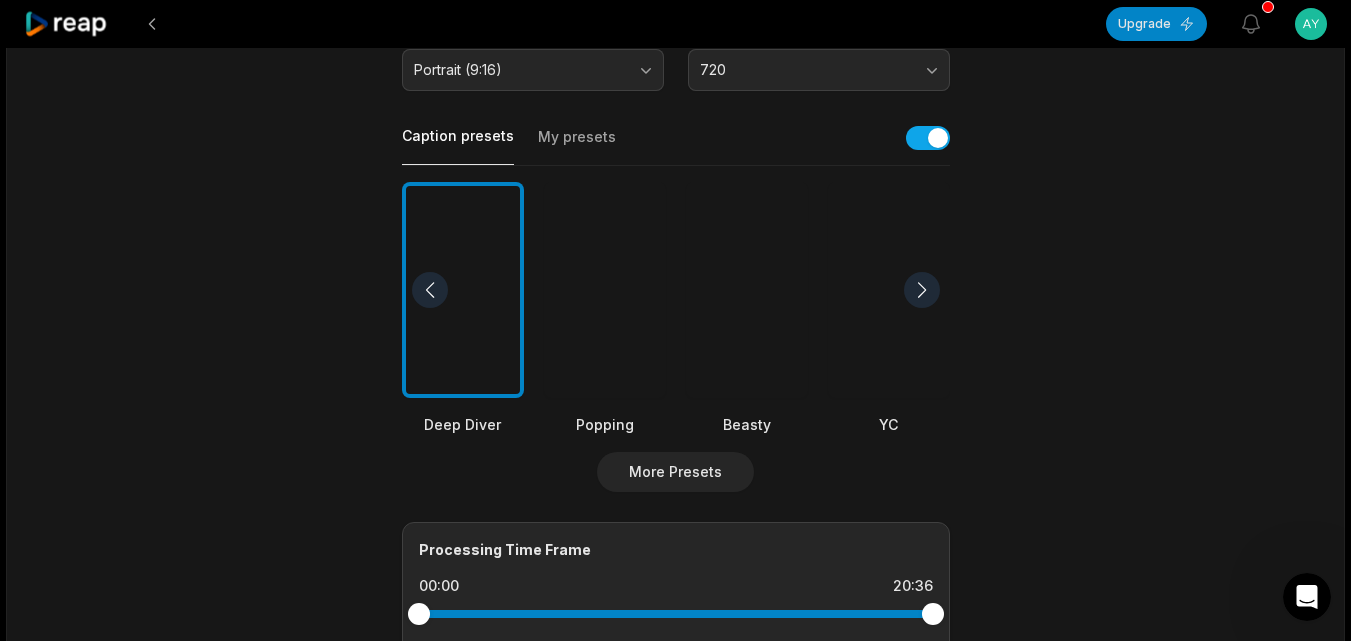 scroll, scrollTop: 0, scrollLeft: 0, axis: both 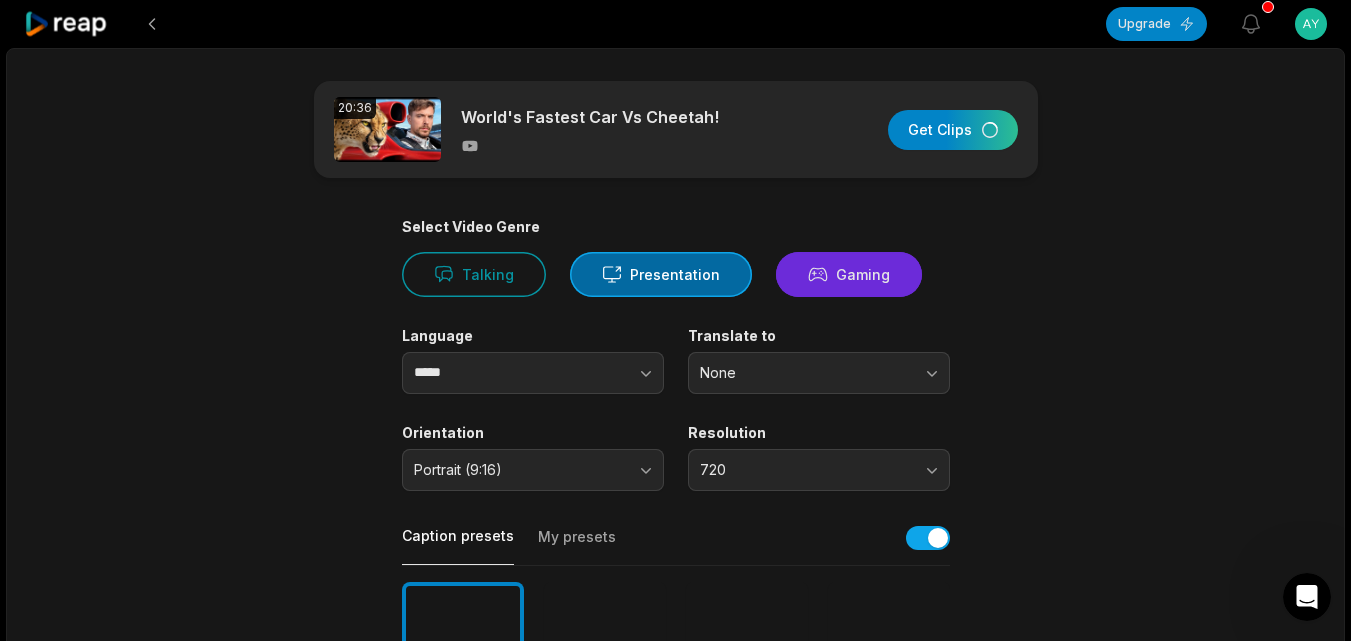 click on "Gaming" at bounding box center [849, 274] 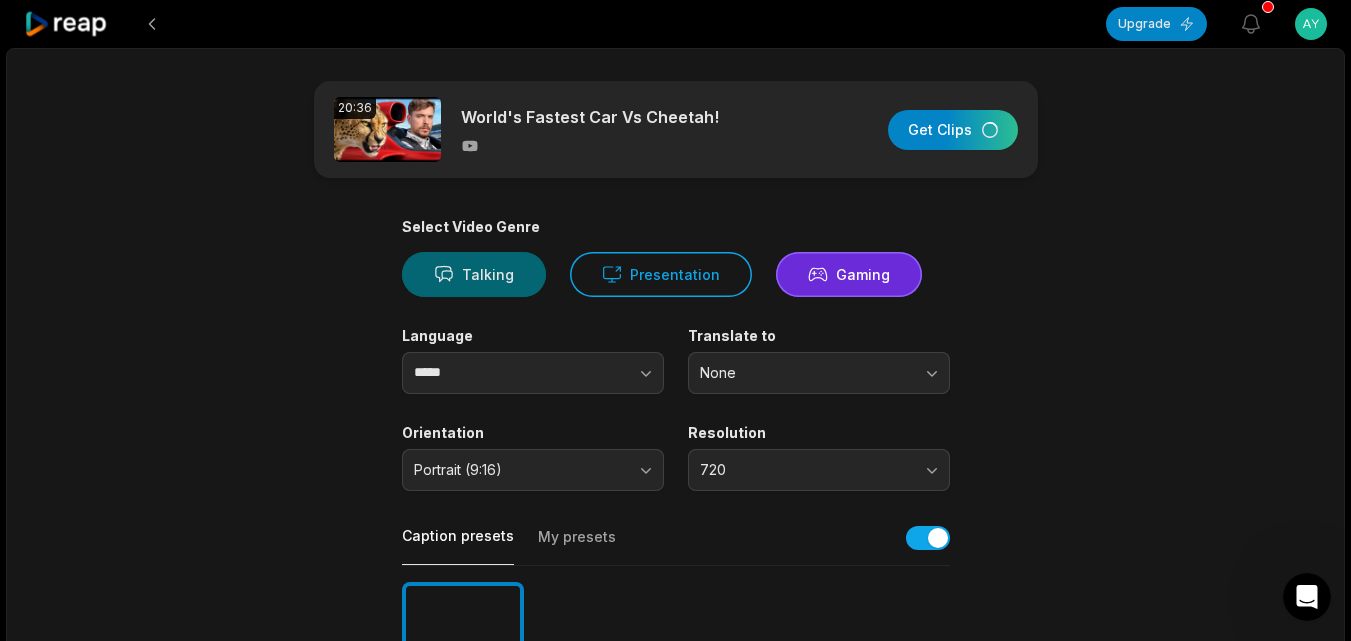 click on "Talking" at bounding box center (474, 274) 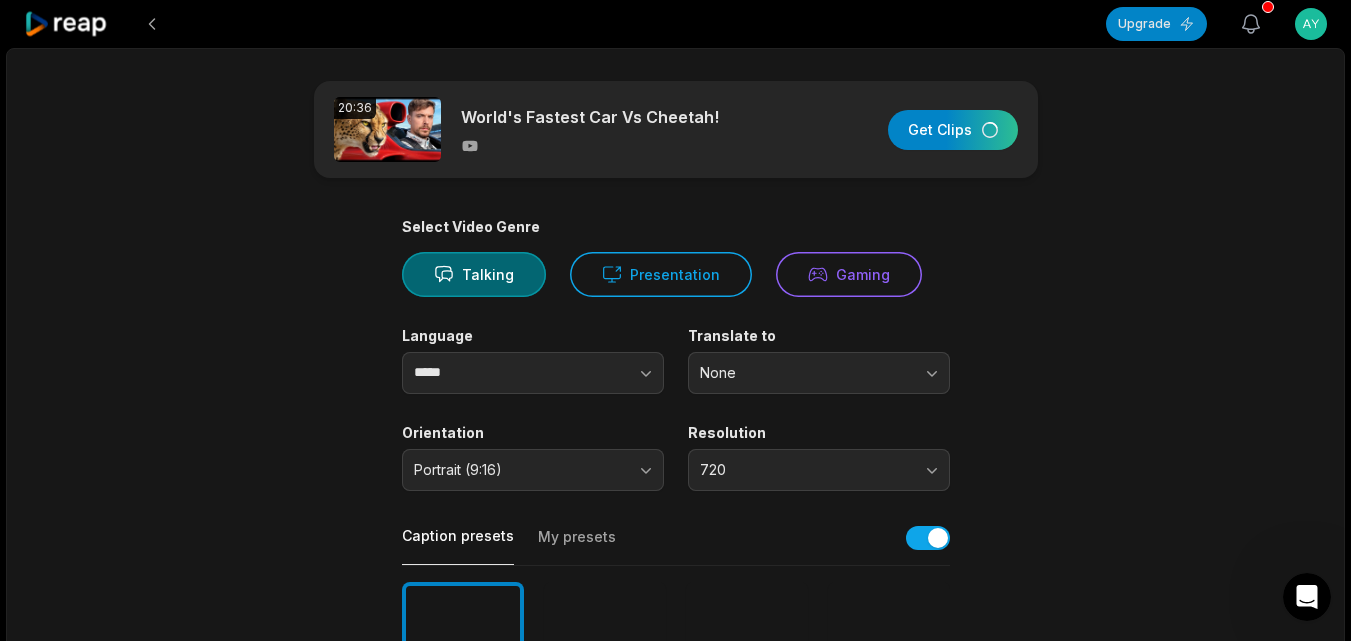 click 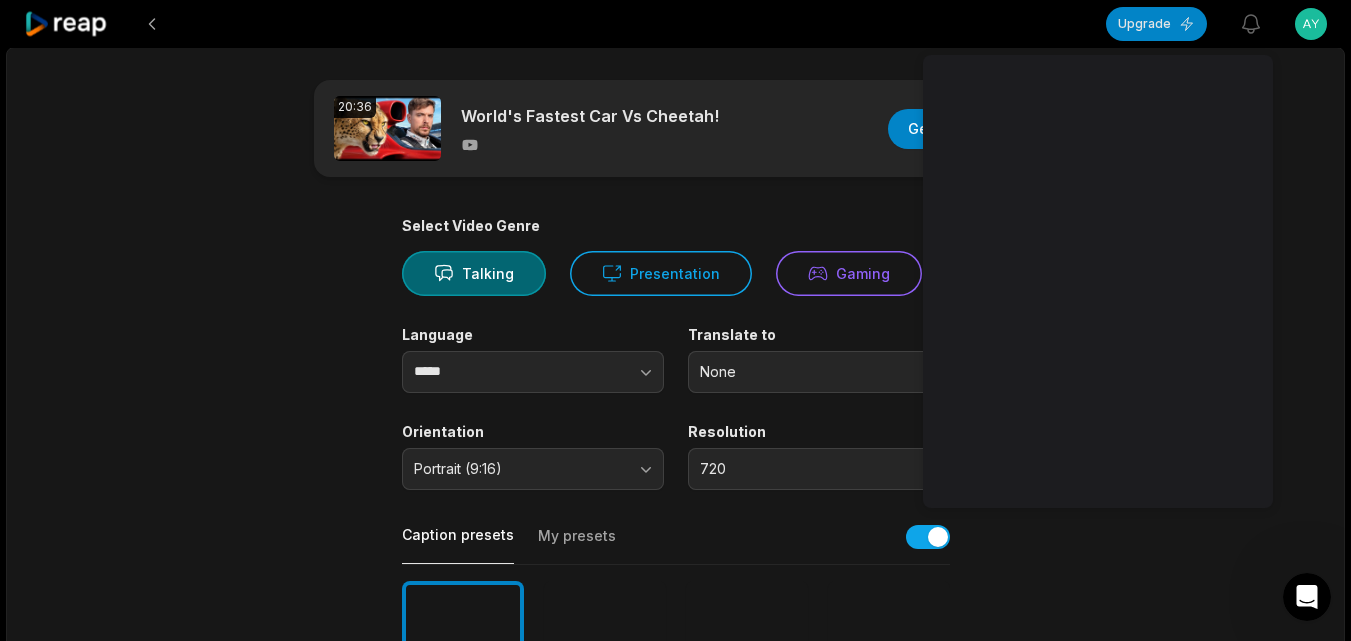 scroll, scrollTop: 0, scrollLeft: 0, axis: both 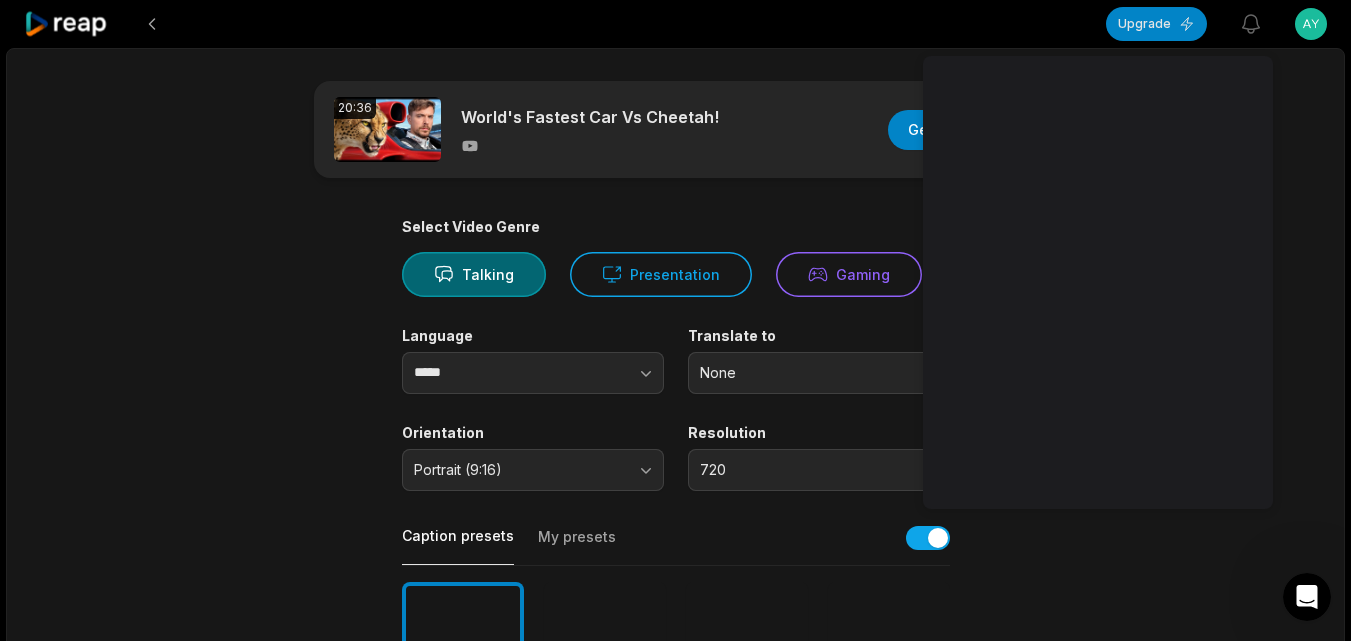 click on "**********" at bounding box center (675, 741) 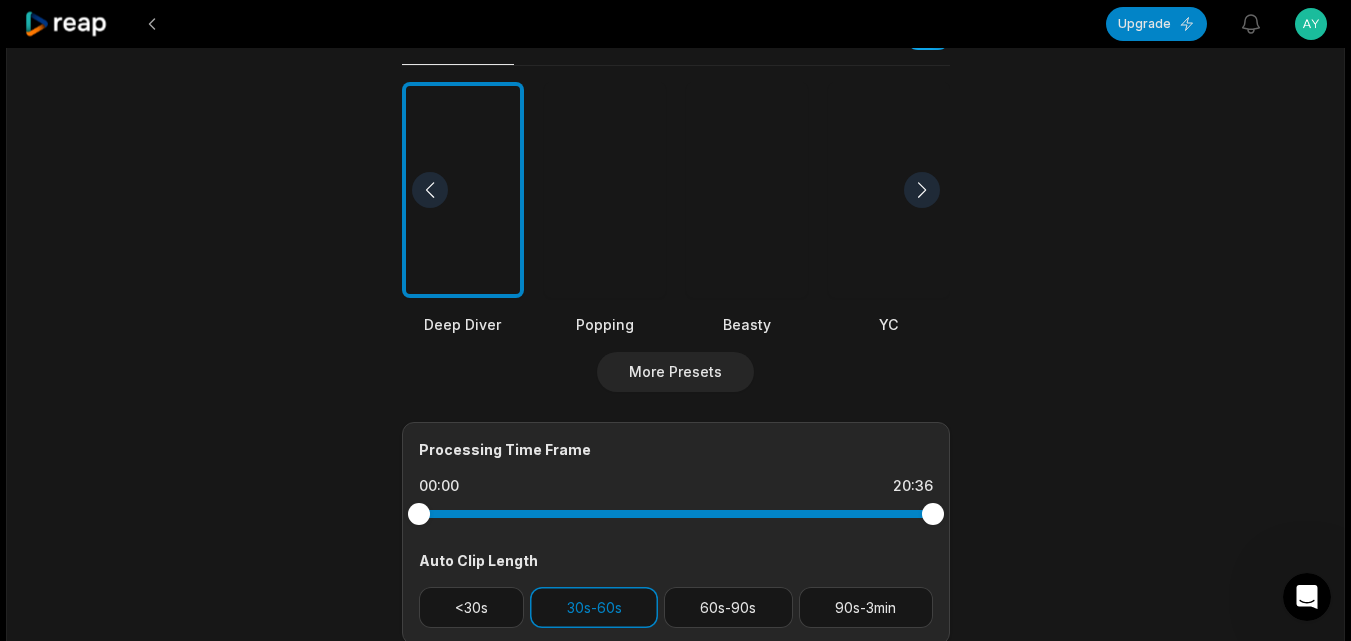 scroll, scrollTop: 400, scrollLeft: 0, axis: vertical 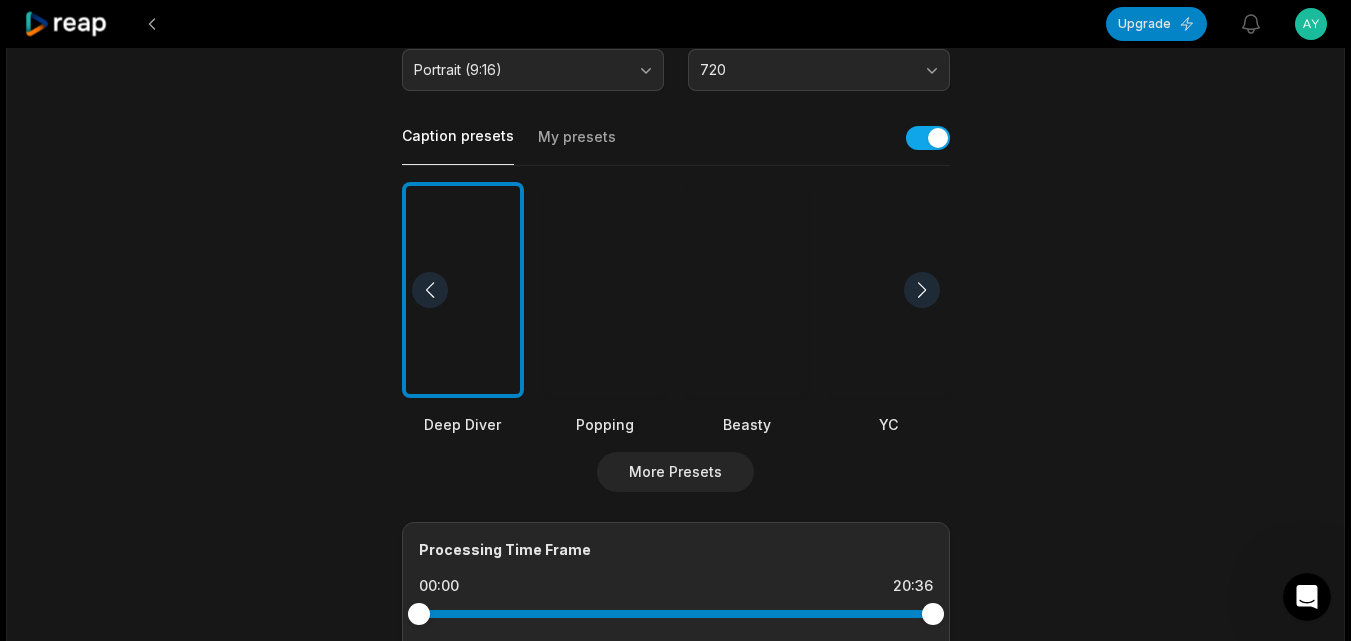 click at bounding box center [922, 290] 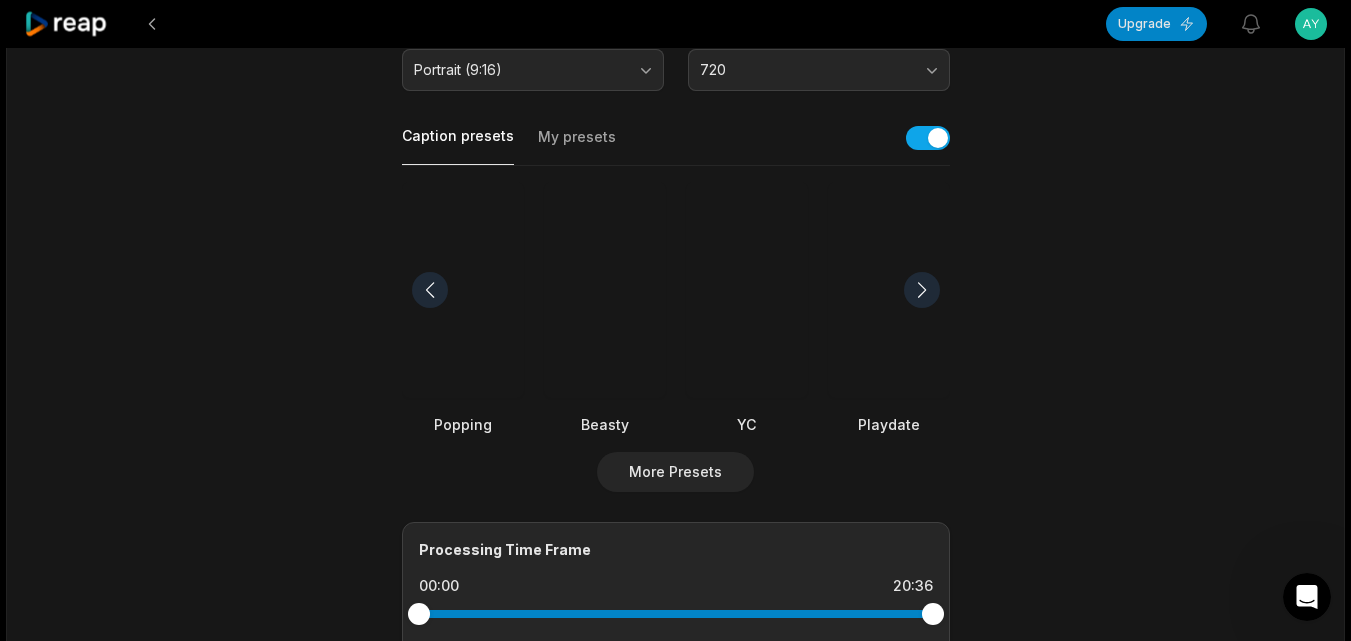 click at bounding box center [922, 290] 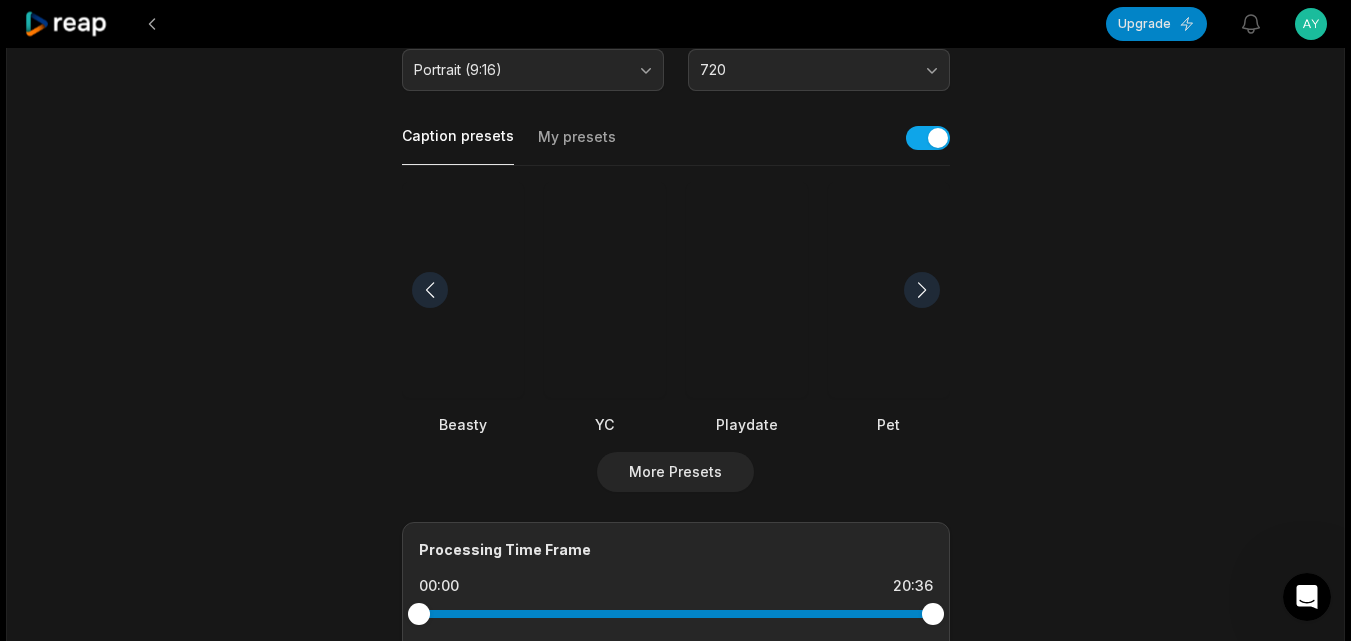 click at bounding box center (922, 290) 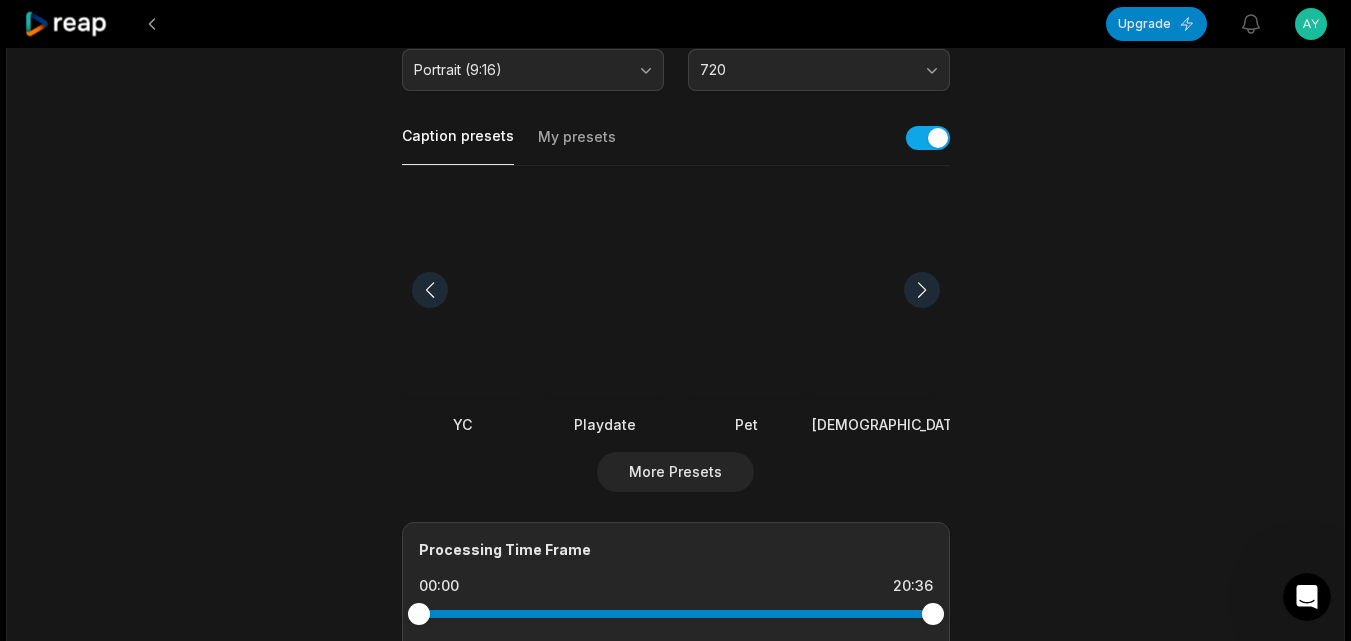 click at bounding box center [922, 290] 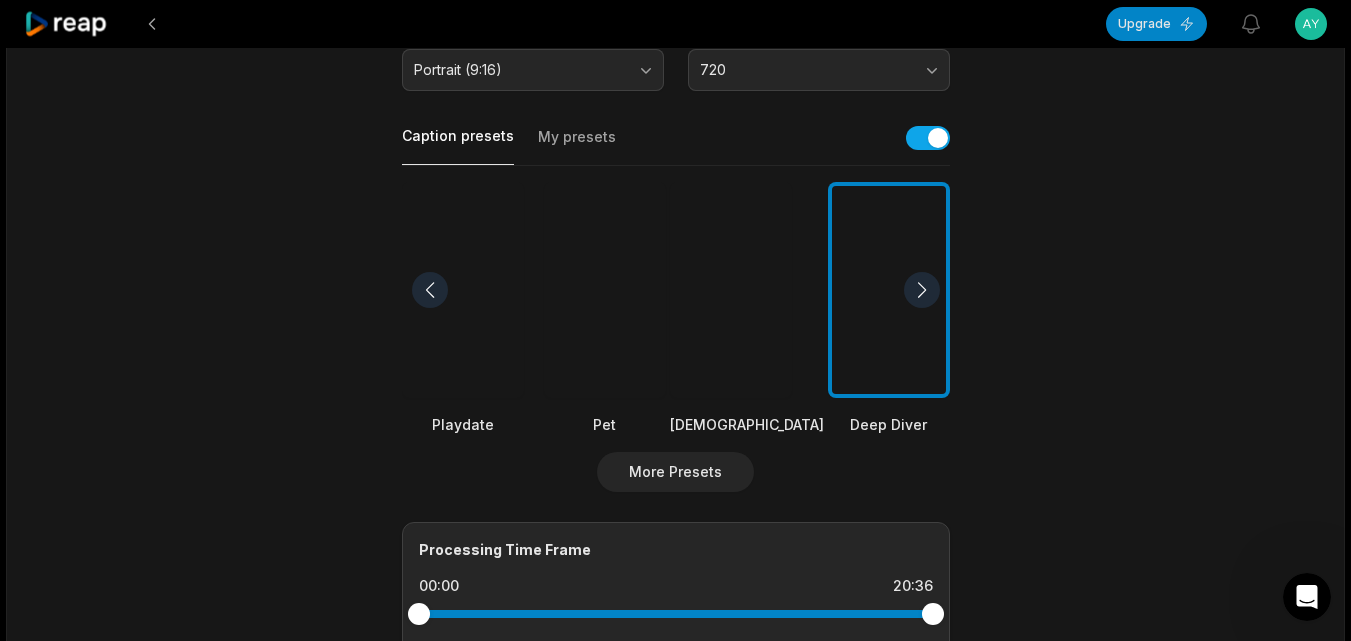 click at bounding box center (430, 290) 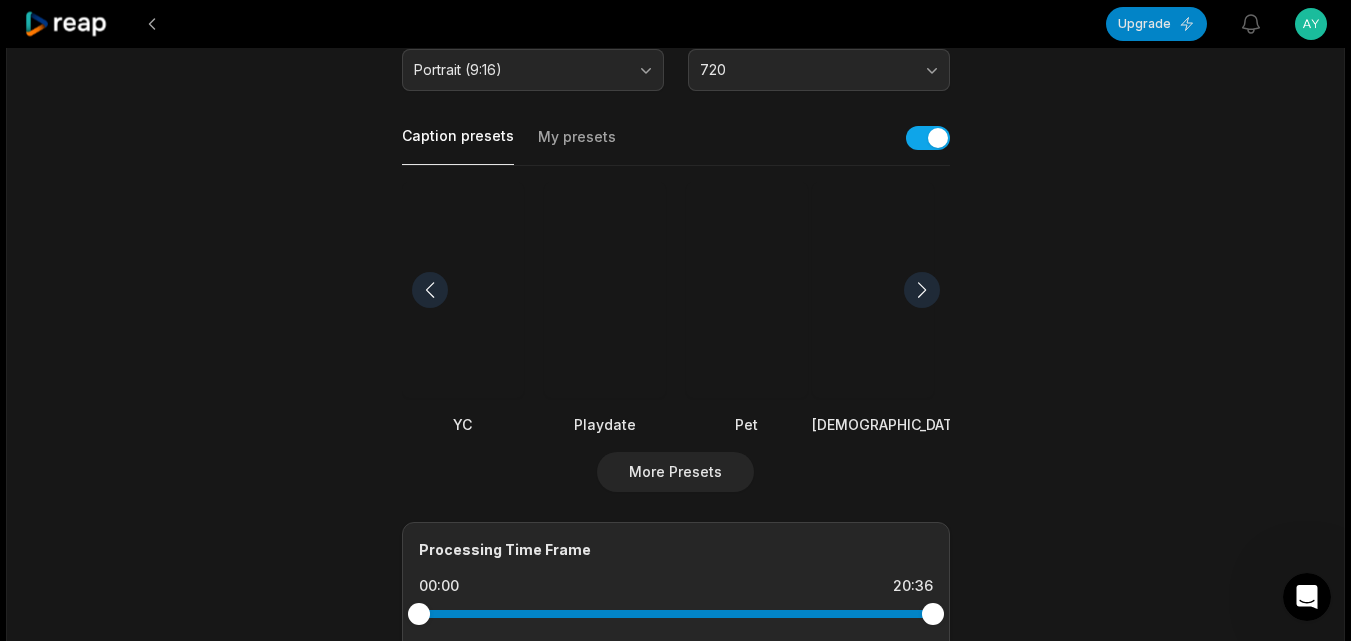 click at bounding box center (430, 290) 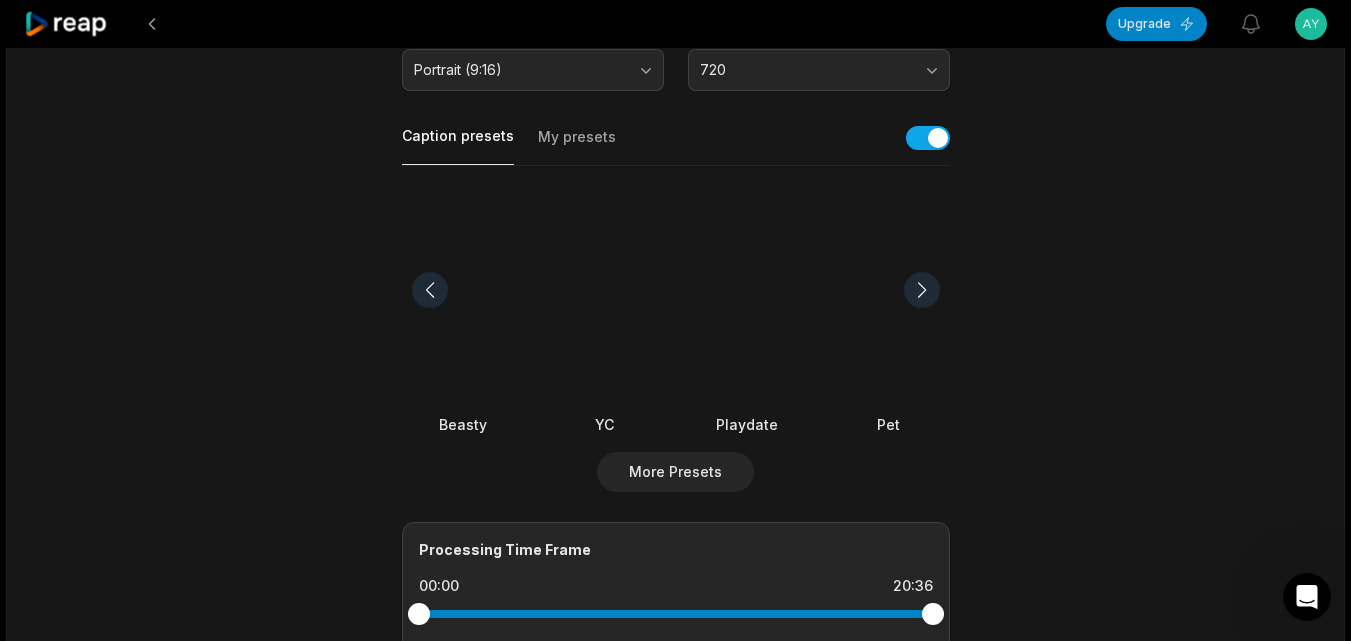 click at bounding box center (430, 290) 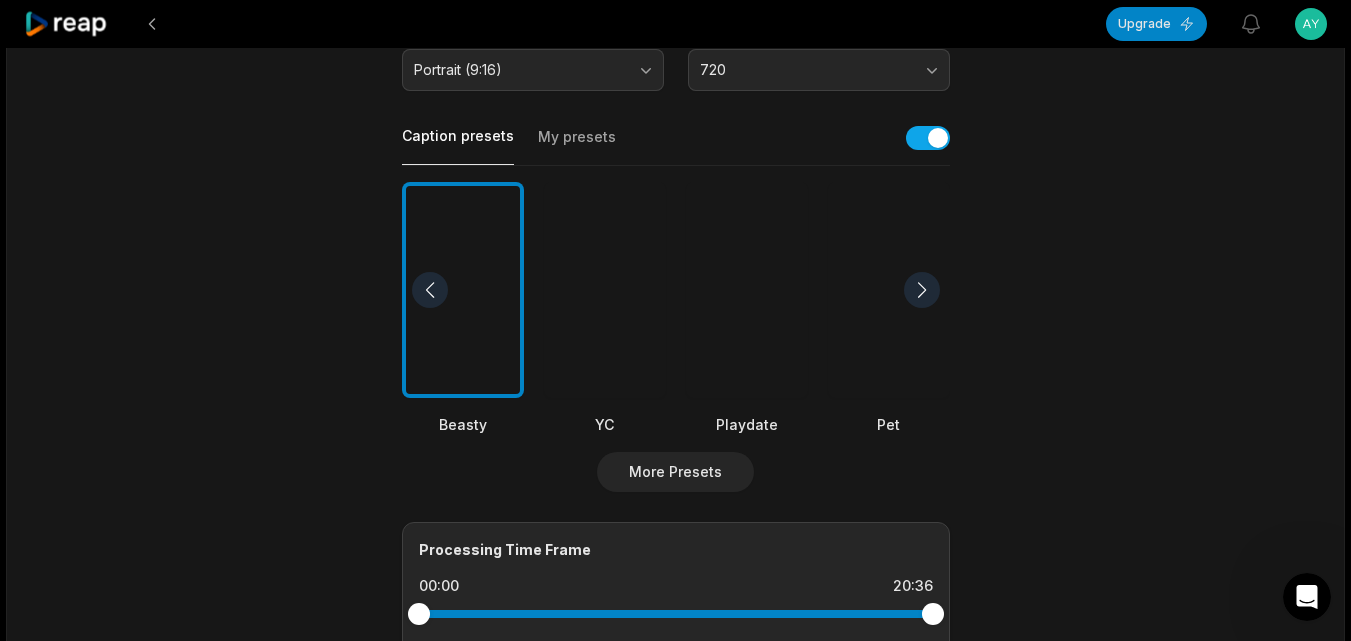 click at bounding box center [463, 290] 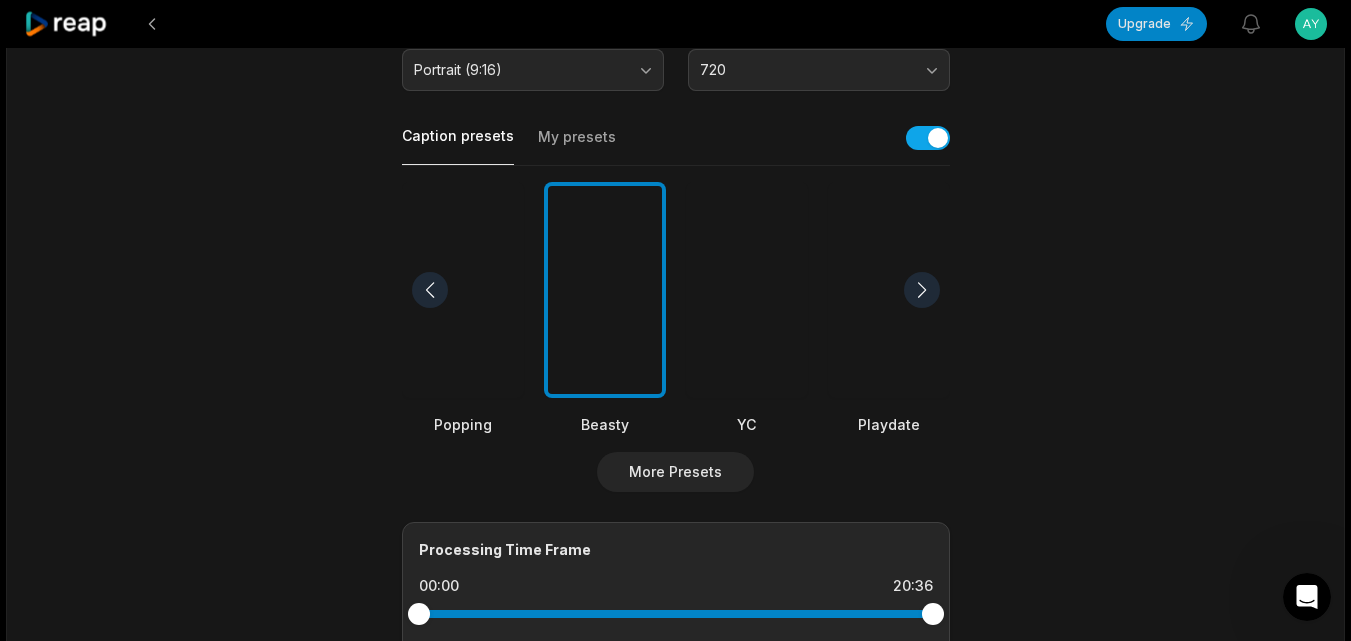 click at bounding box center (430, 290) 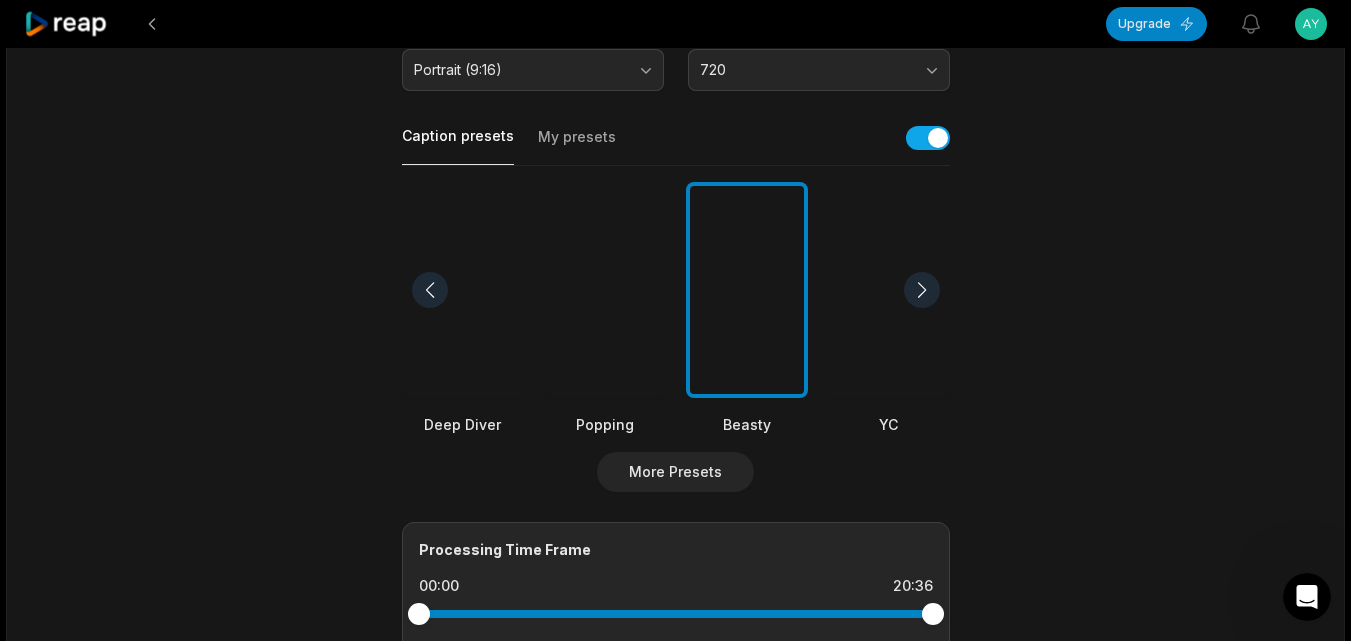 click at bounding box center [430, 290] 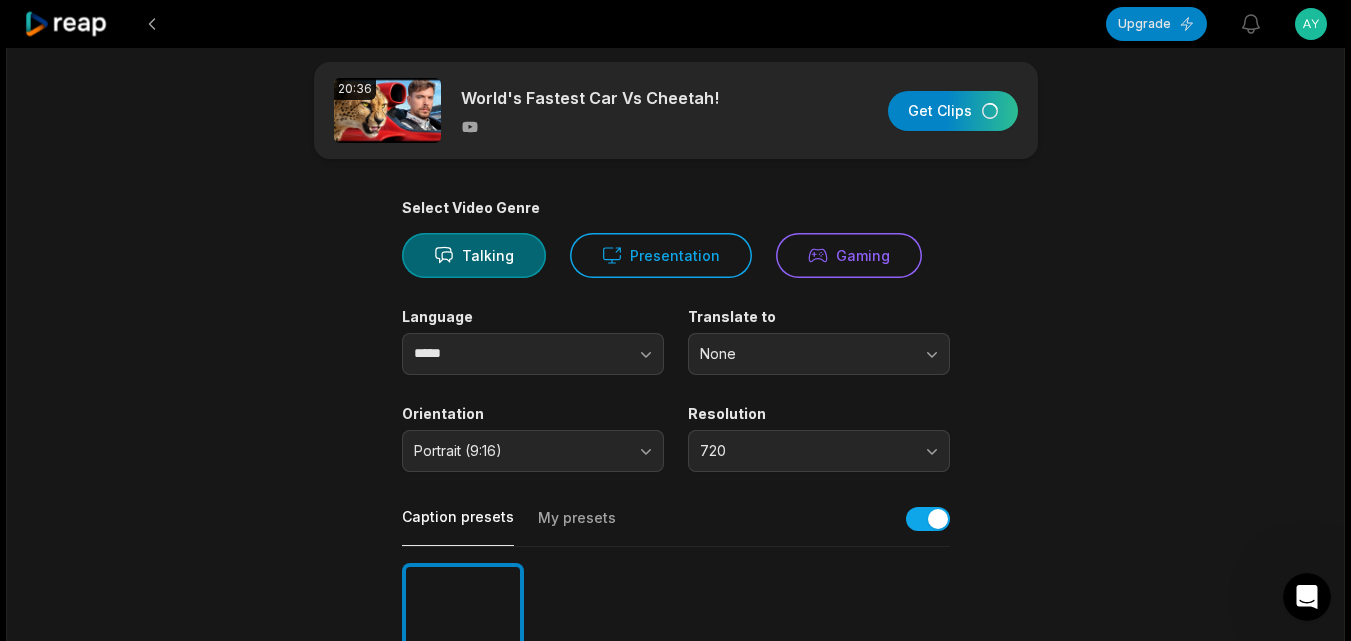 scroll, scrollTop: 0, scrollLeft: 0, axis: both 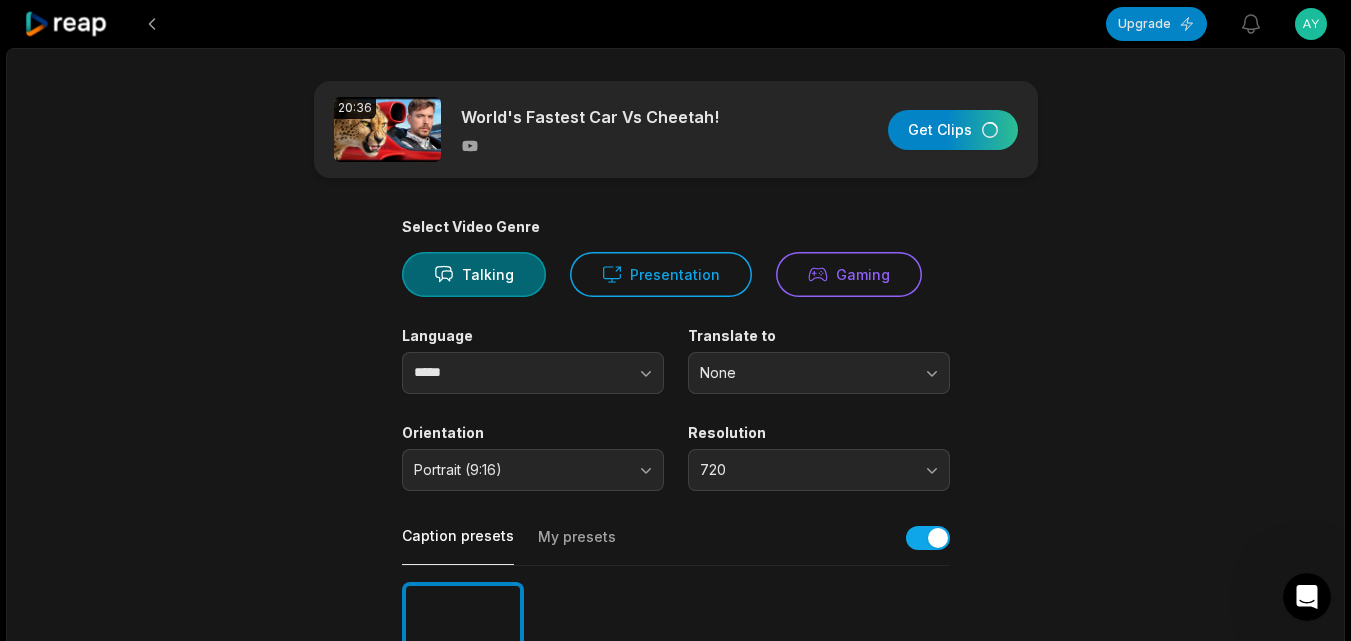 click on "20:36 World's Fastest Car Vs Cheetah! Get Clips" at bounding box center [676, 129] 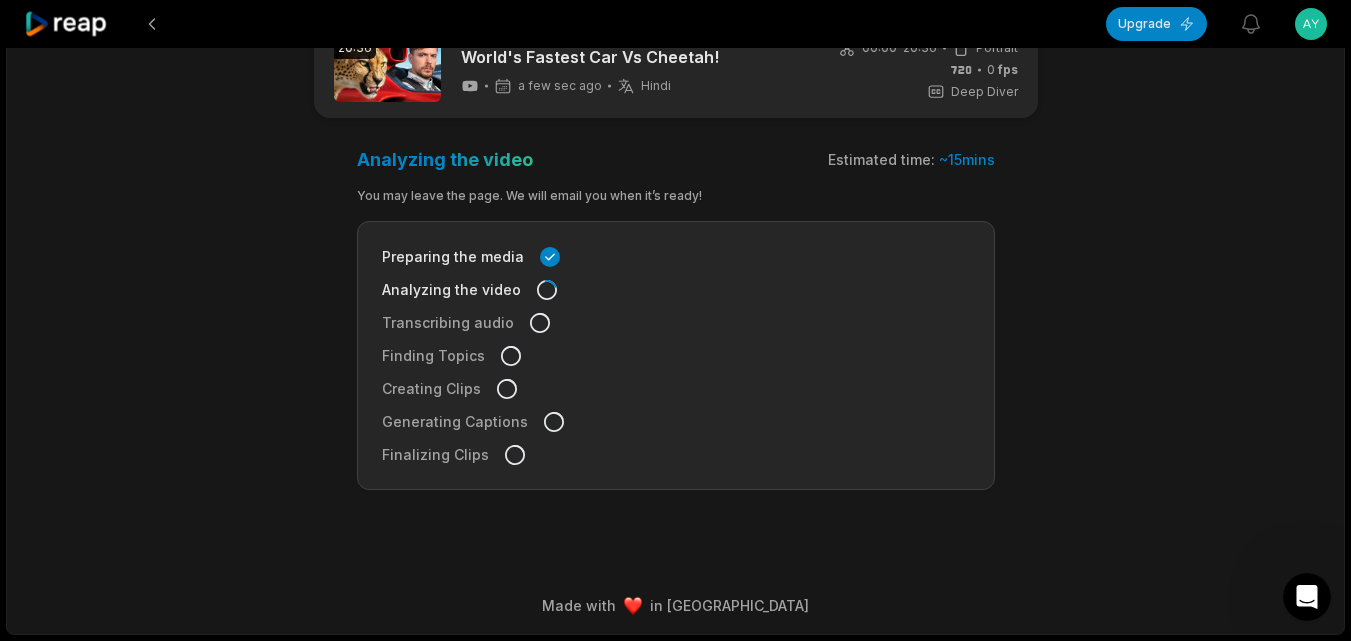 scroll, scrollTop: 0, scrollLeft: 0, axis: both 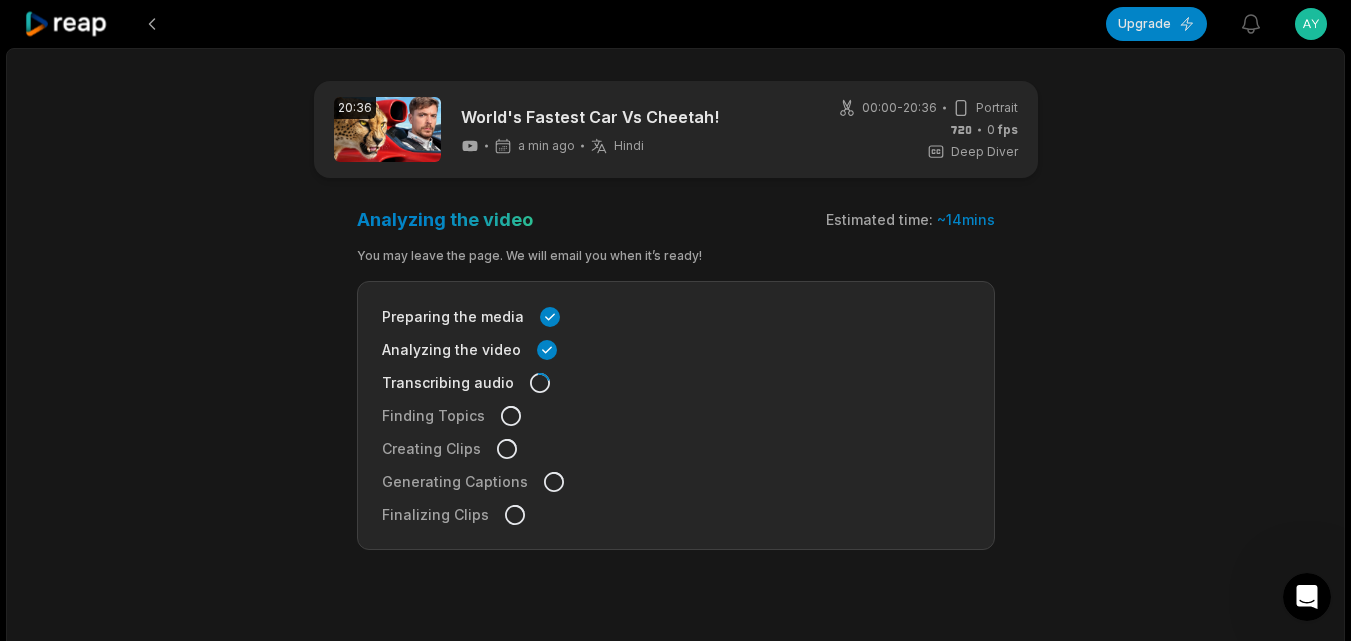 click on "20:36 World's Fastest Car Vs Cheetah! a min ago Hindi hi 00:00  -  20:36 Portrait 0   fps Deep Diver Analyzing the video Estimated time:   ~ 14  mins You may leave the page. We will email you when it’s ready! Preparing the media Analyzing the video Transcribing audio Finding Topics Creating Clips Generating Captions Finalizing Clips Made with   in San Francisco" at bounding box center (675, 371) 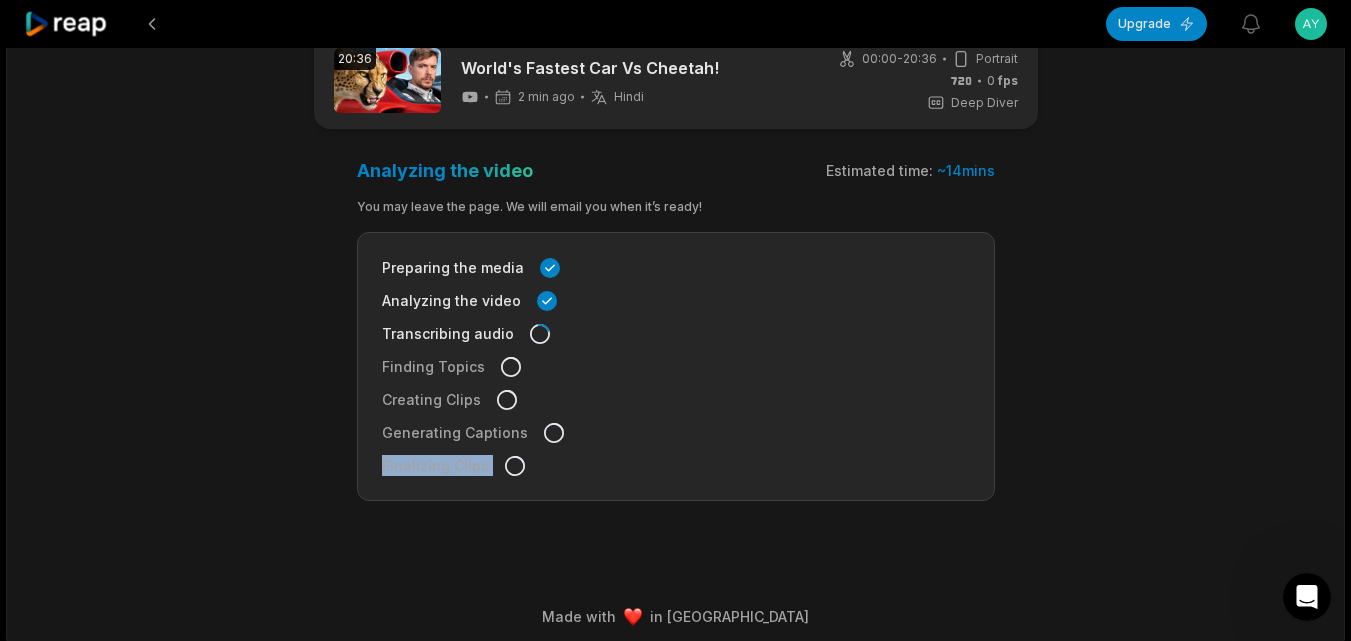 scroll, scrollTop: 60, scrollLeft: 0, axis: vertical 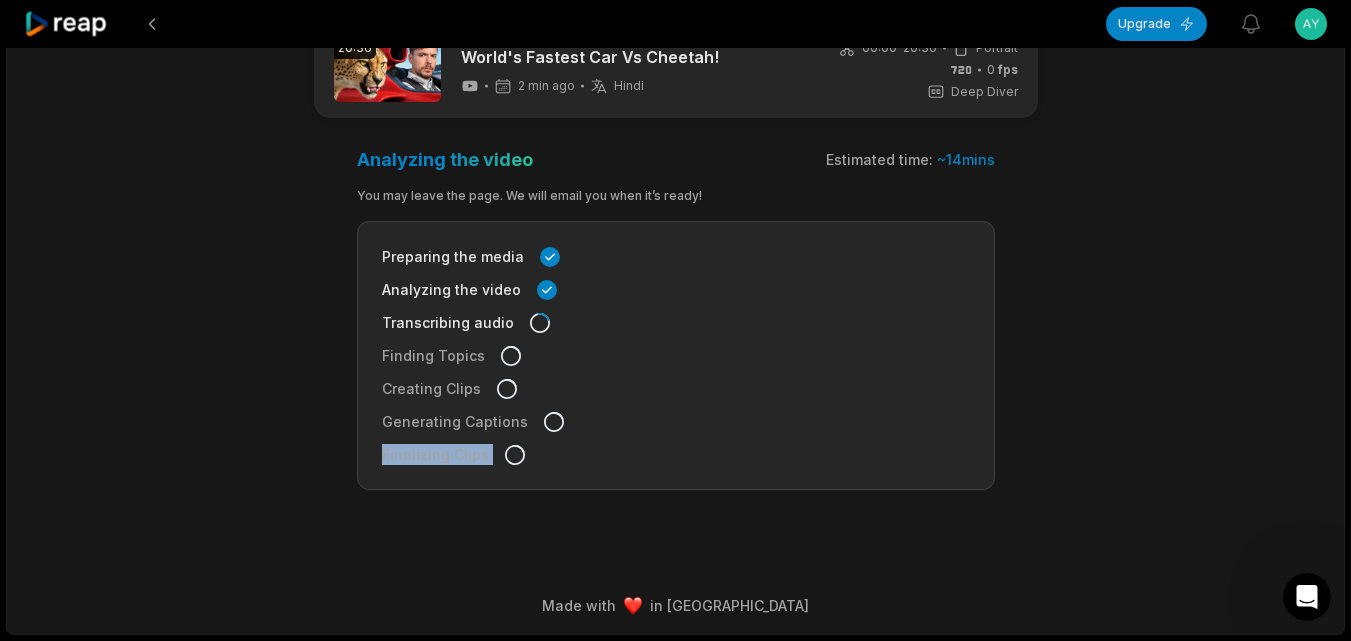 click on "Preparing the media Analyzing the video Transcribing audio Finding Topics Creating Clips Generating Captions Finalizing Clips" at bounding box center (676, 355) 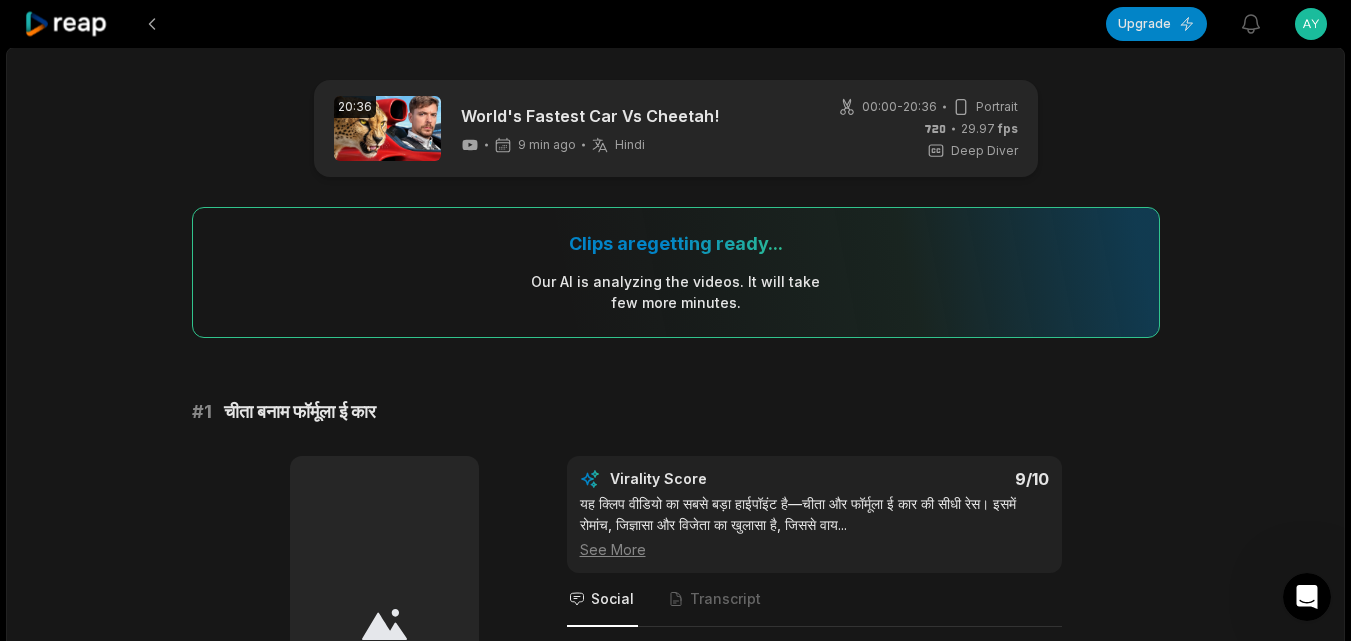 scroll, scrollTop: 0, scrollLeft: 0, axis: both 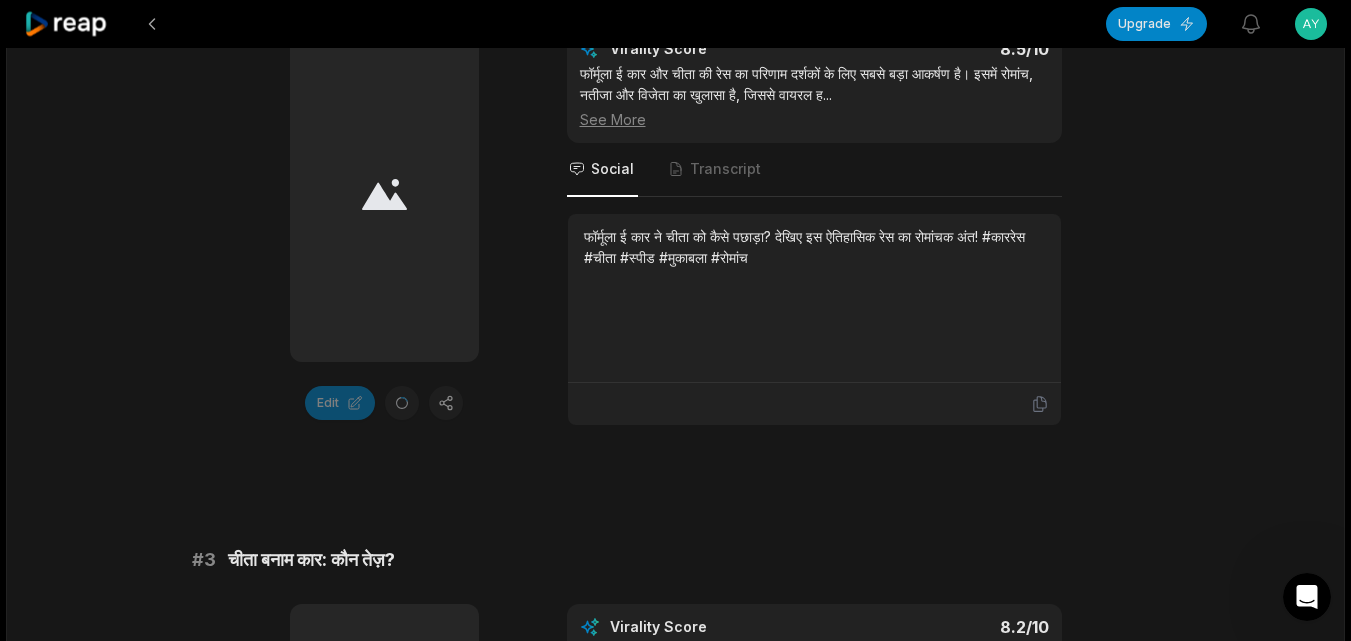 drag, startPoint x: 1350, startPoint y: 622, endPoint x: 1361, endPoint y: 618, distance: 11.7046995 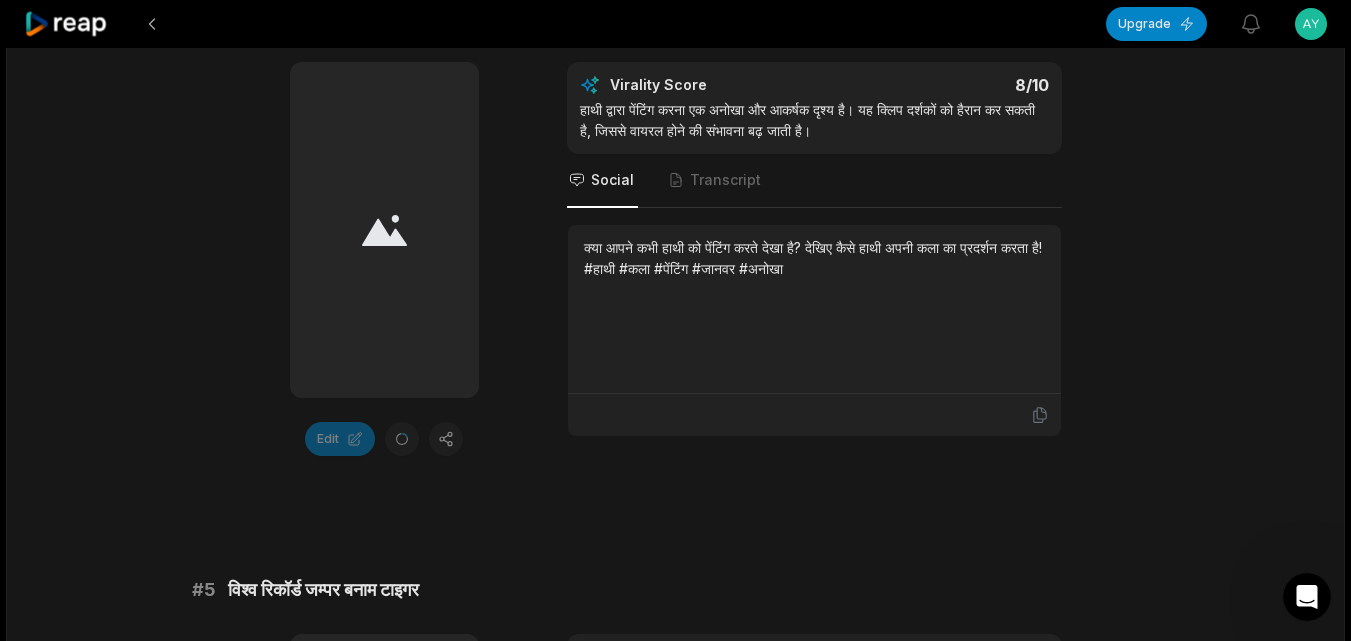 click on "20:36 World's Fastest Car Vs Cheetah! 9 min ago Hindi hi 00:00  -  20:36 Portrait 29.97   fps Deep Diver Clips are  getting ready... Our AI is analyzing the video s . It will take few more minutes. # 1 चीता बनाम फॉर्मूला ई कार Edit Virality Score 9 /10 यह क्लिप वीडियो का सबसे बड़ा हाईपॉइंट है—चीता और फॉर्मूला ई कार की सीधी रेस। इसमें रोमांच, जिज्ञासा और विजेता का खुलासा है, जिससे वाय ...   See More Social Transcript क्या चीता फॉर्मूला ई कार को हरा सकता है? देखिए इस ऐतिहासिक रेस का नतीजा! #चीता #काररेस #स्पीड #मुकाबला #रोमांच # 2 फॉर्मूला ई कार की जीत Edit 8.5" at bounding box center [675, 1006] 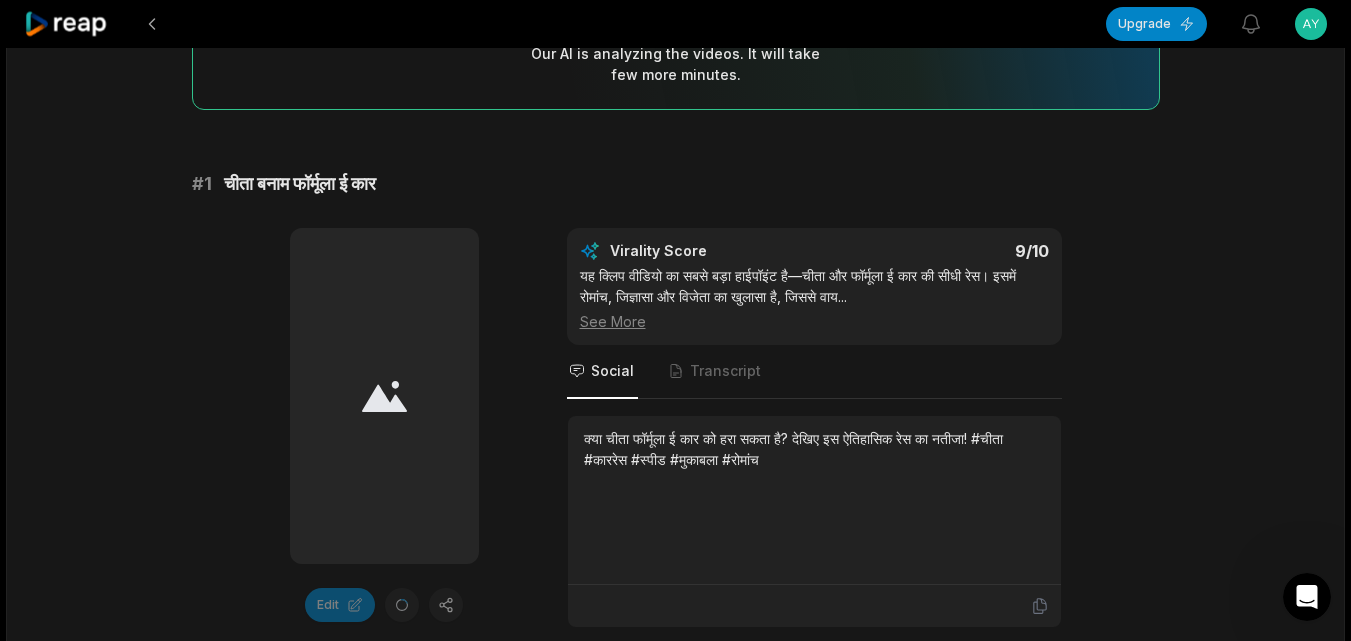 scroll, scrollTop: 0, scrollLeft: 0, axis: both 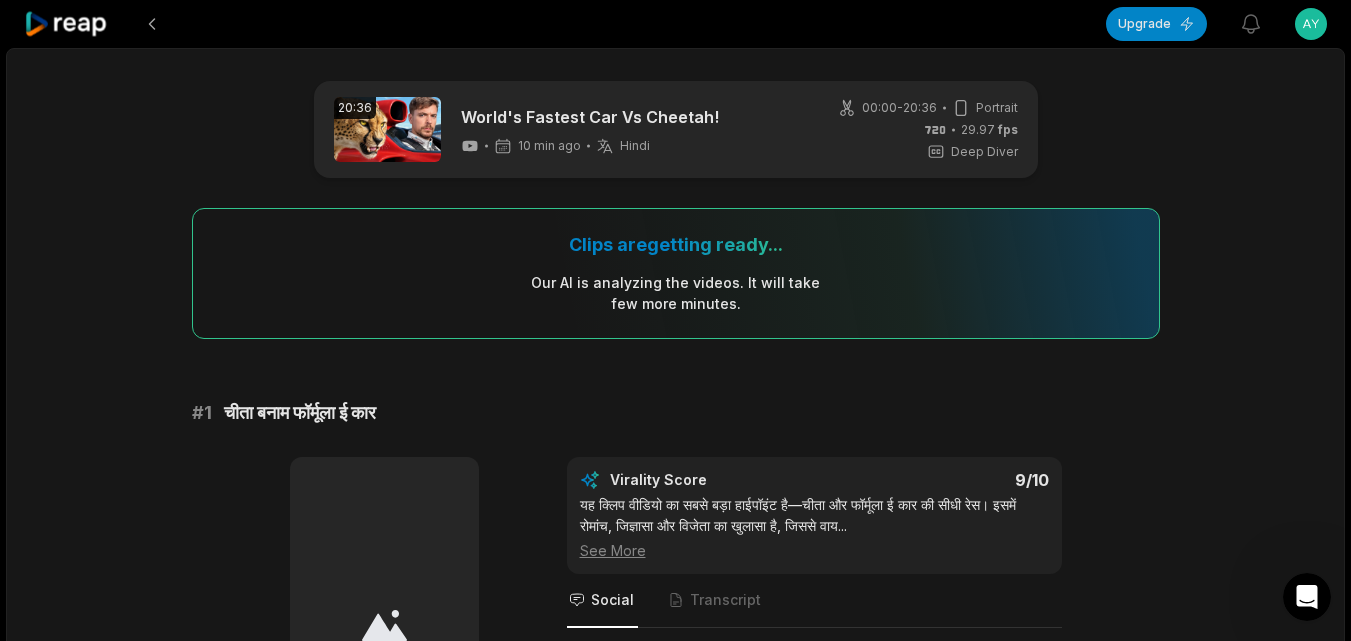 click on "Our AI is analyzing the video s . It will take few more minutes." at bounding box center [675, 293] 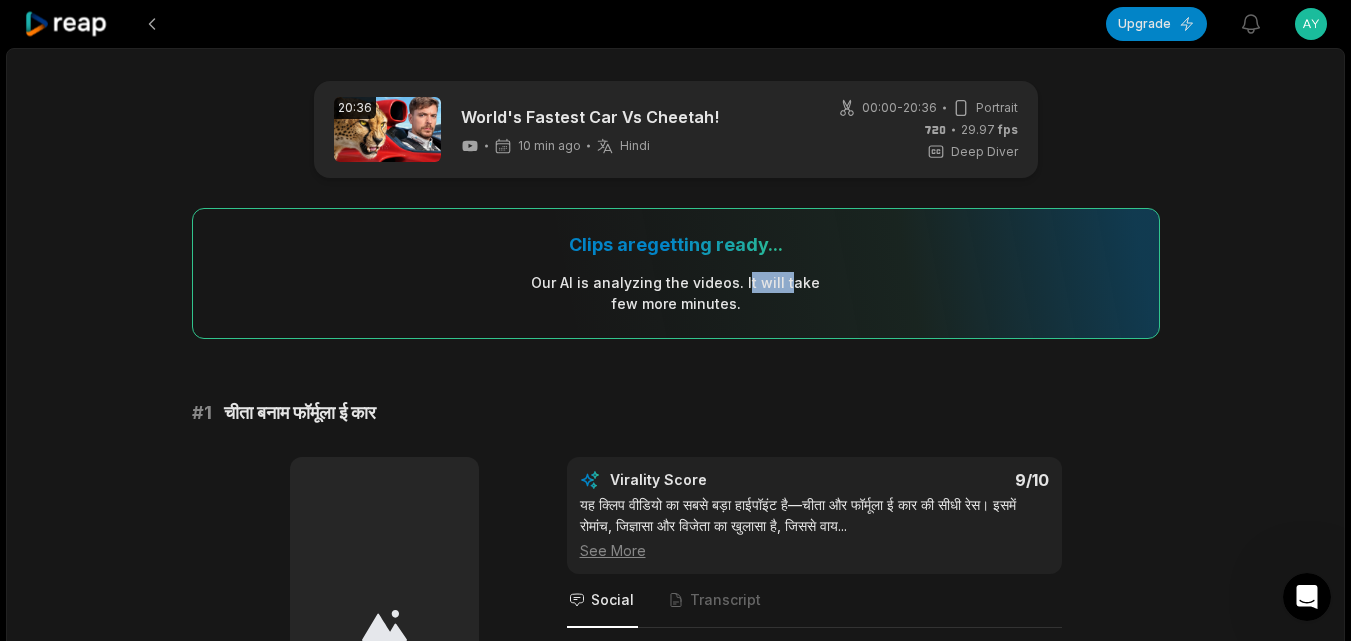 drag, startPoint x: 787, startPoint y: 285, endPoint x: 665, endPoint y: 297, distance: 122.588745 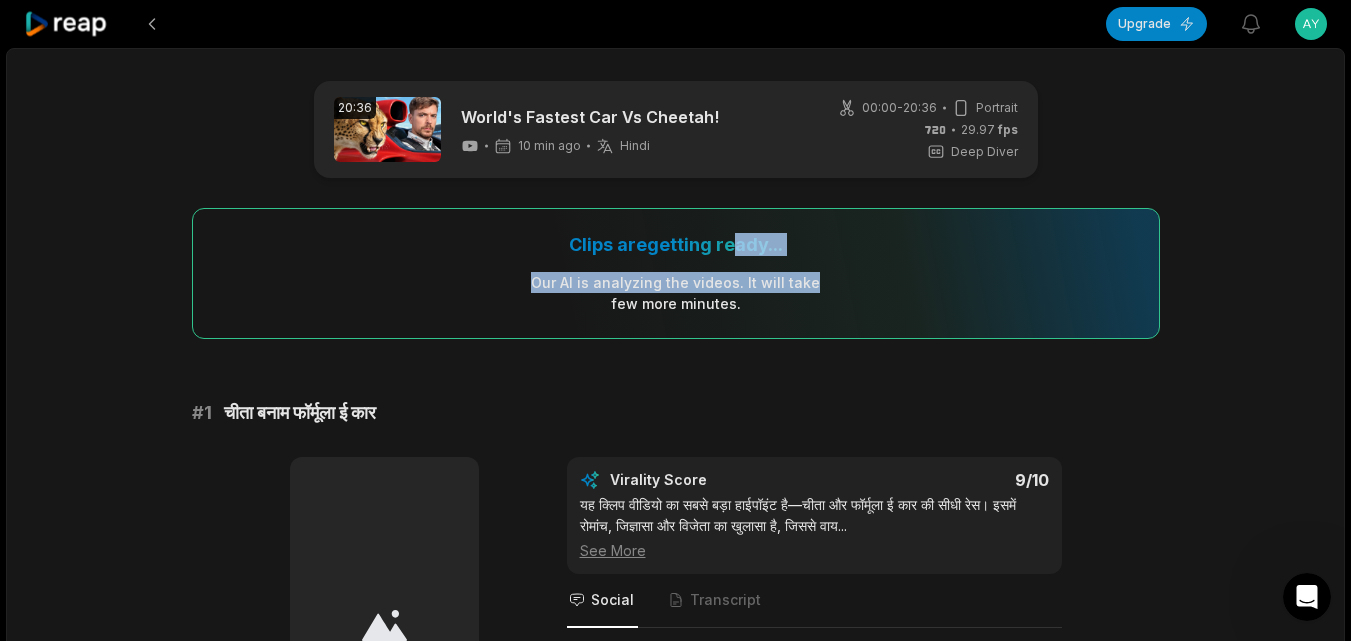 drag, startPoint x: 733, startPoint y: 263, endPoint x: 862, endPoint y: 258, distance: 129.09686 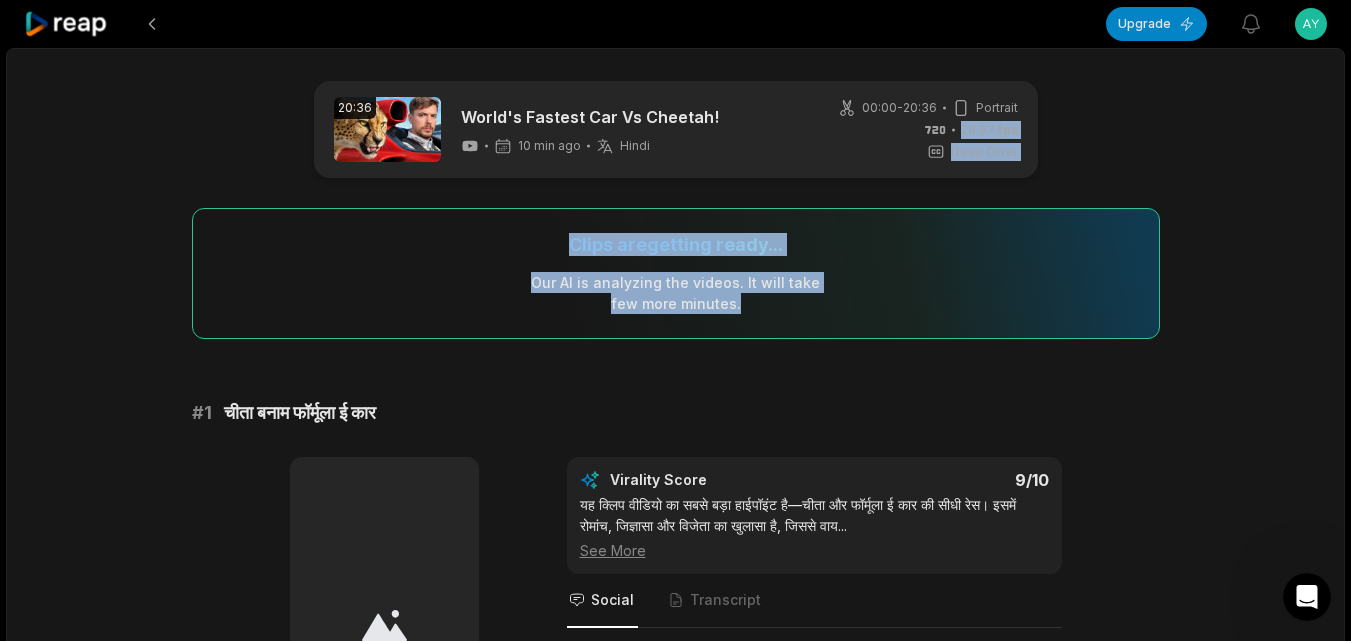 drag, startPoint x: 696, startPoint y: 310, endPoint x: 1023, endPoint y: 114, distance: 381.2414 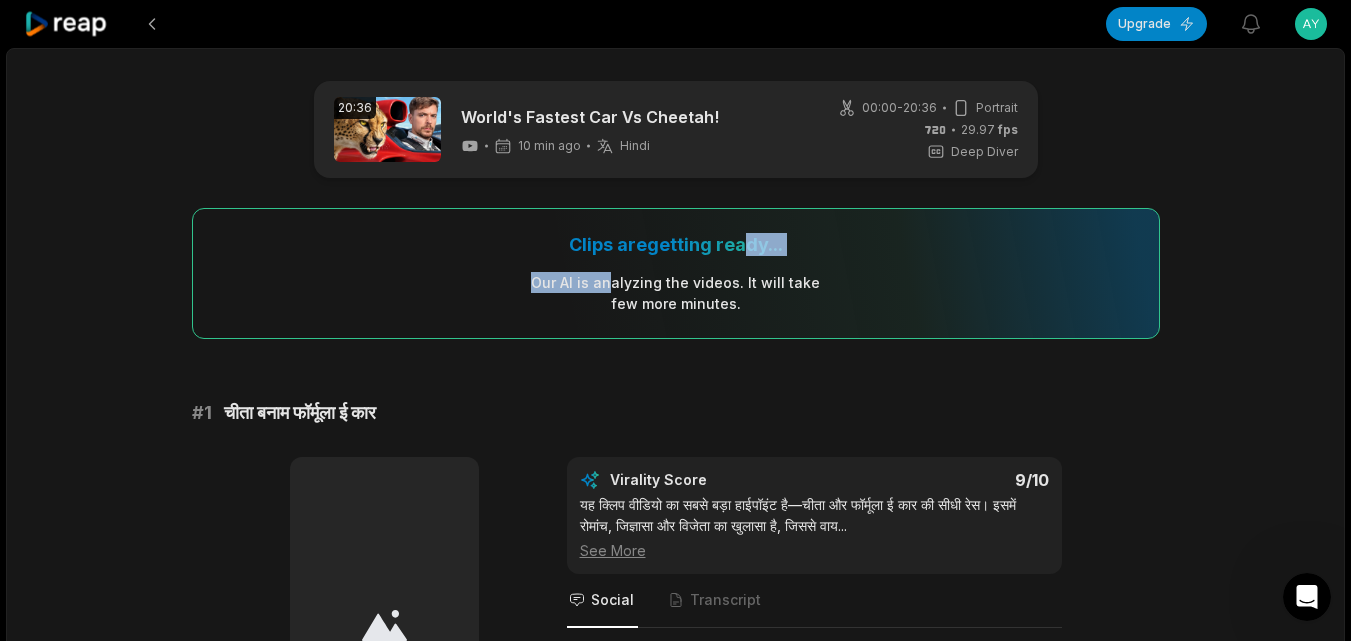 drag, startPoint x: 693, startPoint y: 264, endPoint x: 608, endPoint y: 274, distance: 85.58621 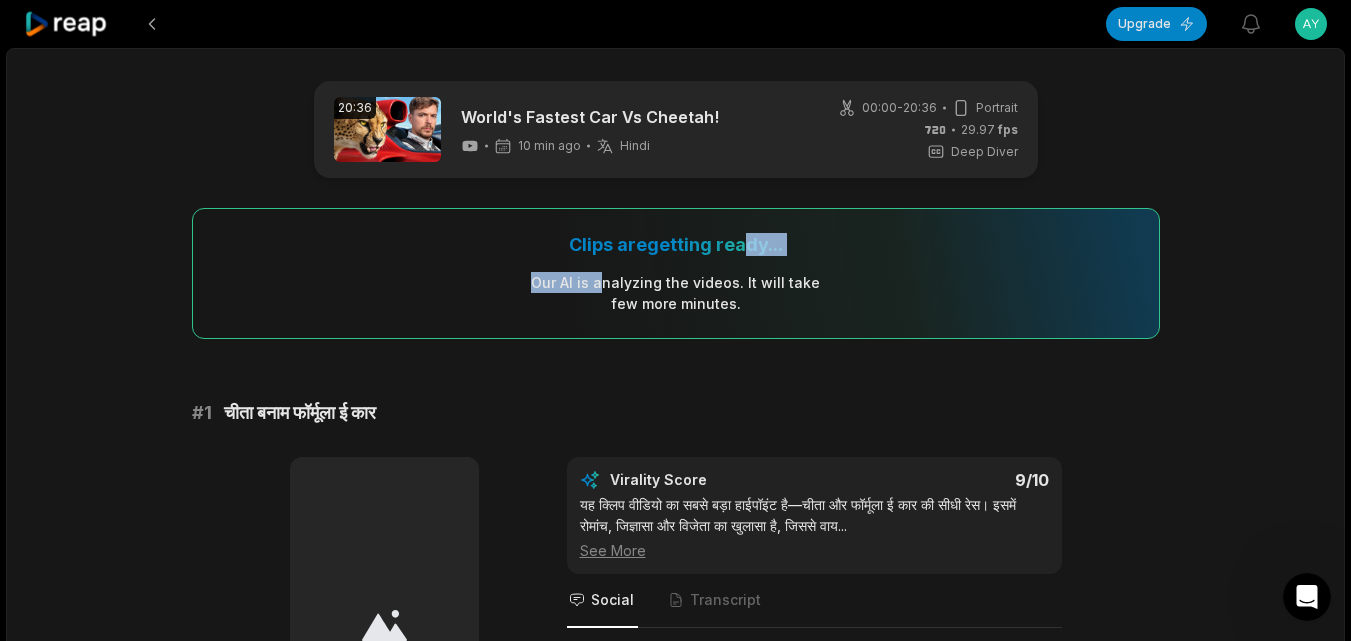 click on "Clips are  getting ready... Our AI is analyzing the video s . It will take few more minutes." at bounding box center (676, 273) 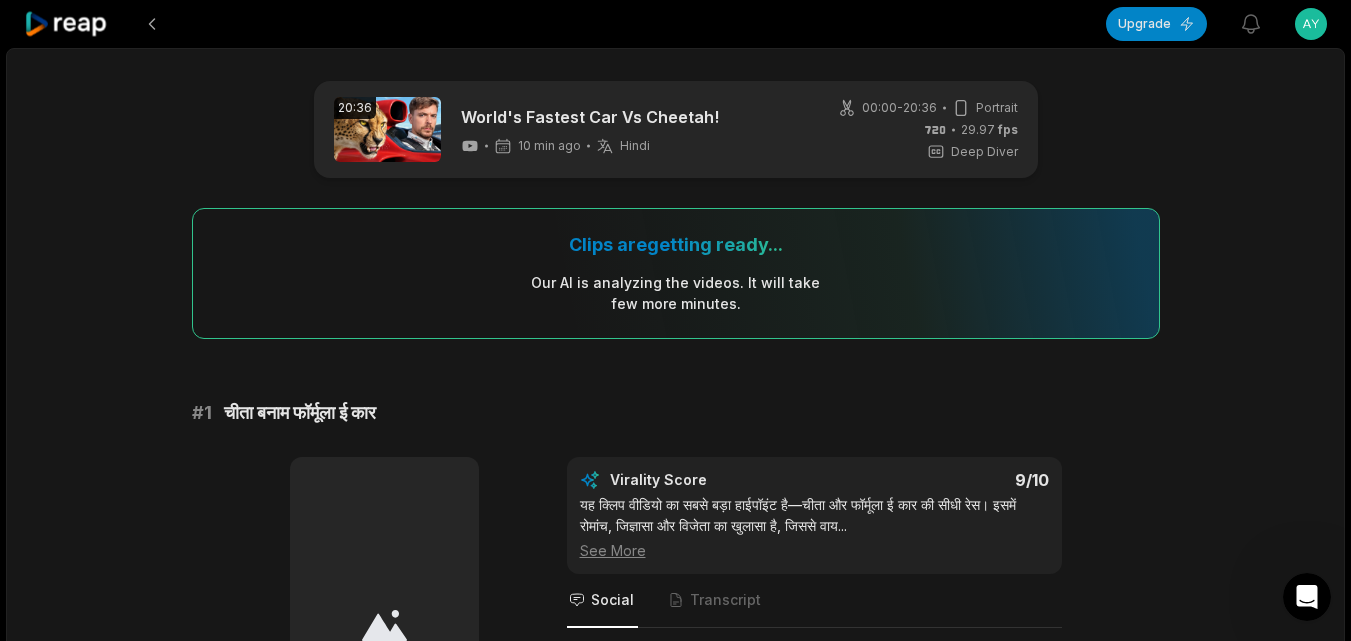 drag, startPoint x: 484, startPoint y: 248, endPoint x: 511, endPoint y: 249, distance: 27.018513 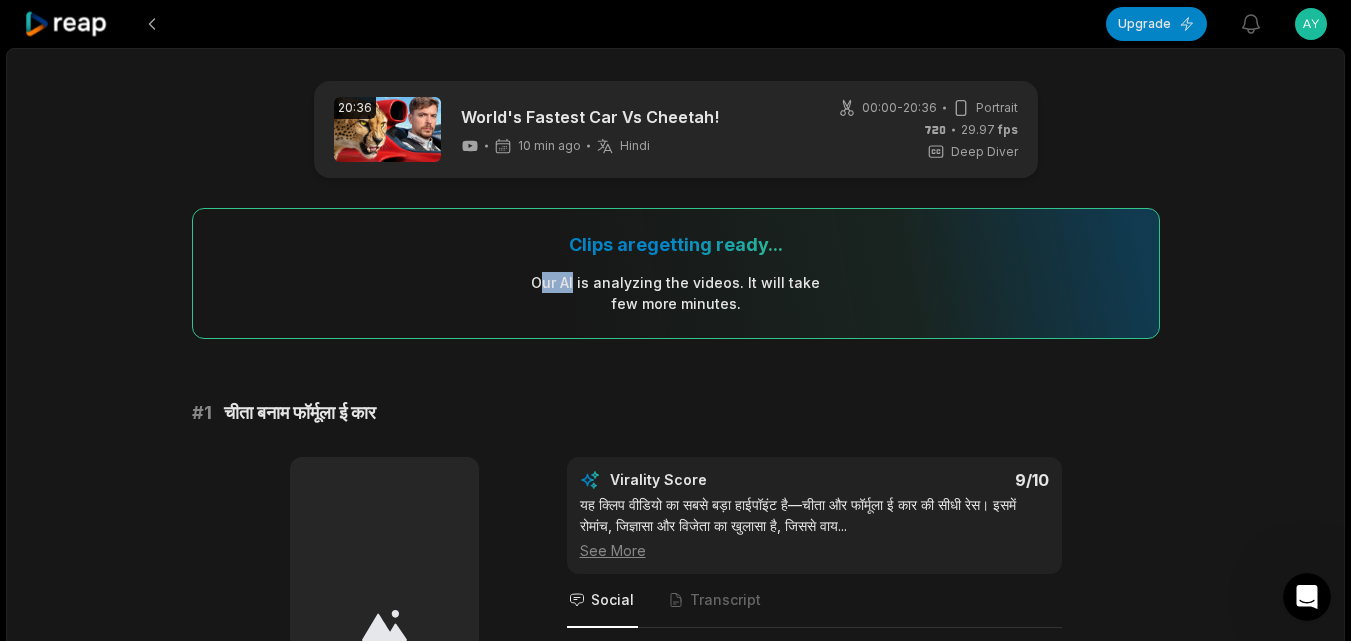 drag, startPoint x: 581, startPoint y: 265, endPoint x: 522, endPoint y: 269, distance: 59.135437 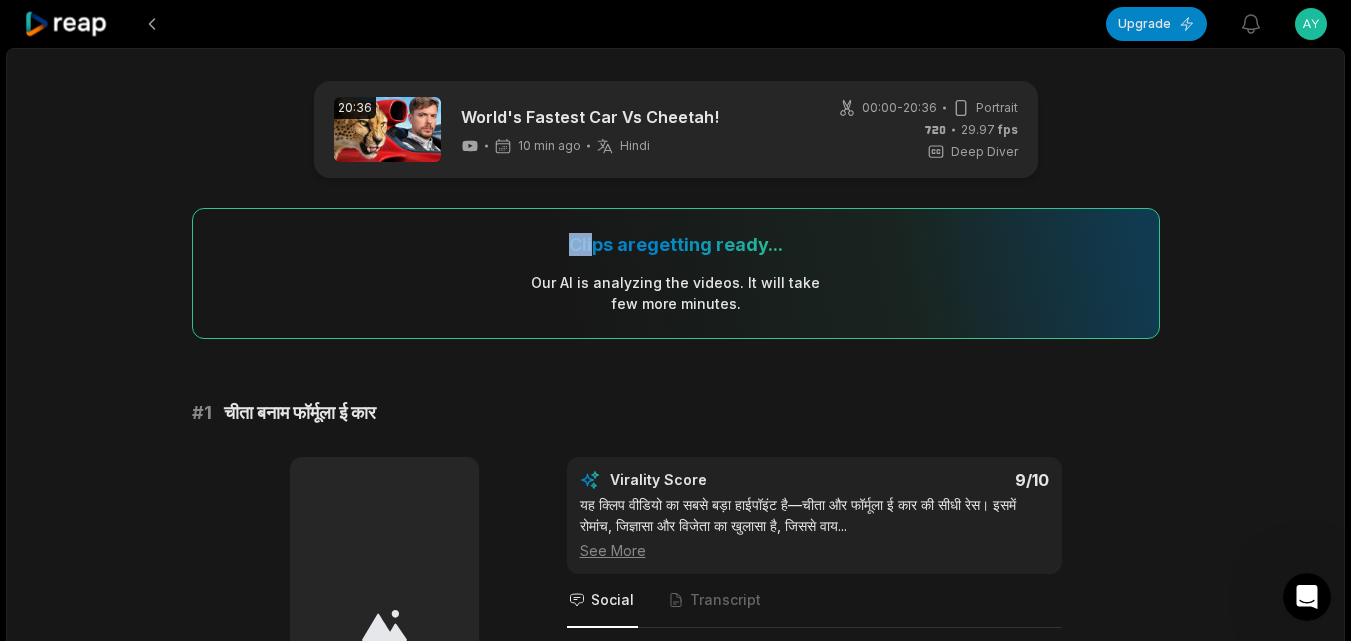 drag, startPoint x: 543, startPoint y: 232, endPoint x: 592, endPoint y: 232, distance: 49 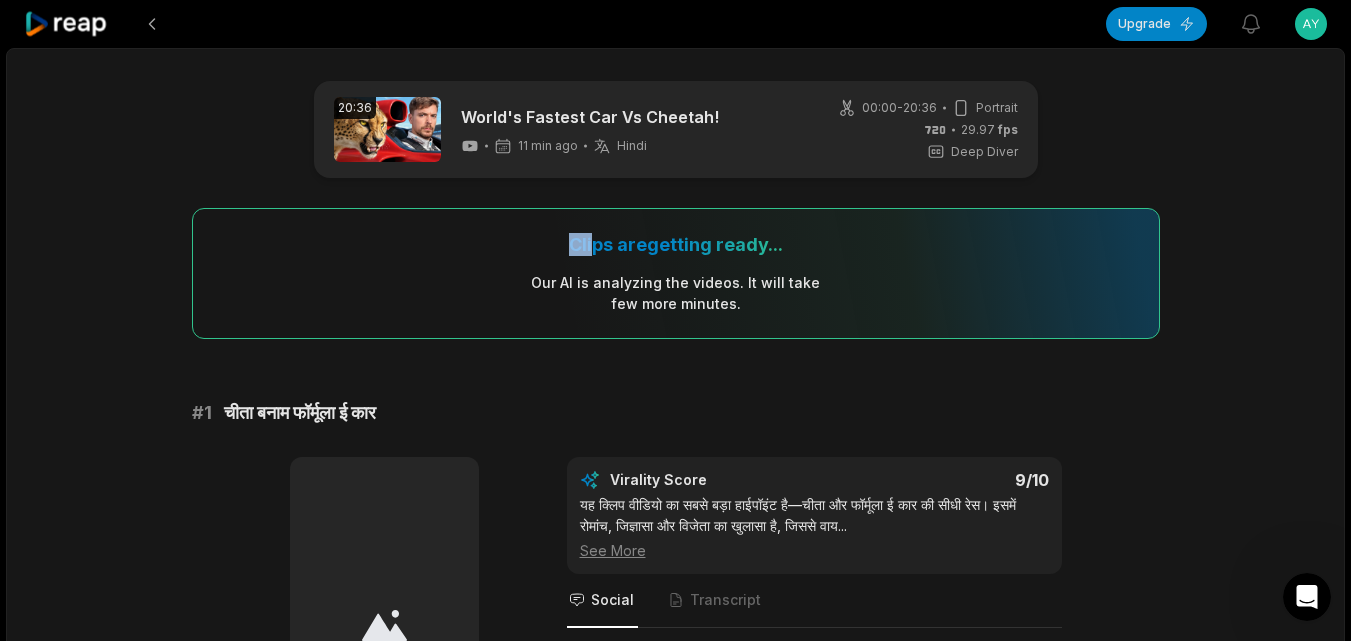 click on "Clips are  getting ready... Our AI is analyzing the video s . It will take few more minutes." at bounding box center (676, 273) 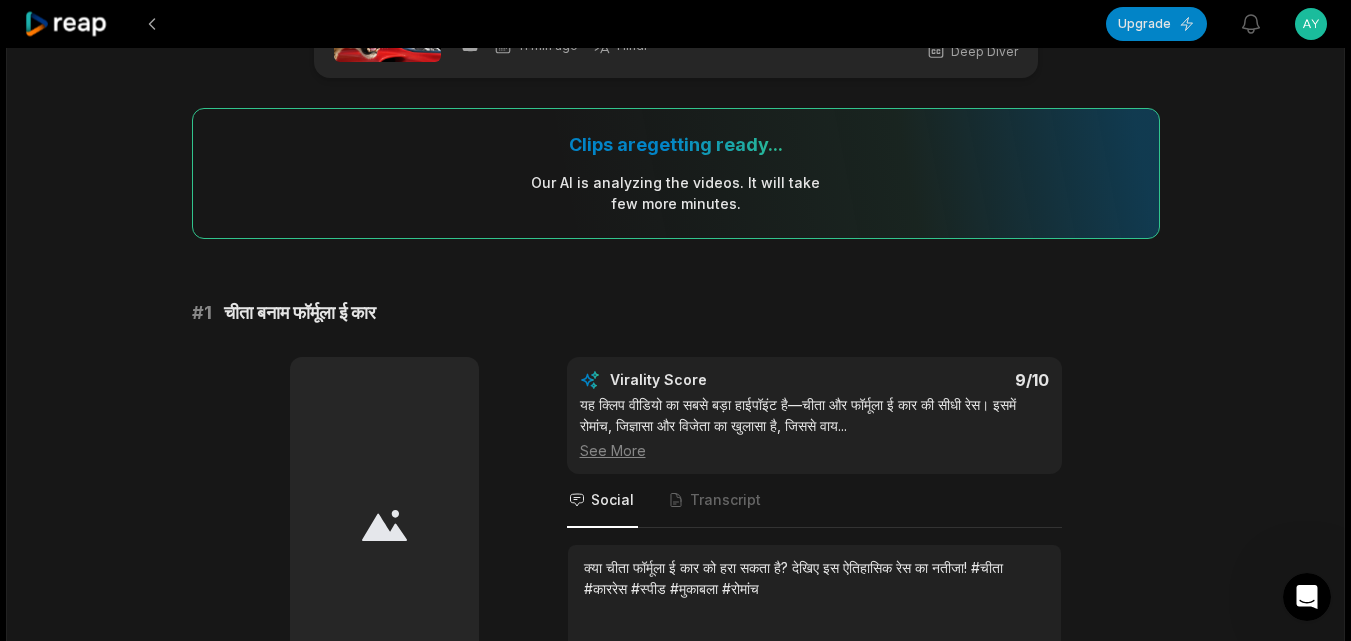 scroll, scrollTop: 0, scrollLeft: 0, axis: both 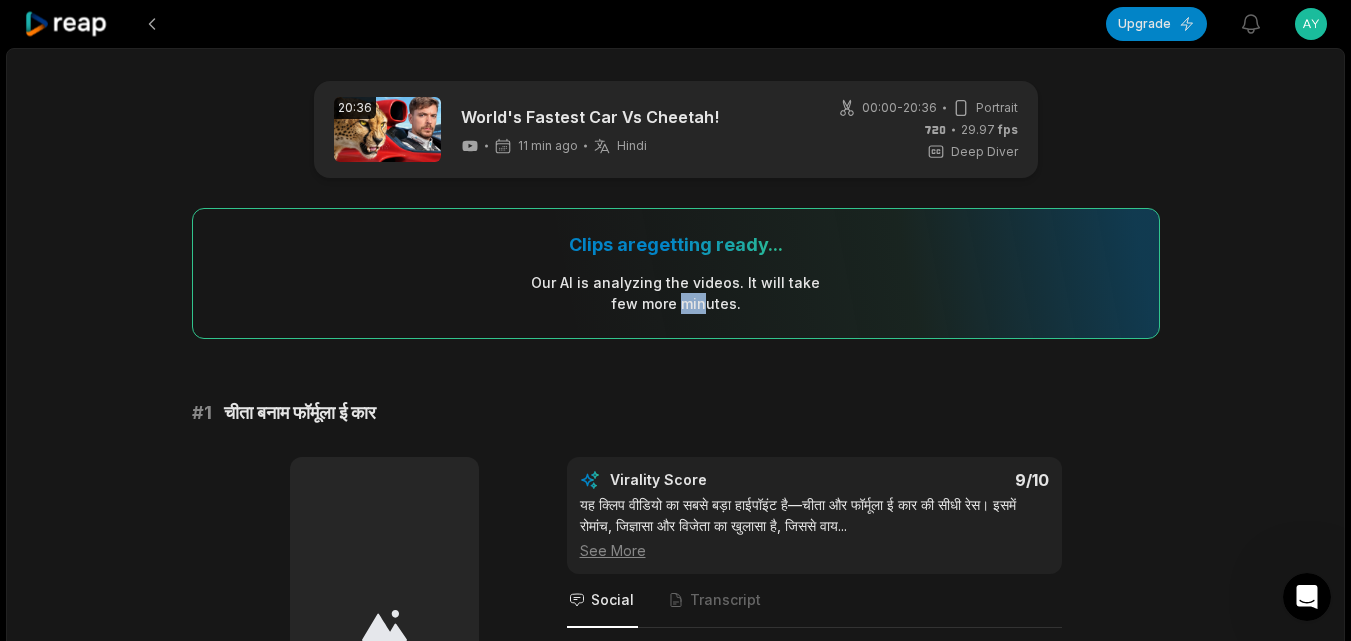 click on "Clips are  getting ready... Our AI is analyzing the video s . It will take few more minutes." at bounding box center (676, 273) 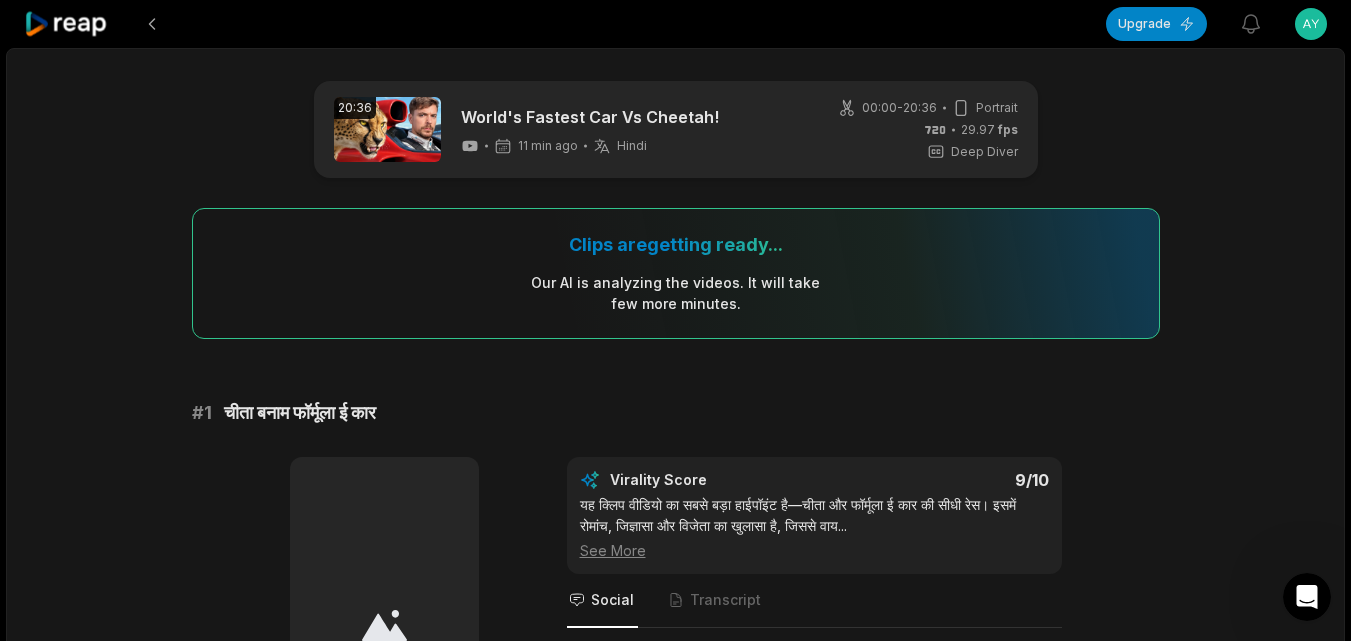 click on "20:36 World's Fastest Car Vs Cheetah! 11 min ago Hindi hi 00:00  -  20:36 Portrait 29.97   fps Deep Diver Clips are  getting ready... Our AI is analyzing the video s . It will take few more minutes. # 1 चीता बनाम फॉर्मूला ई कार Edit Virality Score 9 /10 यह क्लिप वीडियो का सबसे बड़ा हाईपॉइंट है—चीता और फॉर्मूला ई कार की सीधी रेस। इसमें रोमांच, जिज्ञासा और विजेता का खुलासा है, जिससे वाय ...   See More Social Transcript क्या चीता फॉर्मूला ई कार को हरा सकता है? देखिए इस ऐतिहासिक रेस का नतीजा! #चीता #काररेस #स्पीड #मुकाबला #रोमांच # 2 फॉर्मूला ई कार की जीत Edit 8.5" at bounding box center (675, 3135) 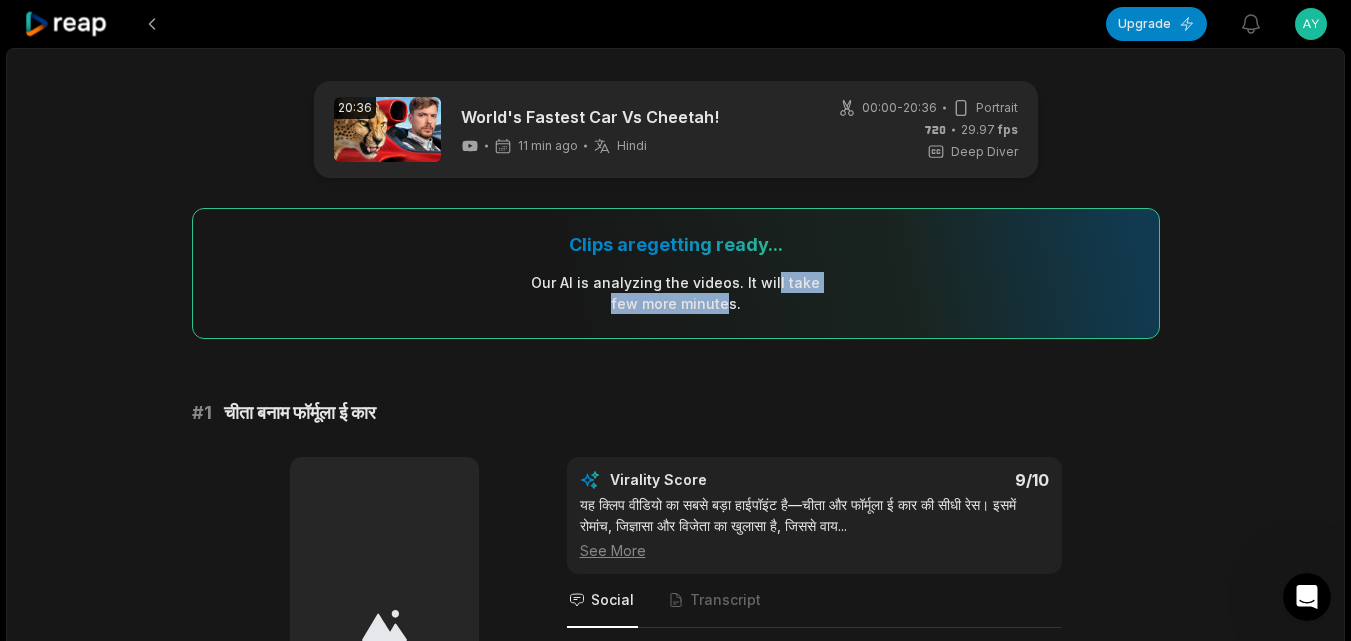 drag, startPoint x: 773, startPoint y: 273, endPoint x: 557, endPoint y: 207, distance: 225.85837 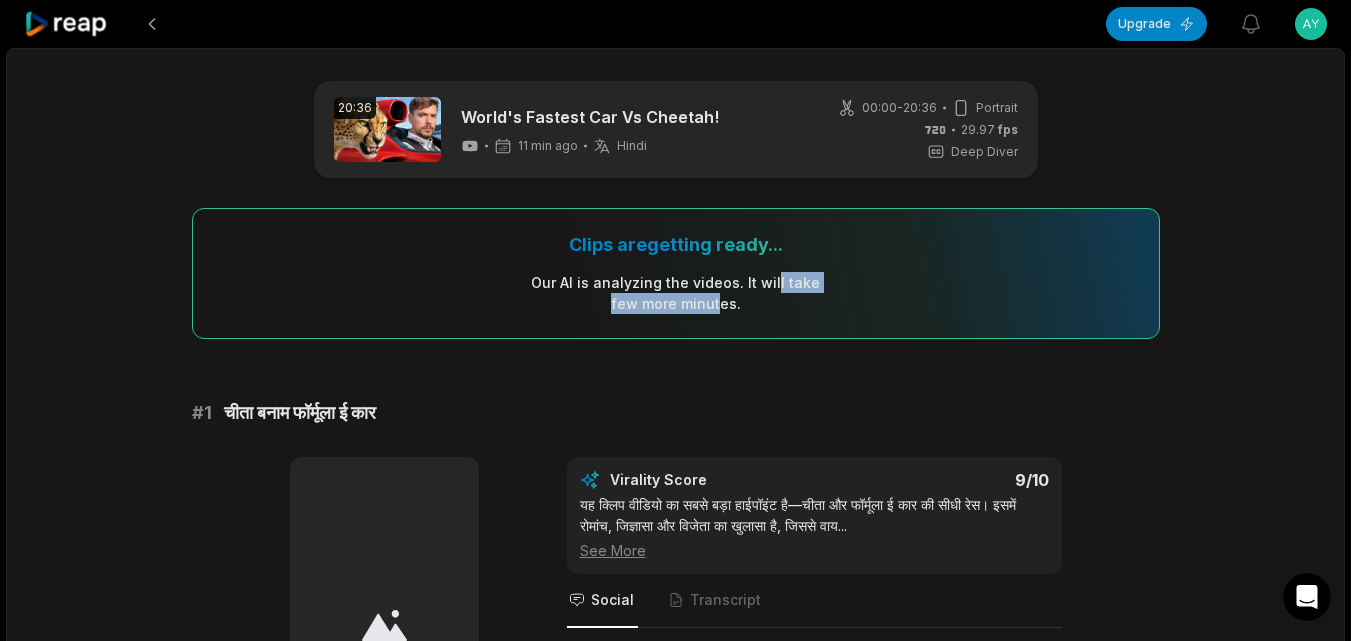 click on "Clips are  getting ready... Our AI is analyzing the video s . It will take few more minutes." at bounding box center [676, 273] 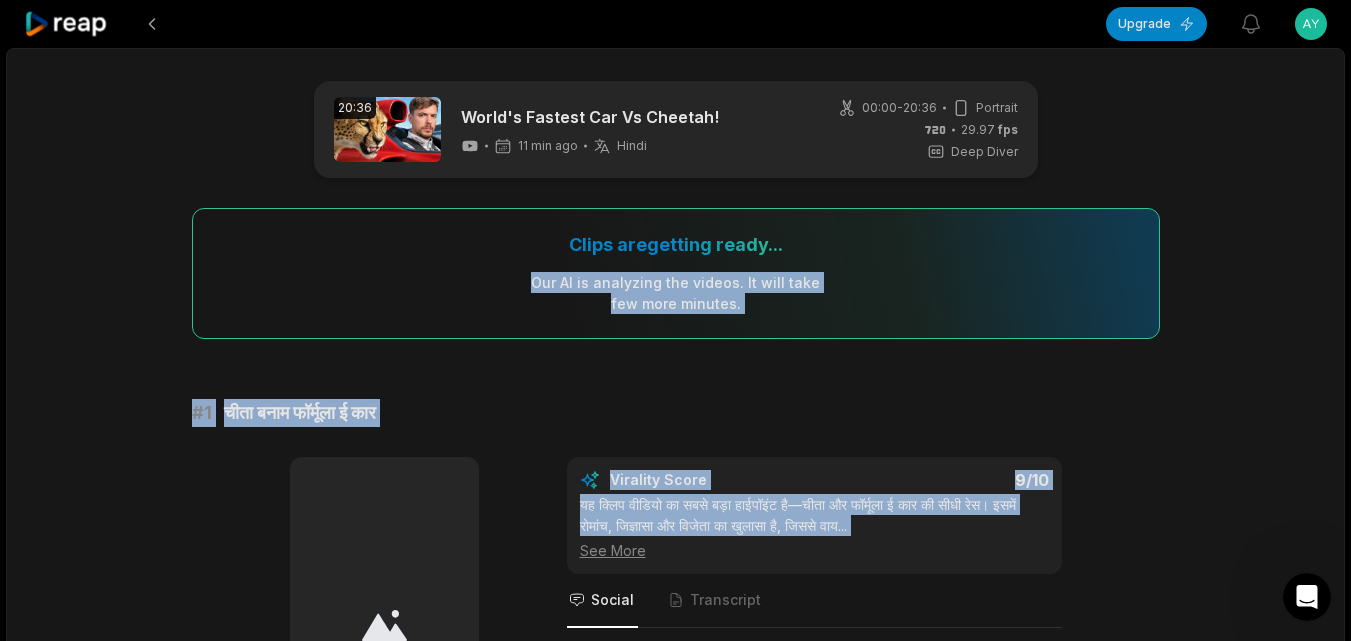 drag, startPoint x: 531, startPoint y: 260, endPoint x: 418, endPoint y: 292, distance: 117.4436 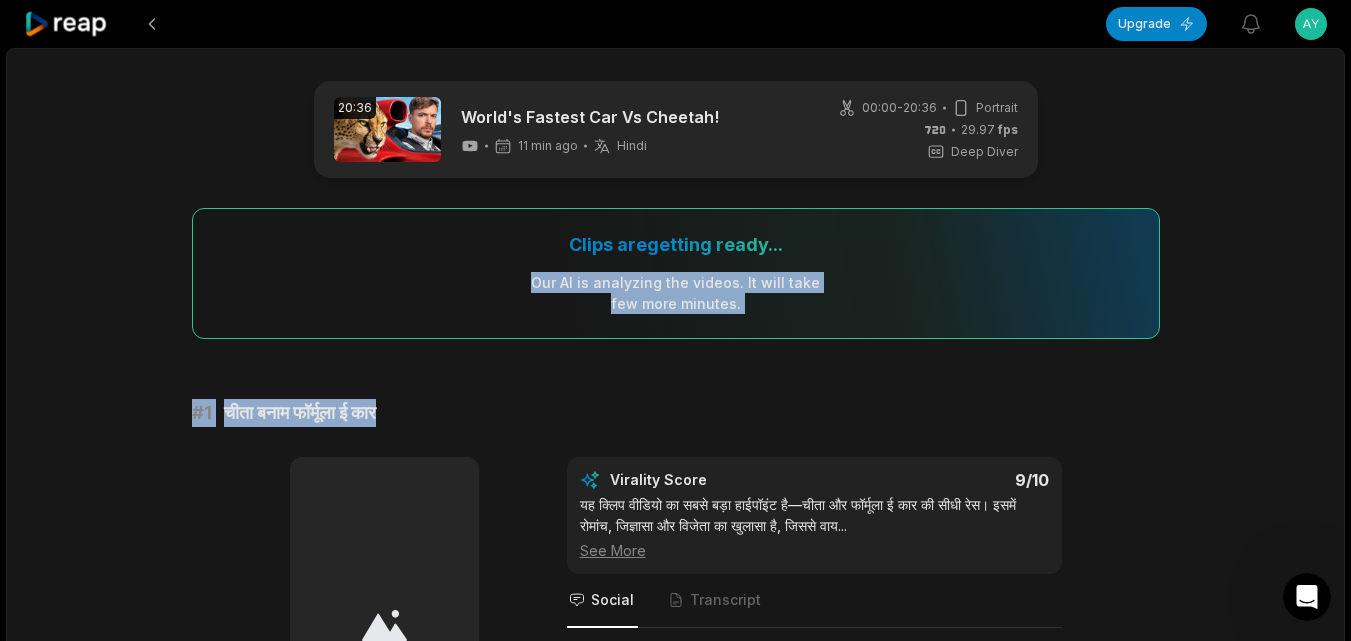 click on "Clips are  getting ready... Our AI is analyzing the video s . It will take few more minutes." at bounding box center (676, 273) 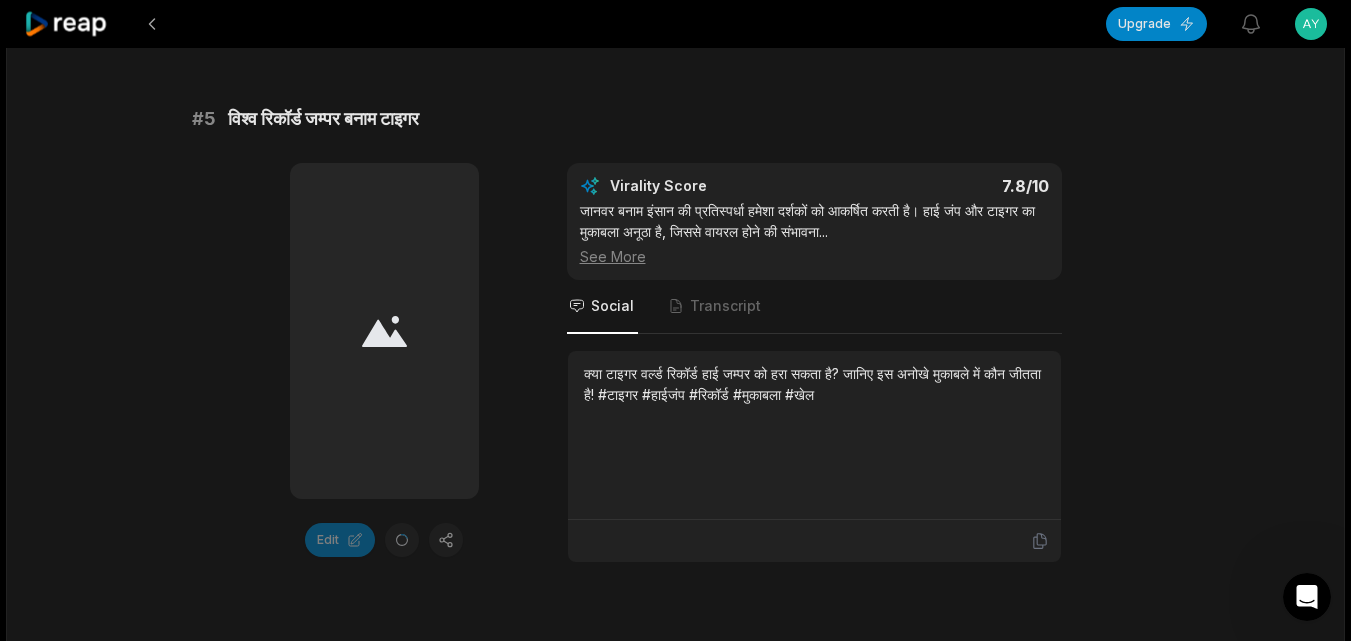 scroll, scrollTop: 3300, scrollLeft: 0, axis: vertical 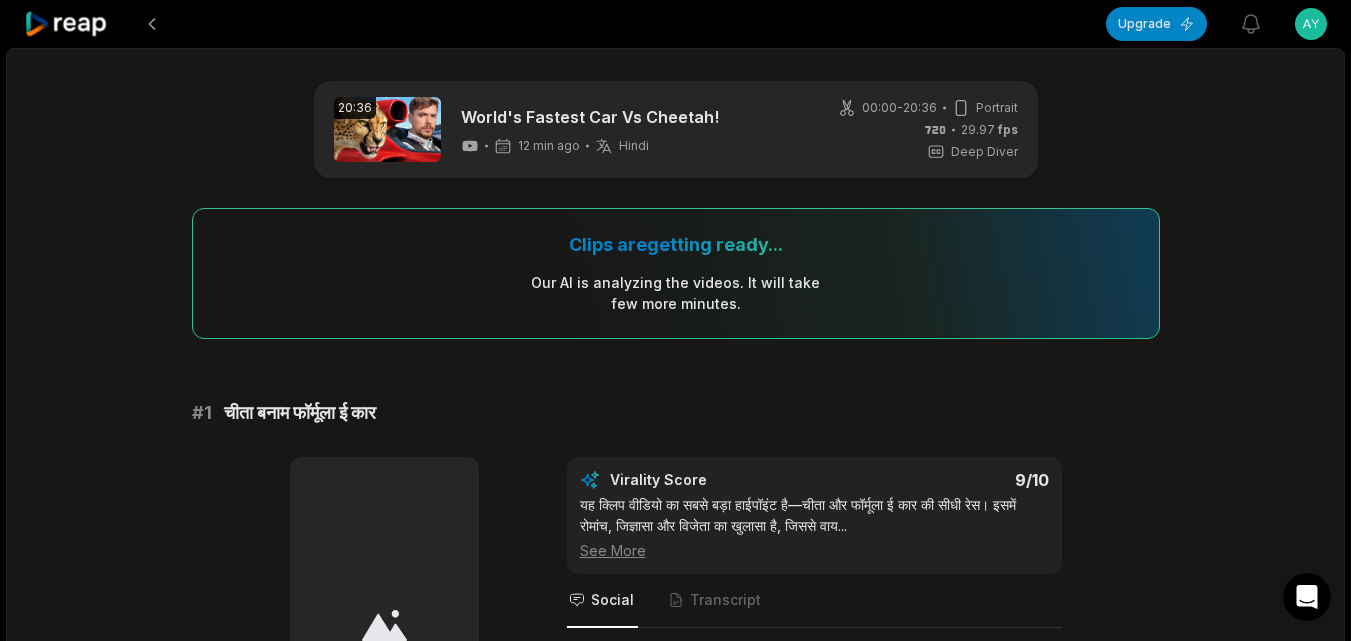 drag, startPoint x: 1362, startPoint y: 56, endPoint x: 734, endPoint y: 432, distance: 731.9563 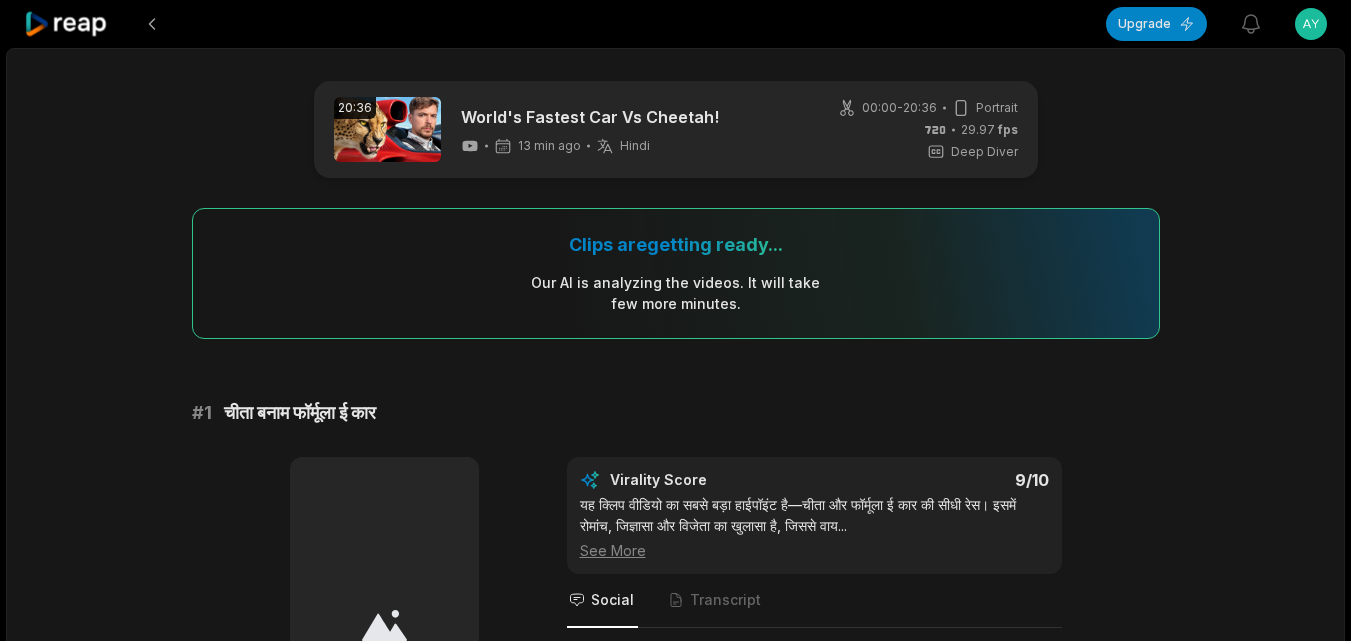 scroll, scrollTop: 0, scrollLeft: 0, axis: both 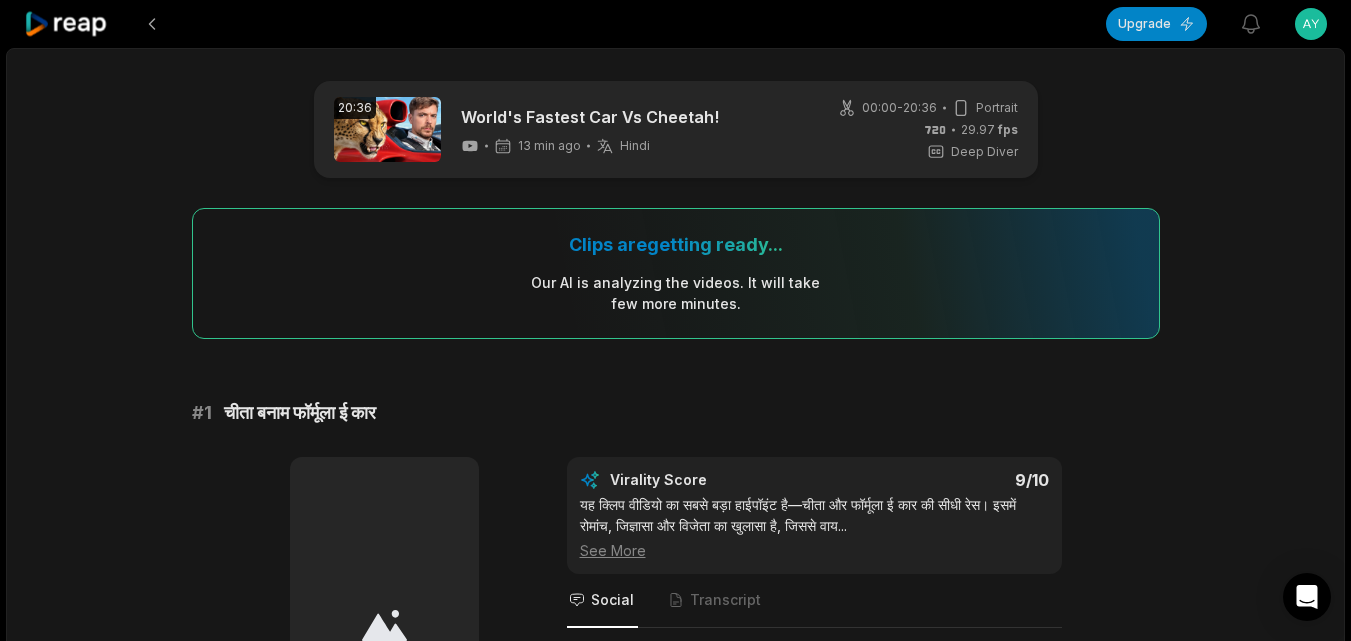 drag, startPoint x: 17, startPoint y: 174, endPoint x: 26, endPoint y: 161, distance: 15.811388 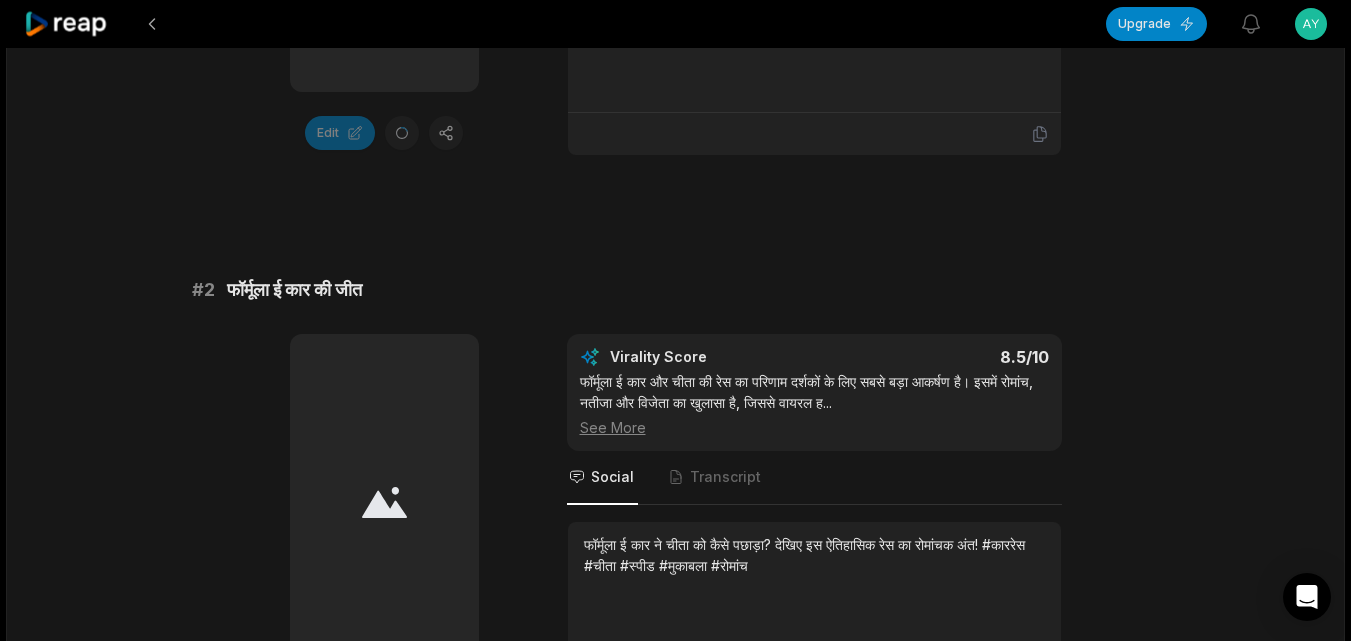 scroll, scrollTop: 700, scrollLeft: 0, axis: vertical 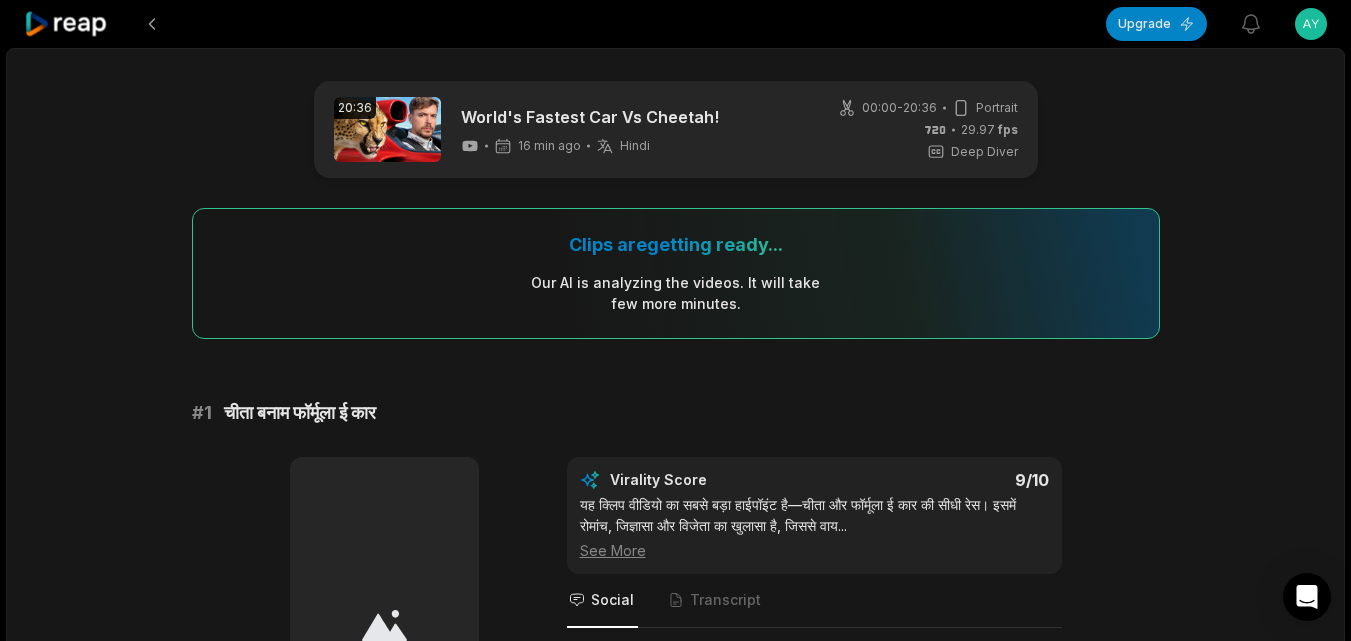 drag, startPoint x: 115, startPoint y: 335, endPoint x: 188, endPoint y: 288, distance: 86.821655 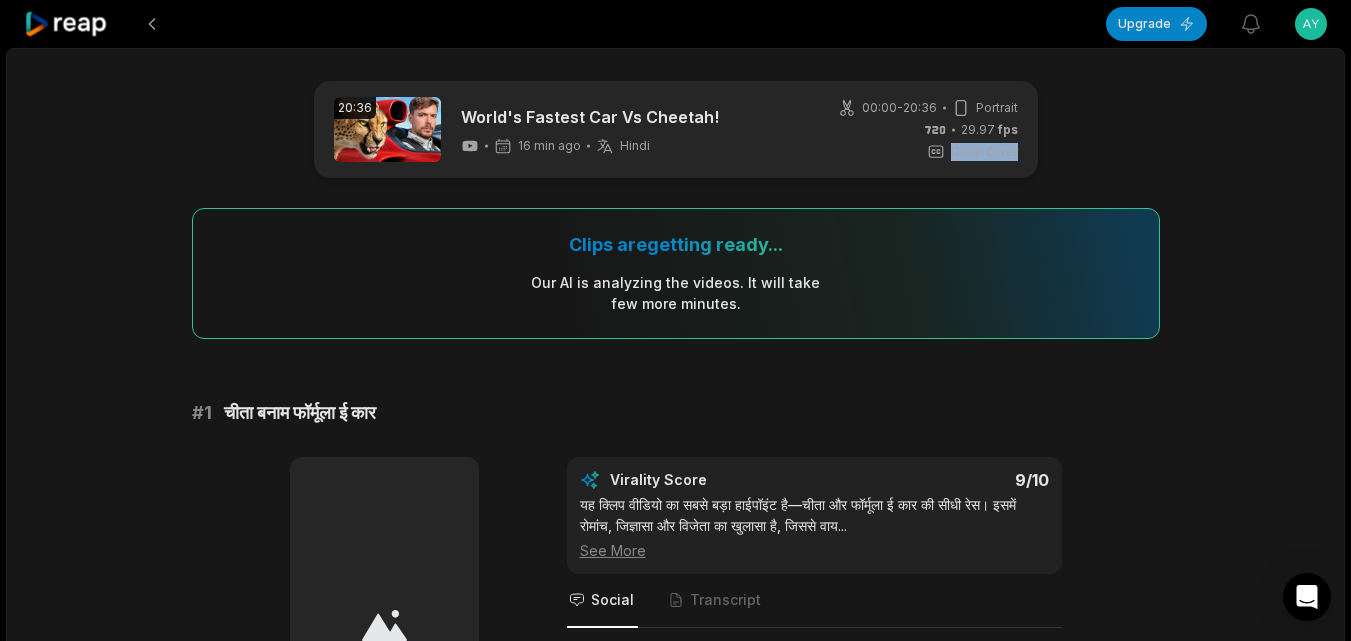 drag, startPoint x: 188, startPoint y: 288, endPoint x: 1241, endPoint y: 158, distance: 1060.9944 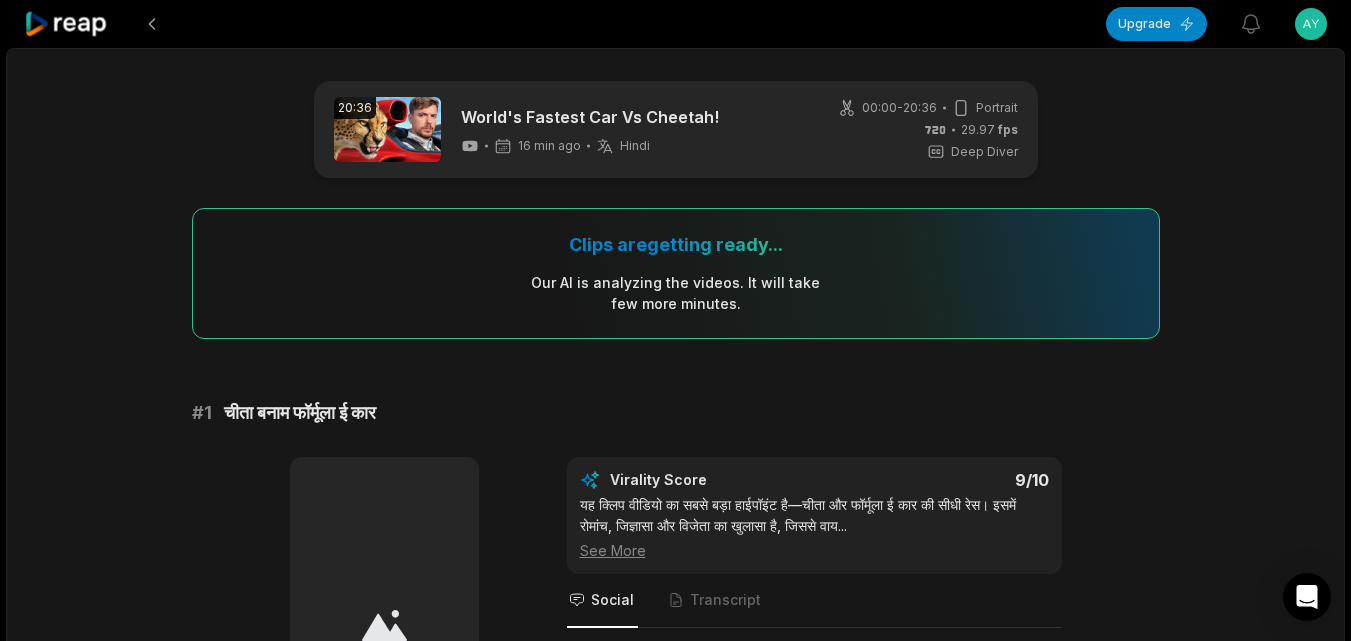 click on "20:36 World's Fastest Car Vs Cheetah! 16 min ago Hindi hi 00:00  -  20:36 Portrait 29.97   fps Deep Diver Clips are  getting ready... Our AI is analyzing the video s . It will take few more minutes. # 1 चीता बनाम फॉर्मूला ई कार Edit Virality Score 9 /10 यह क्लिप वीडियो का सबसे बड़ा हाईपॉइंट है—चीता और फॉर्मूला ई कार की सीधी रेस। इसमें रोमांच, जिज्ञासा और विजेता का खुलासा है, जिससे वाय ...   See More Social Transcript क्या चीता फॉर्मूला ई कार को हरा सकता है? देखिए इस ऐतिहासिक रेस का नतीजा! #चीता #काररेस #स्पीड #मुकाबला #रोमांच # 2 फॉर्मूला ई कार की जीत Edit 8.5" at bounding box center [675, 3135] 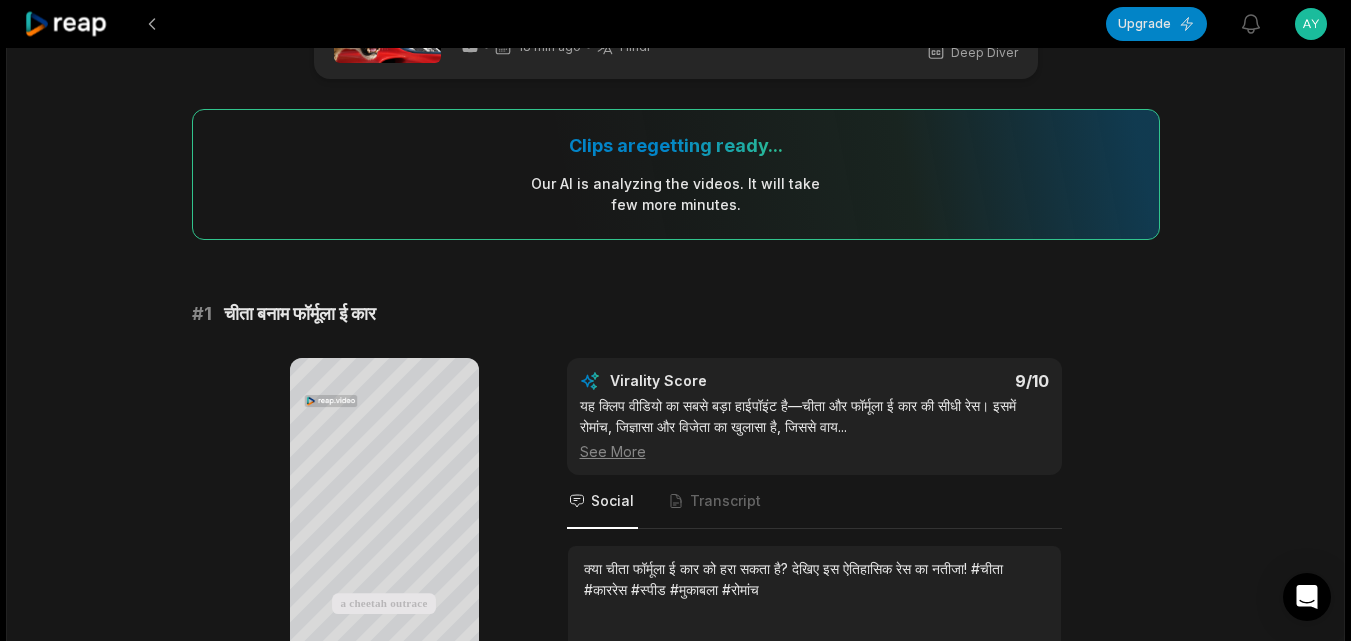 scroll, scrollTop: 0, scrollLeft: 0, axis: both 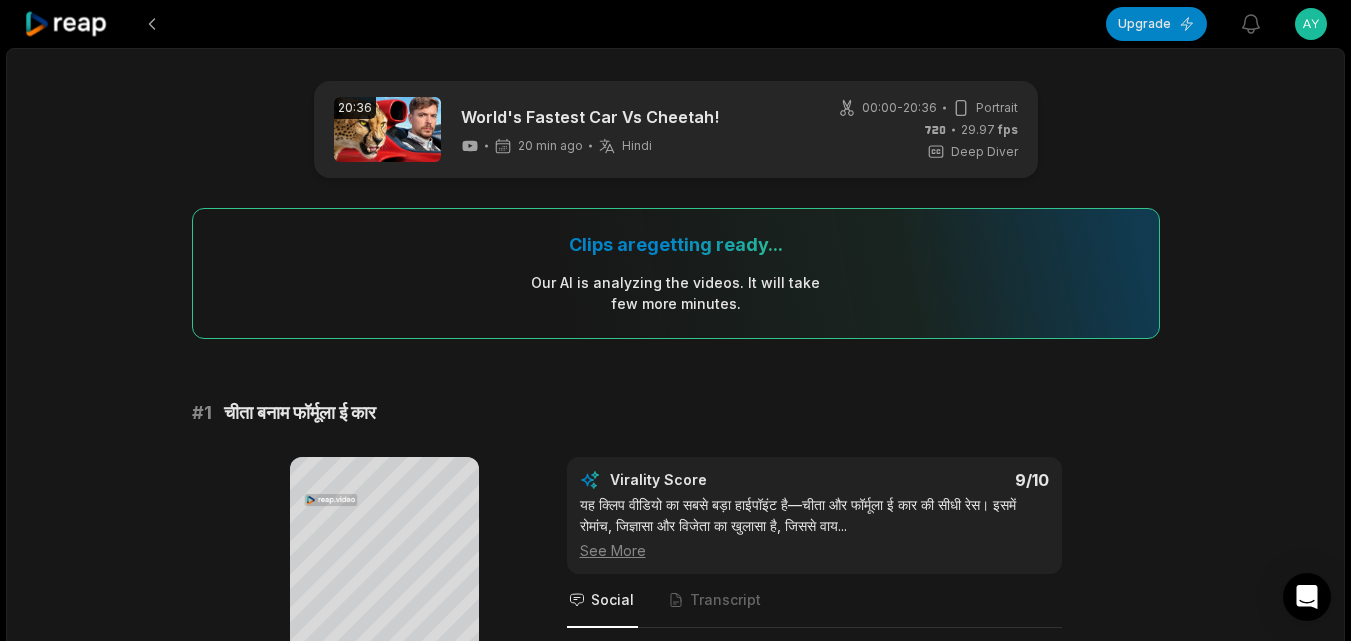 click on "20:36 World's Fastest Car Vs Cheetah! 20 min ago Hindi hi 00:00  -  20:36 Portrait 29.97   fps Deep Diver Clips are  getting ready... Our AI is analyzing the video s . It will take few more minutes. # 1 चीता बनाम फॉर्मूला ई कार Your browser does not support mp4 format. a   cheetah   outrace a   Formula   E   car let's find   out   that   was   car just   flew   past   the   cheetah अगर   मिली   नहीं लगता   था,   मुझे   बहुत   गुड़ा है   कि   एक   चीटा अपना   अपना   अपना   अपना अपना   अपना   अपना   अपना अपना   अपना   अपना   अपना अपना अपना Edit Virality Score 9 /10 ...   See More Social Transcript # 2 फॉर्मूला ई कार की जीत 00:43 Your browser does not support mp4 format. Edit Virality Score 8.5 /10 ...   See More Social" at bounding box center [675, 3135] 